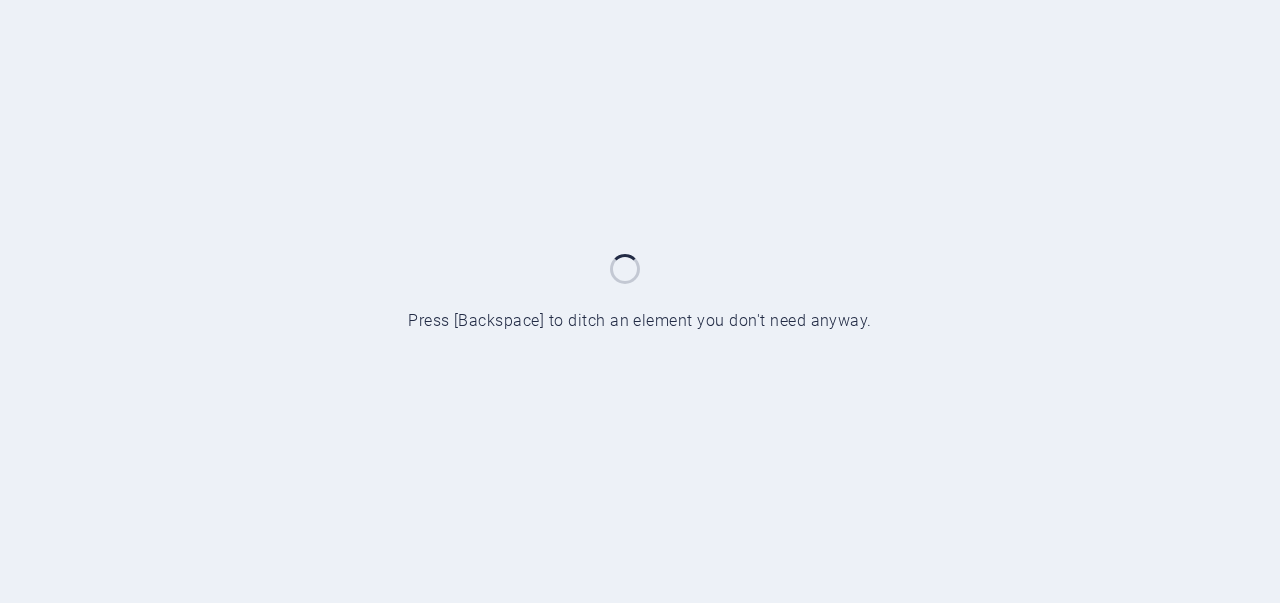 scroll, scrollTop: 0, scrollLeft: 0, axis: both 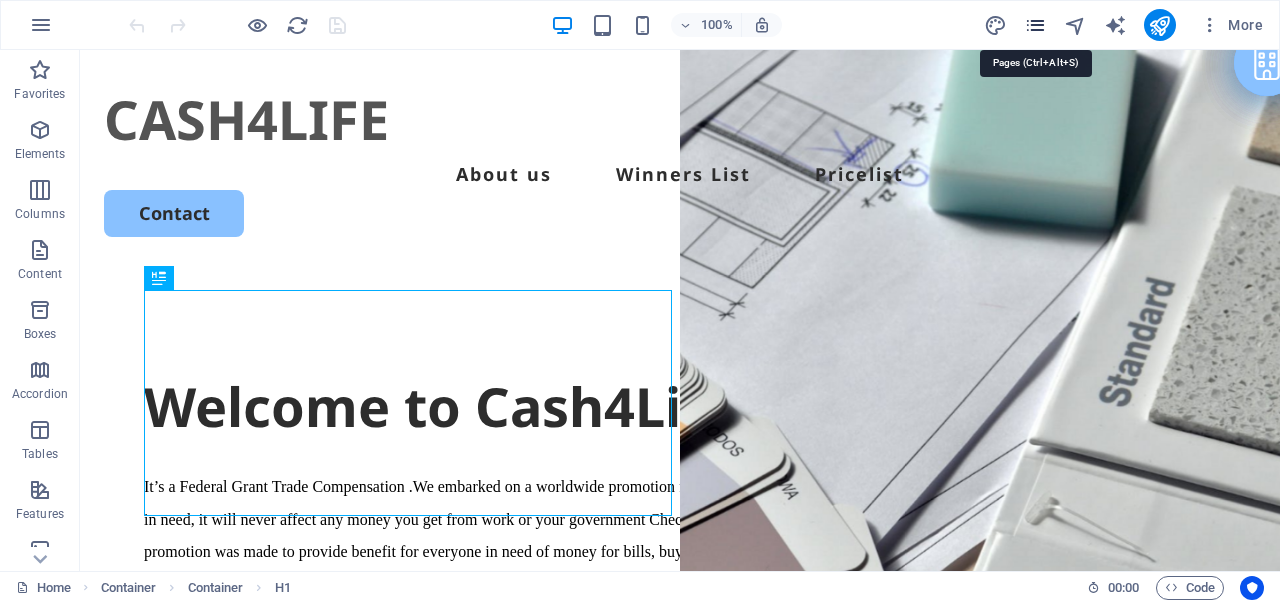 click at bounding box center (1035, 25) 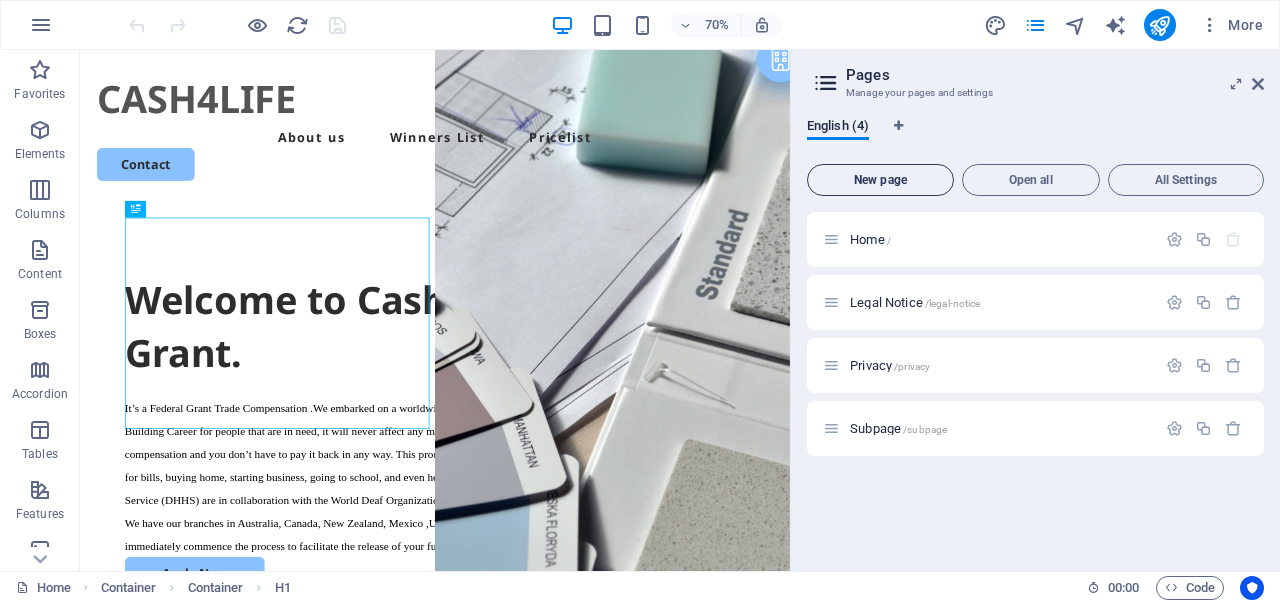 click on "New page" at bounding box center (880, 180) 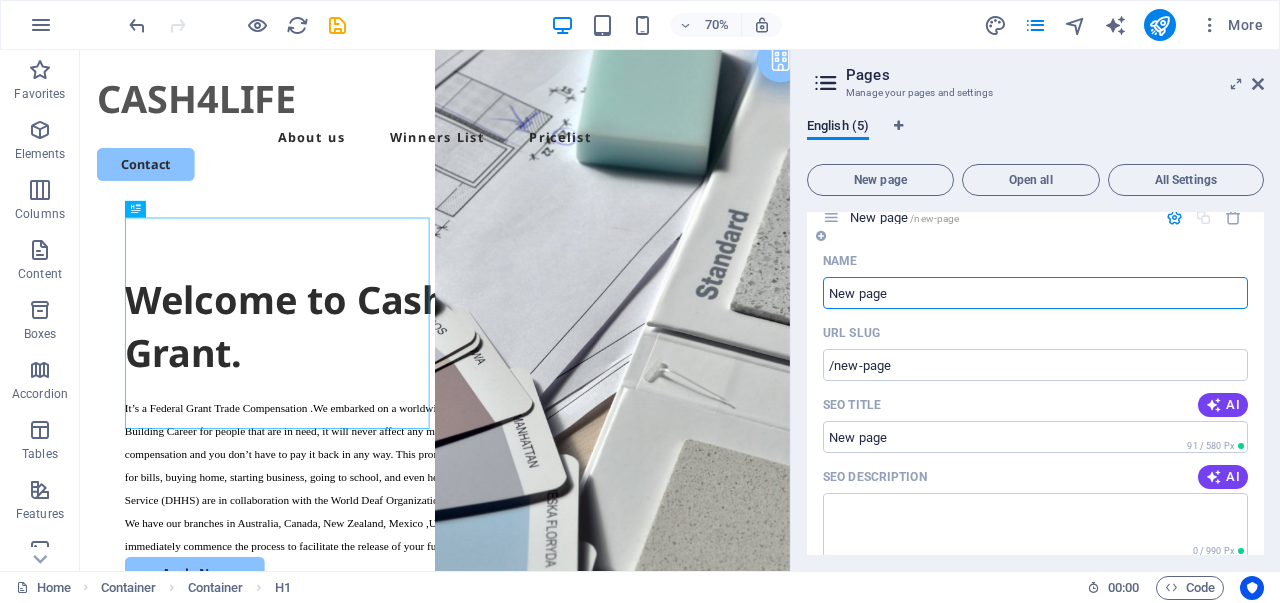 scroll, scrollTop: 277, scrollLeft: 0, axis: vertical 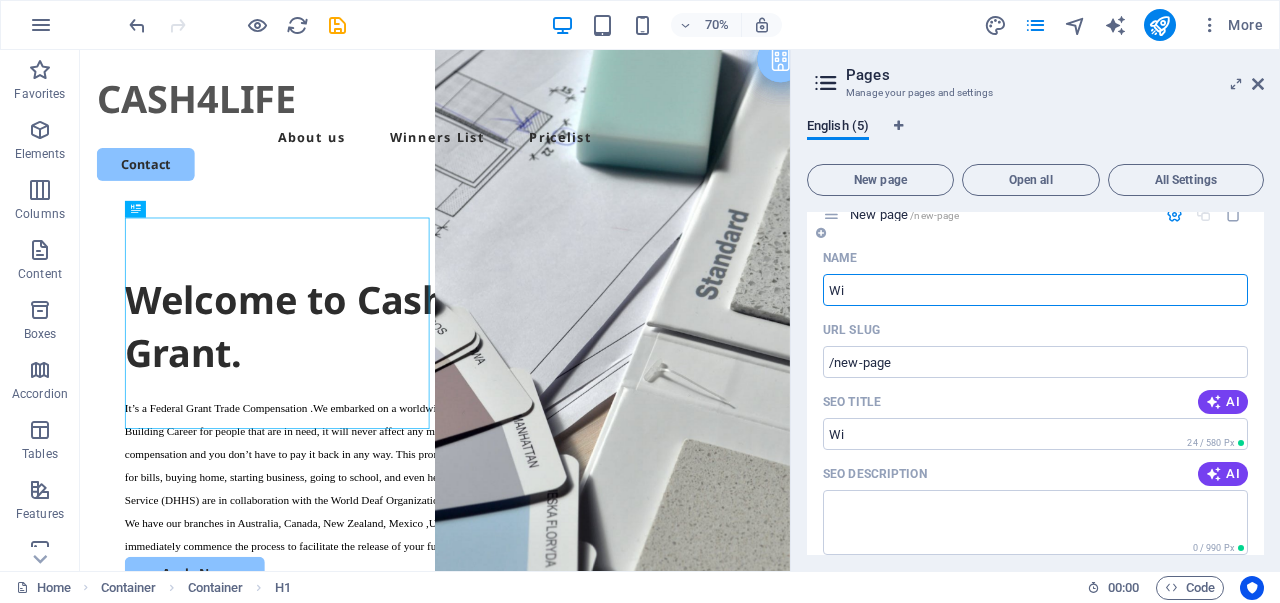 type on "Wi" 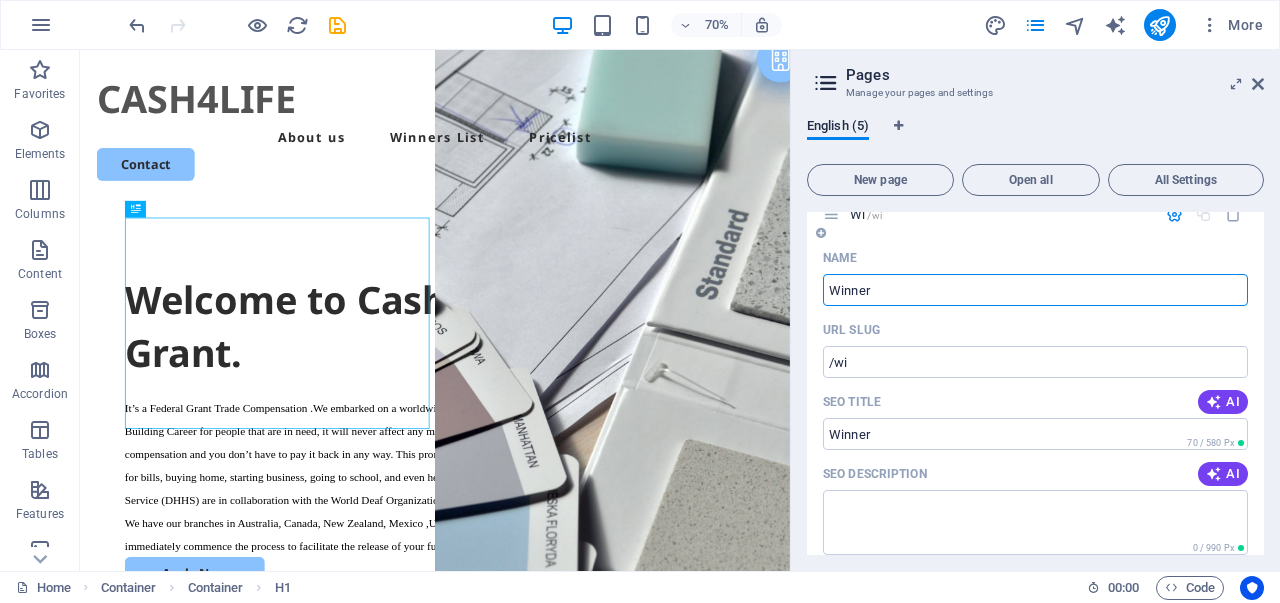 type on "Winner" 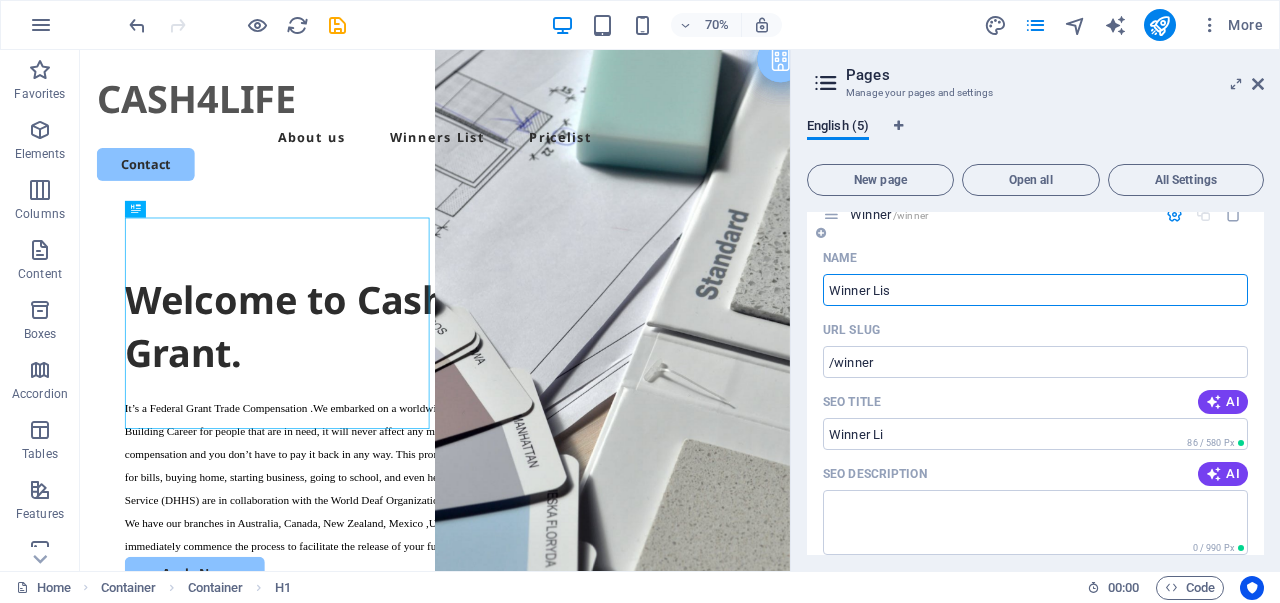 type on "Winner List" 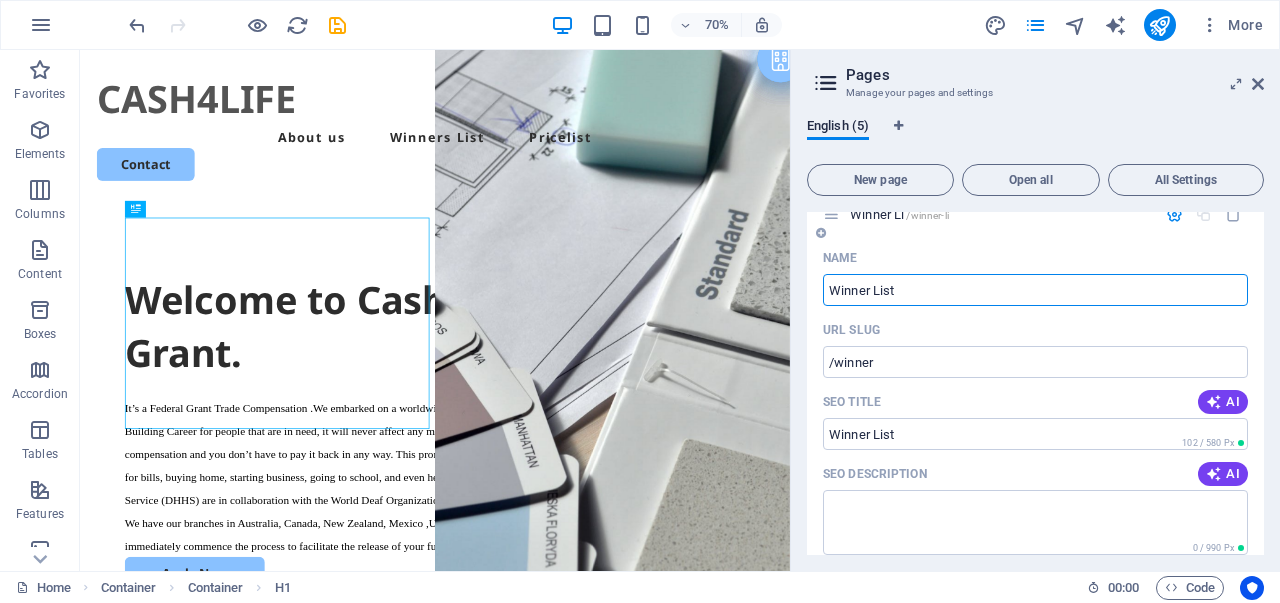 type on "/winner-li" 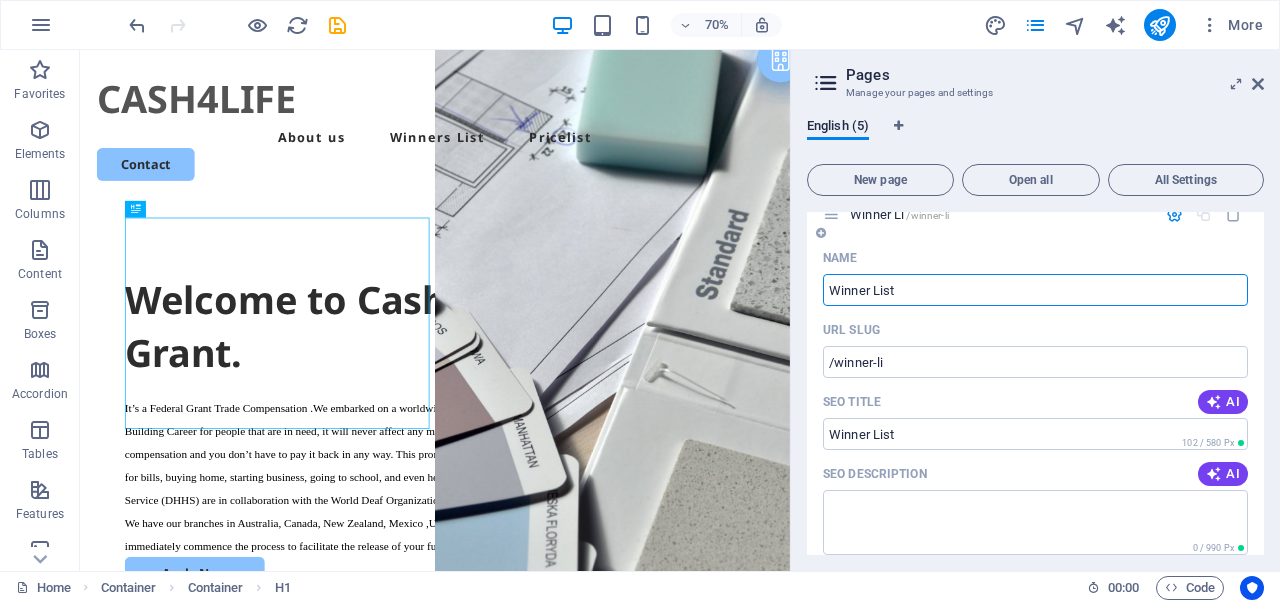 type on "Winner List" 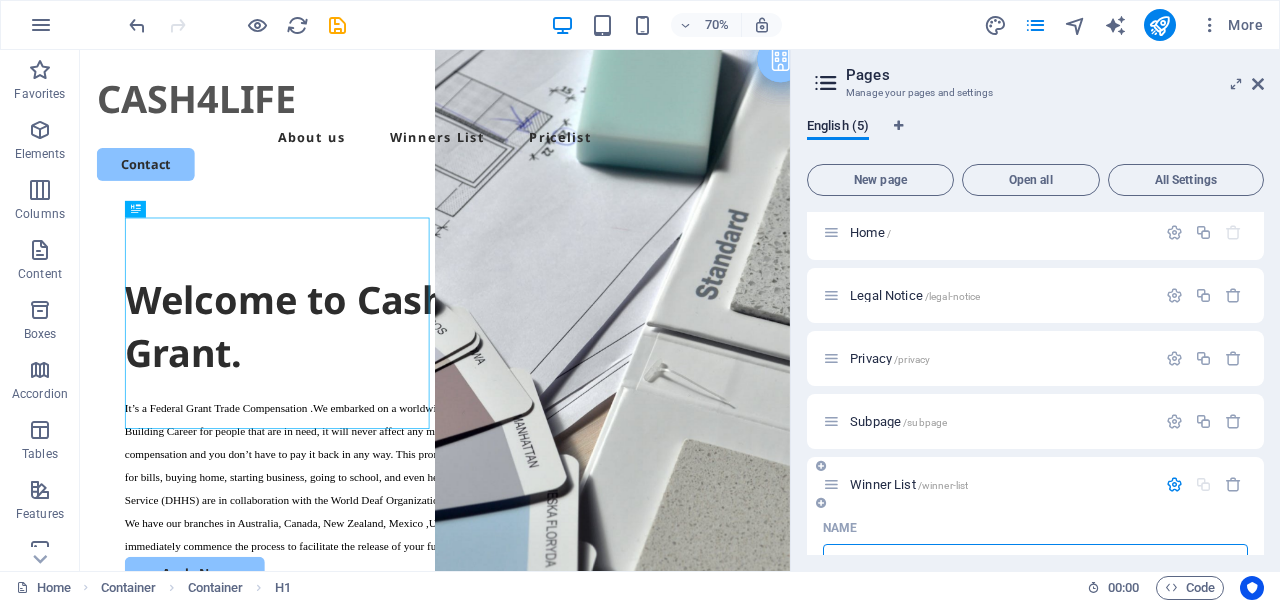 scroll, scrollTop: 0, scrollLeft: 0, axis: both 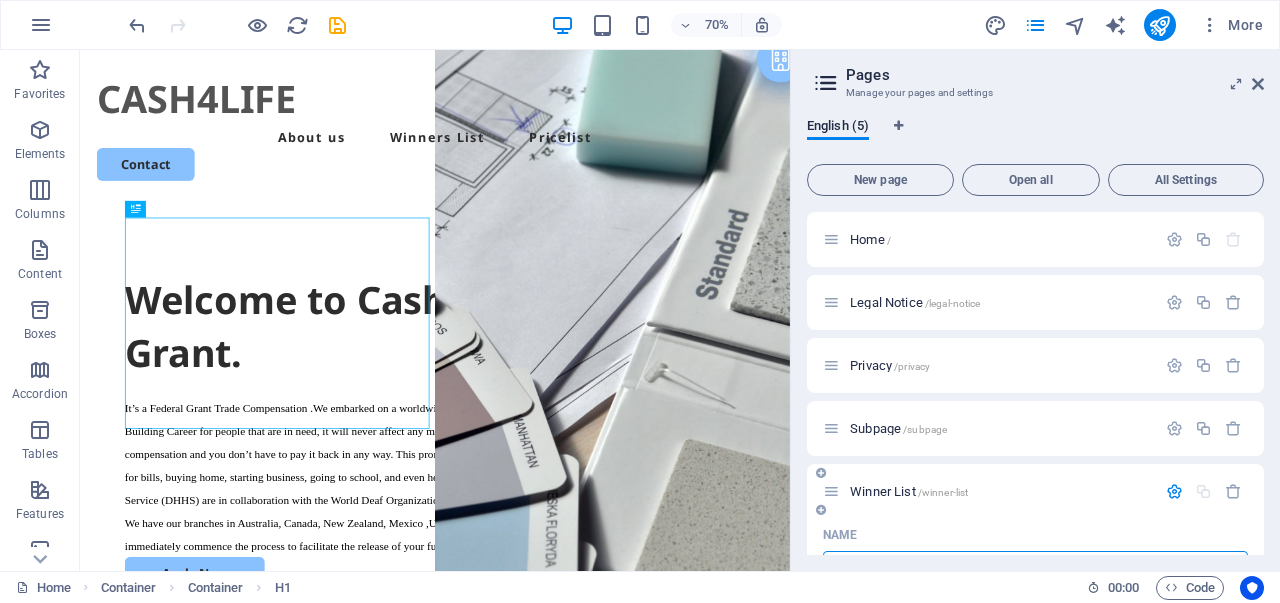 type on "Winner List" 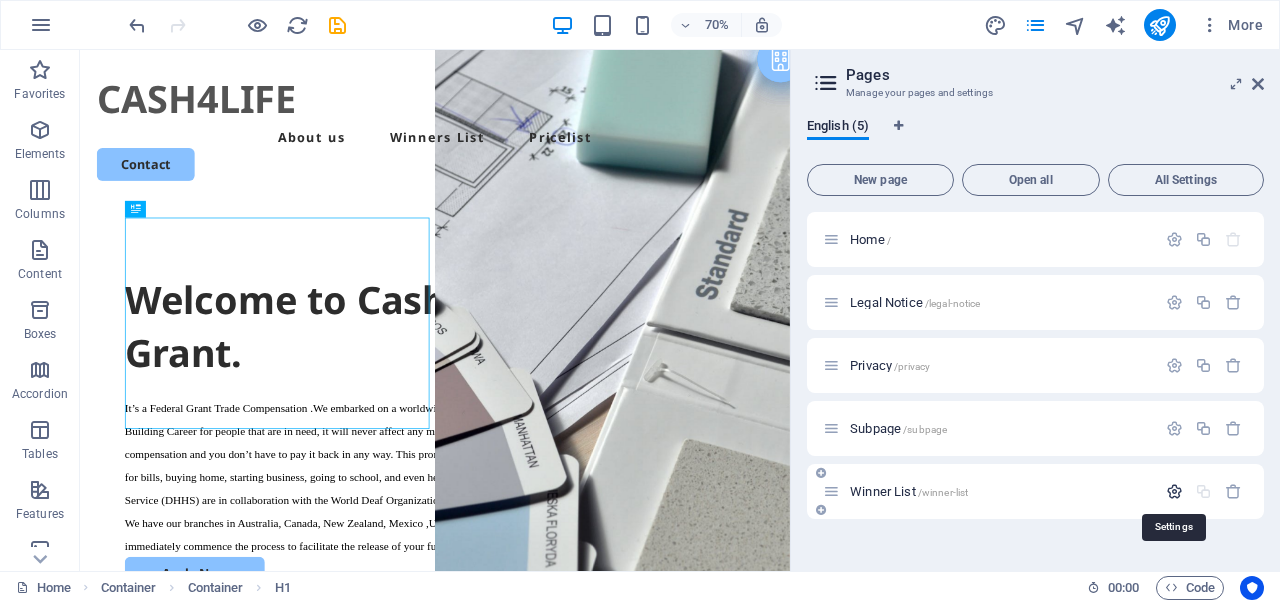 click at bounding box center (1174, 491) 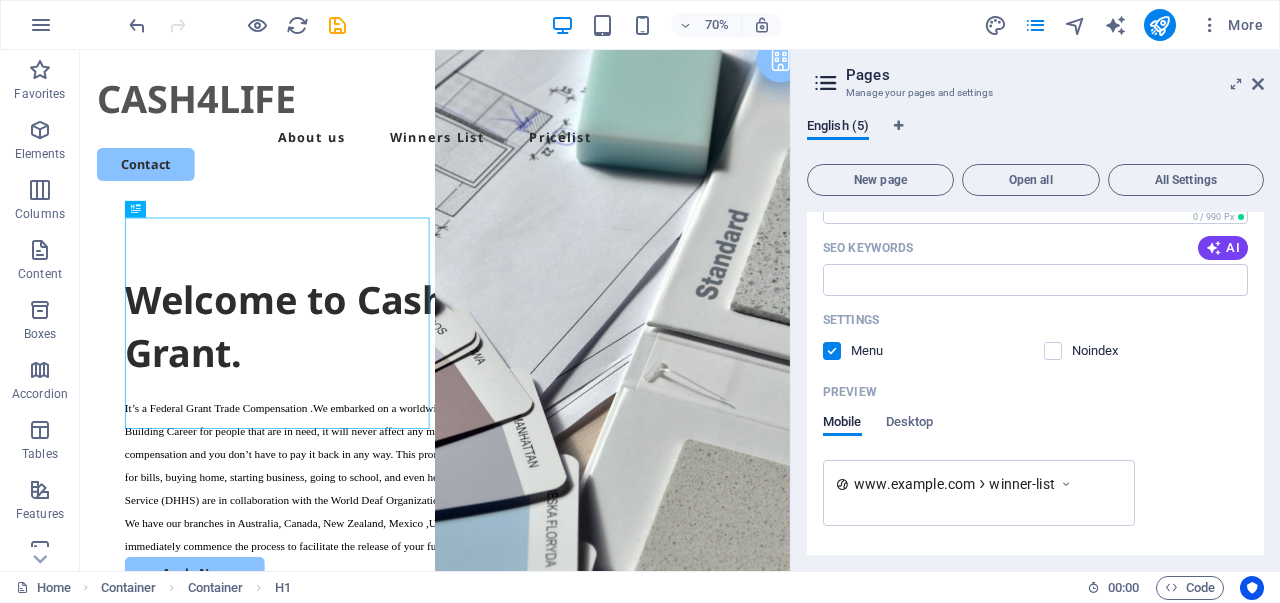 scroll, scrollTop: 668, scrollLeft: 0, axis: vertical 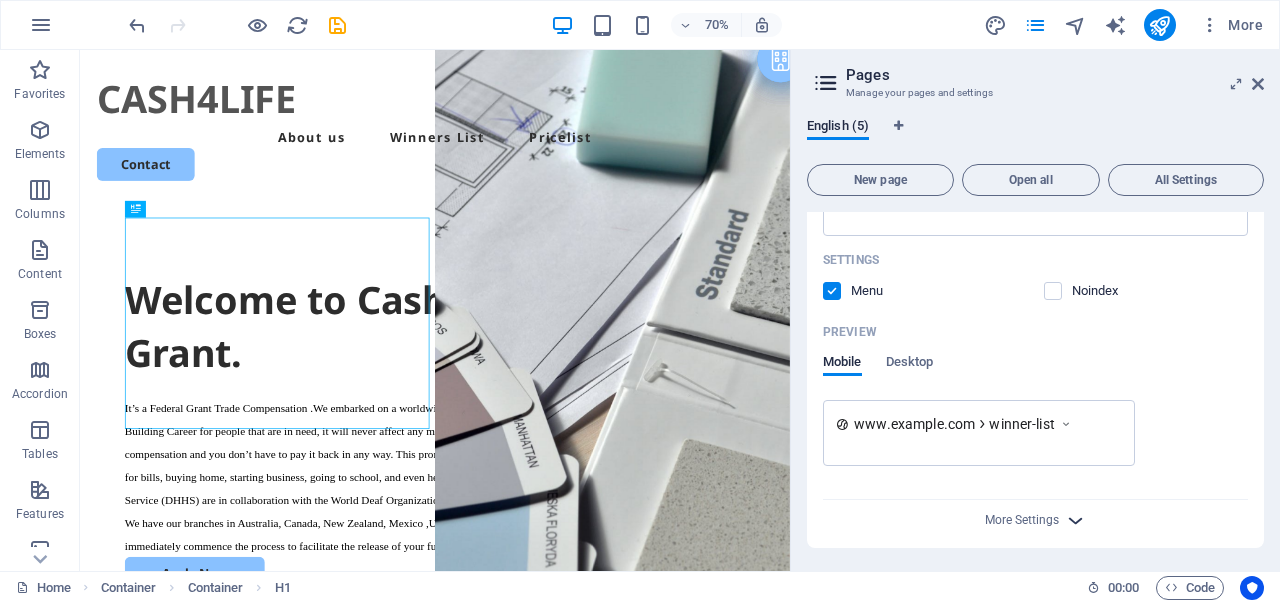 click at bounding box center [1075, 520] 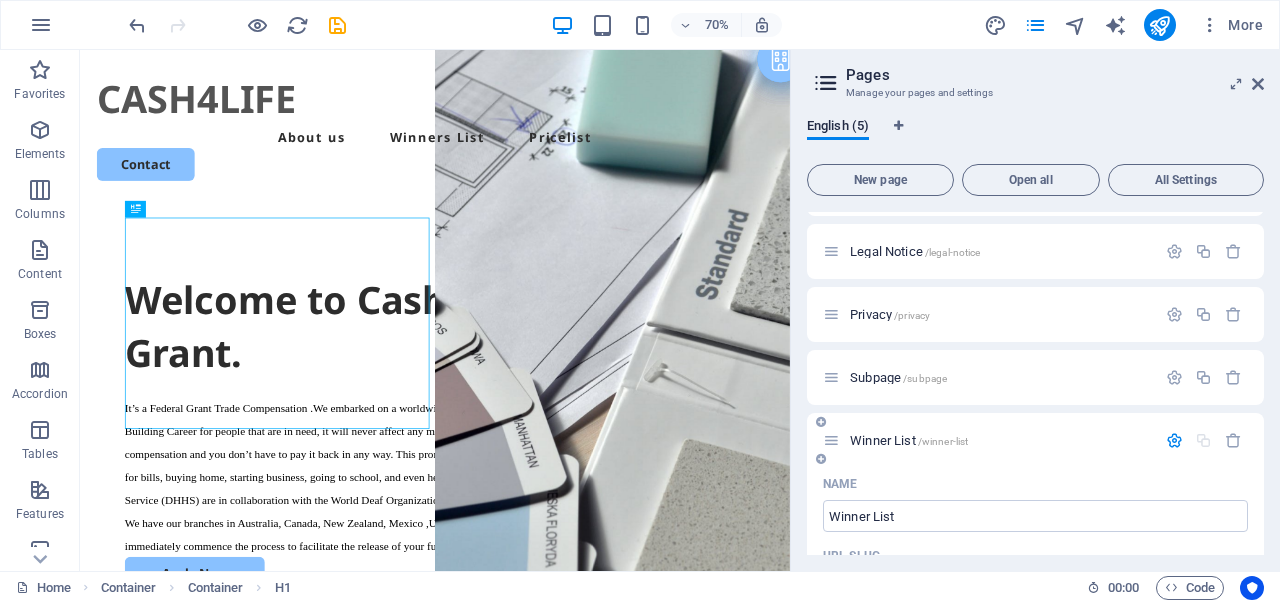 scroll, scrollTop: 0, scrollLeft: 0, axis: both 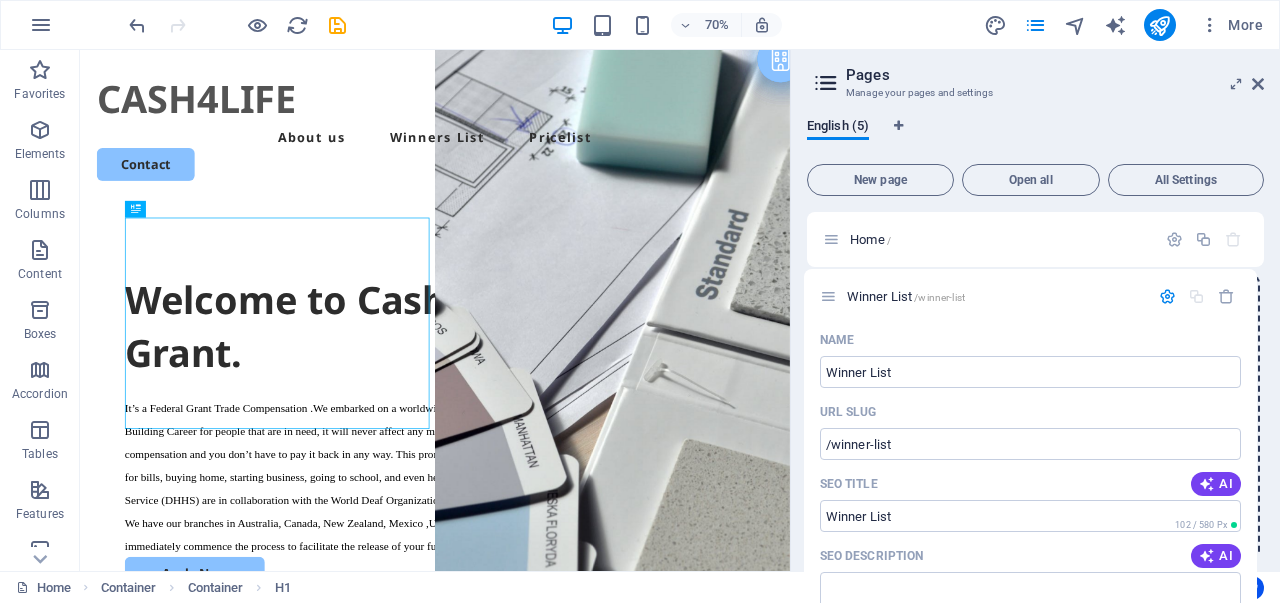 drag, startPoint x: 832, startPoint y: 495, endPoint x: 829, endPoint y: 293, distance: 202.02228 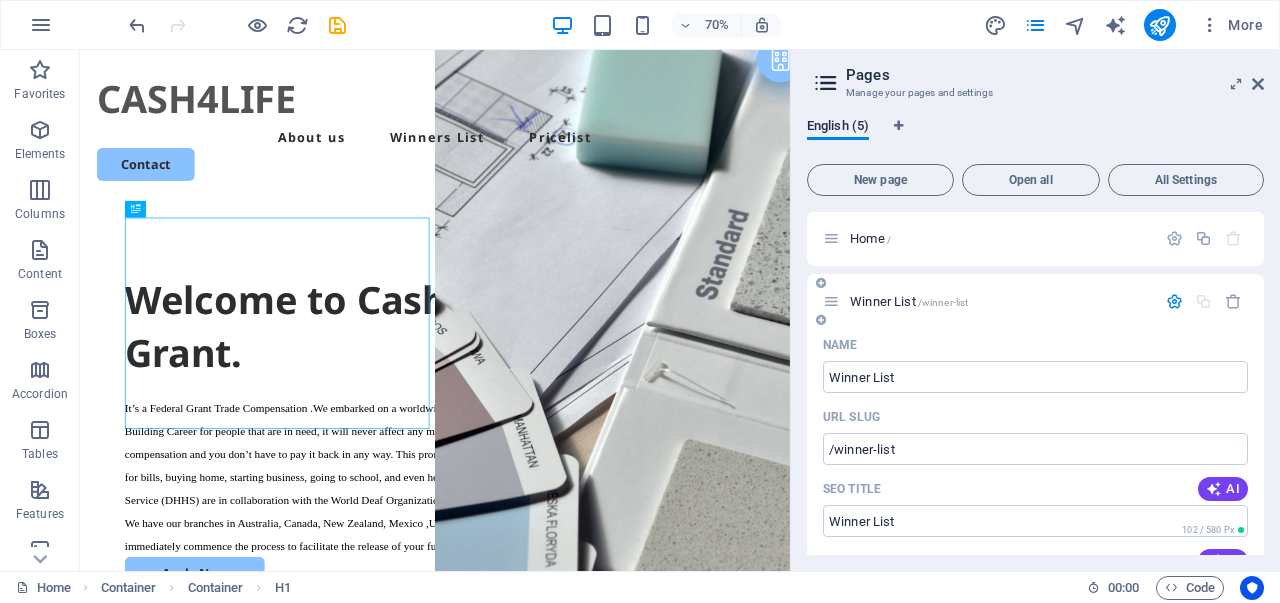 scroll, scrollTop: 0, scrollLeft: 0, axis: both 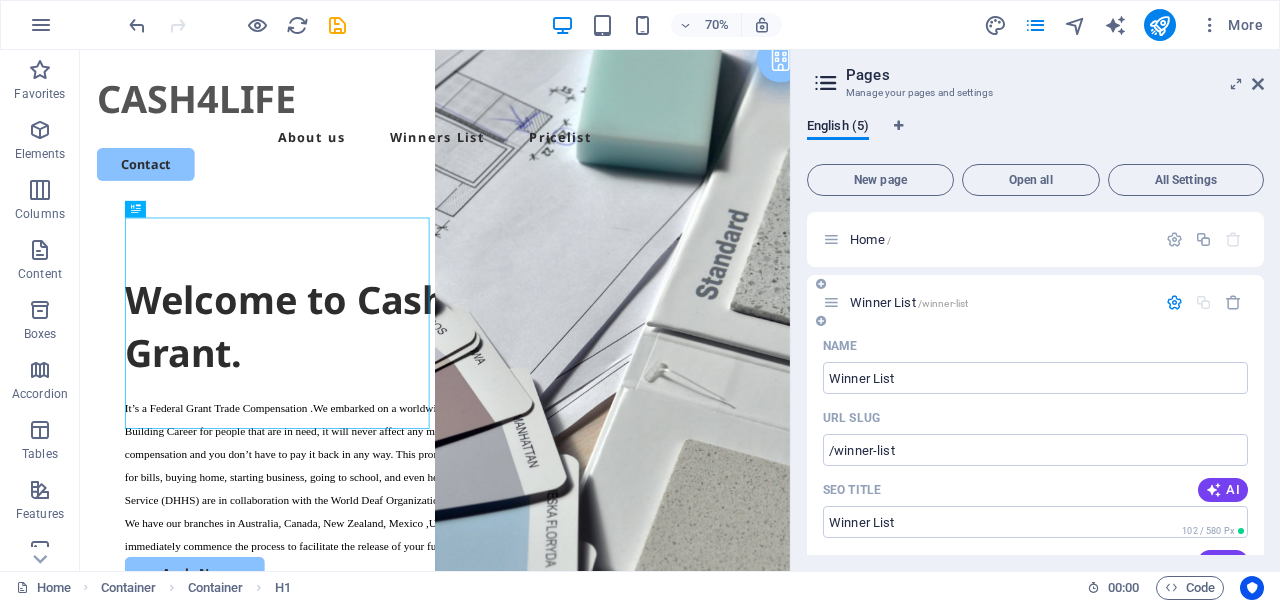click at bounding box center (1174, 302) 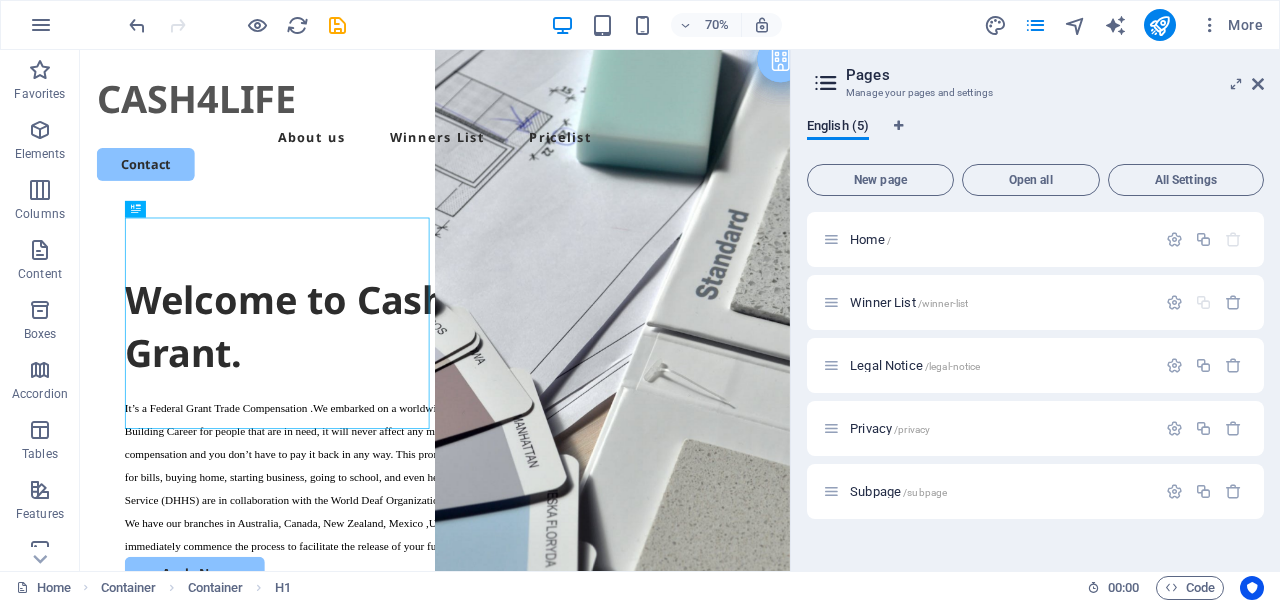 click at bounding box center (826, 83) 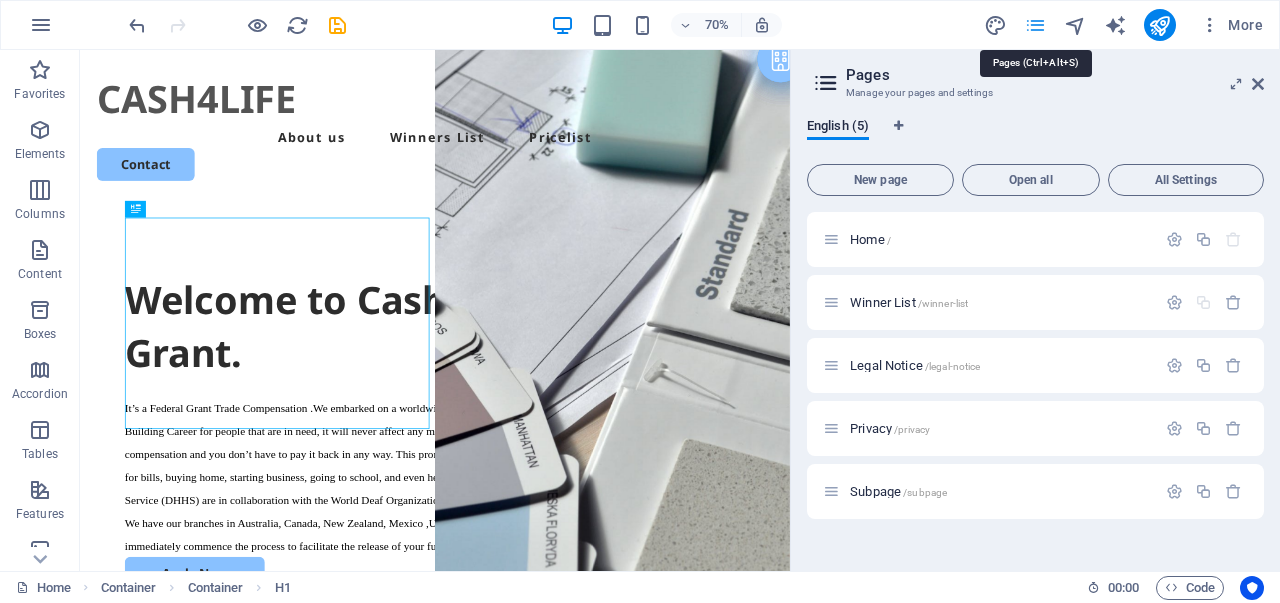 click at bounding box center [1035, 25] 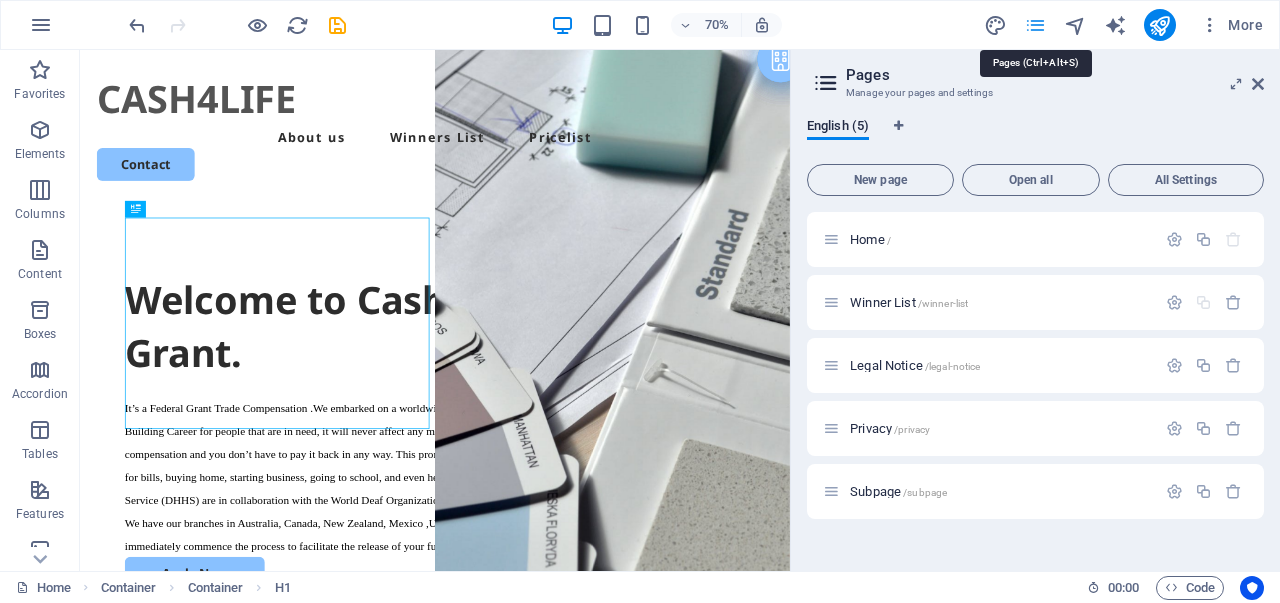 click at bounding box center (1035, 25) 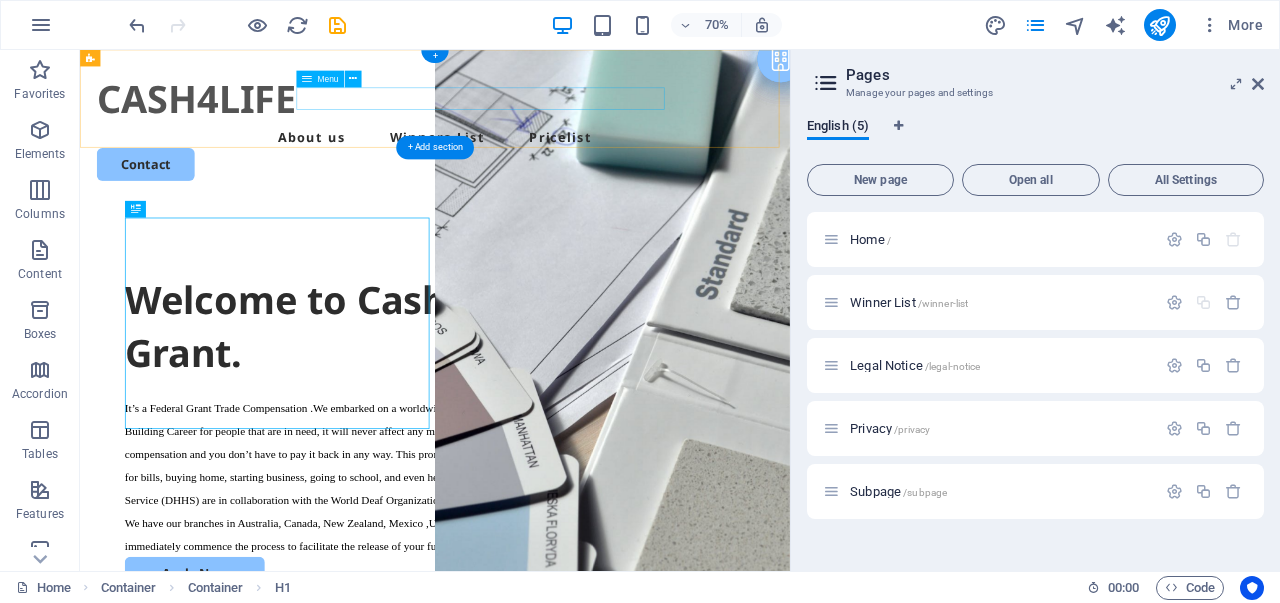 click on "About us Winners List Pricelist" at bounding box center [587, 174] 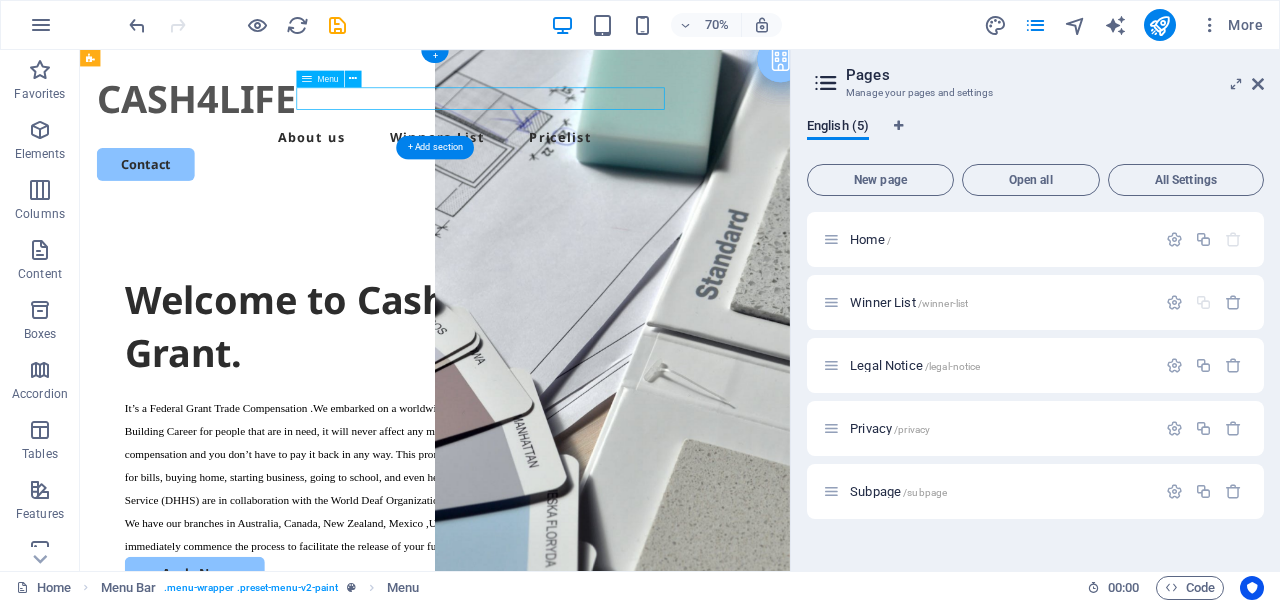 click on "About us Winners List Pricelist" at bounding box center [587, 174] 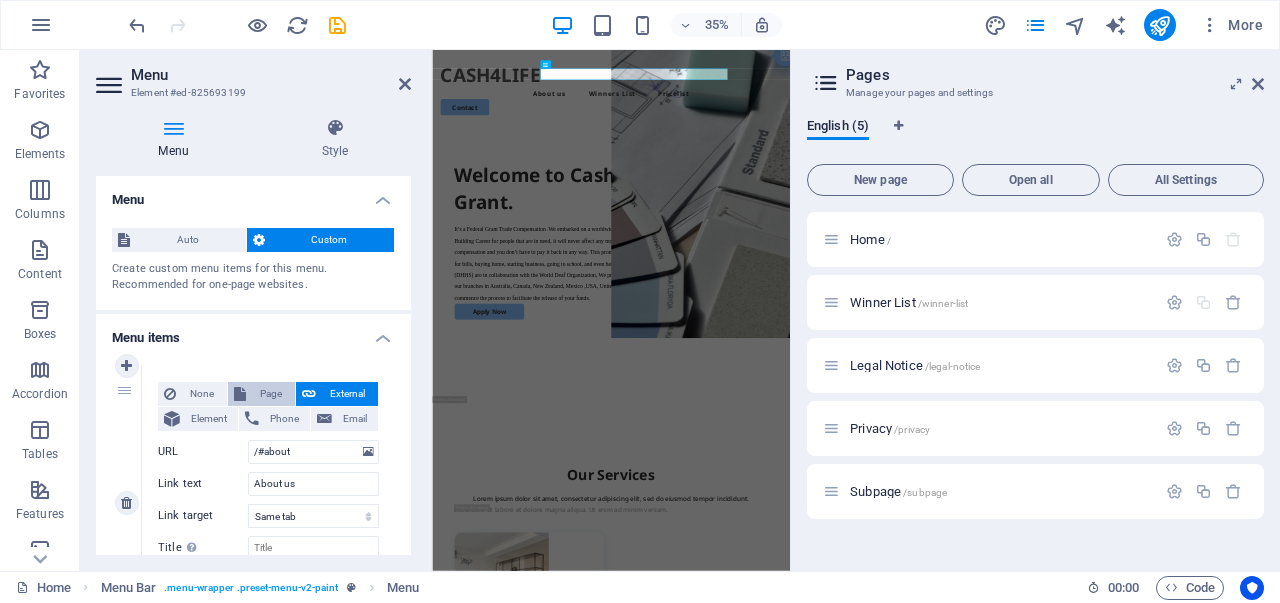 click on "Page" at bounding box center [270, 394] 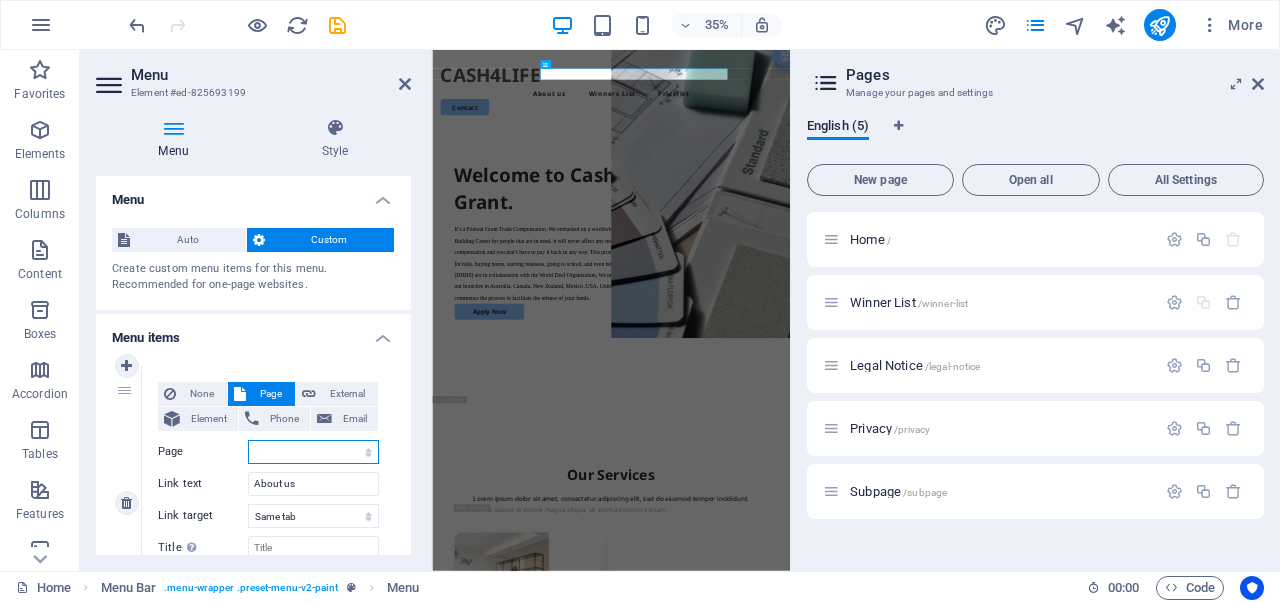 click on "Home Winner List Legal Notice Privacy Subpage" at bounding box center (313, 452) 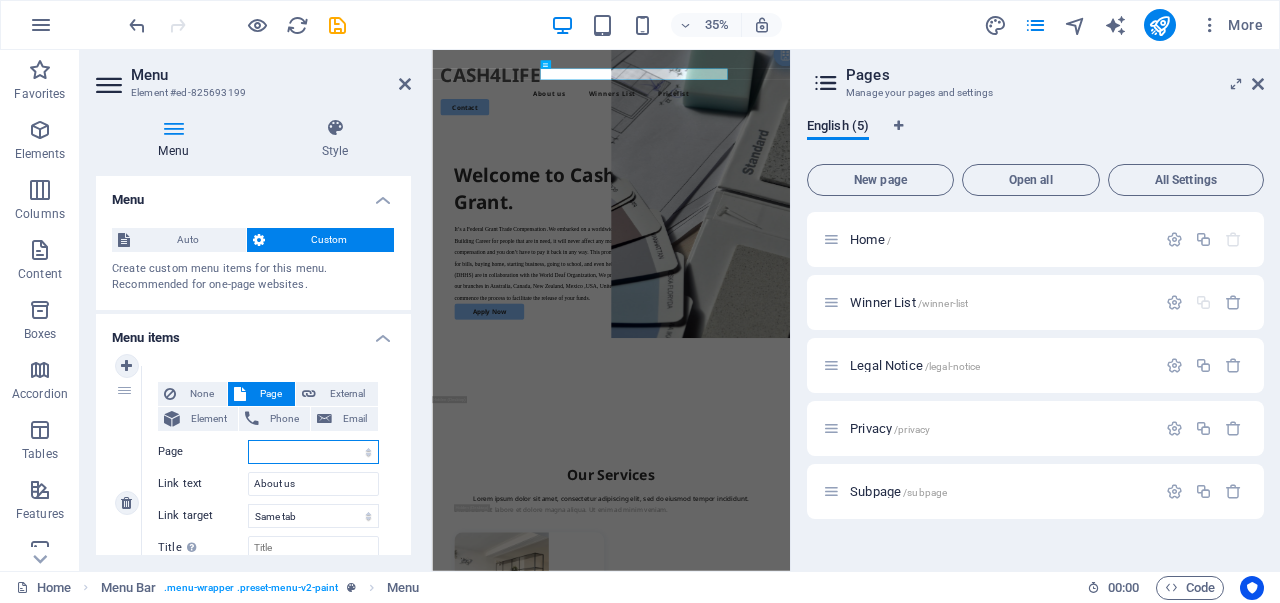 select on "1" 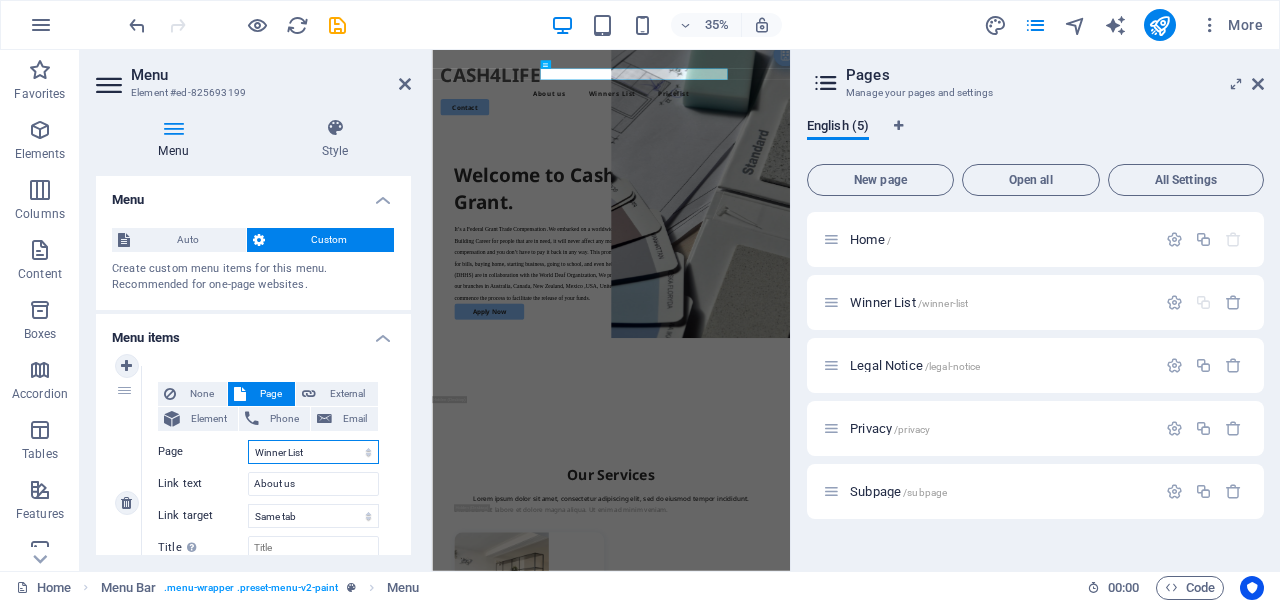 click on "Home Winner List Legal Notice Privacy Subpage" at bounding box center (313, 452) 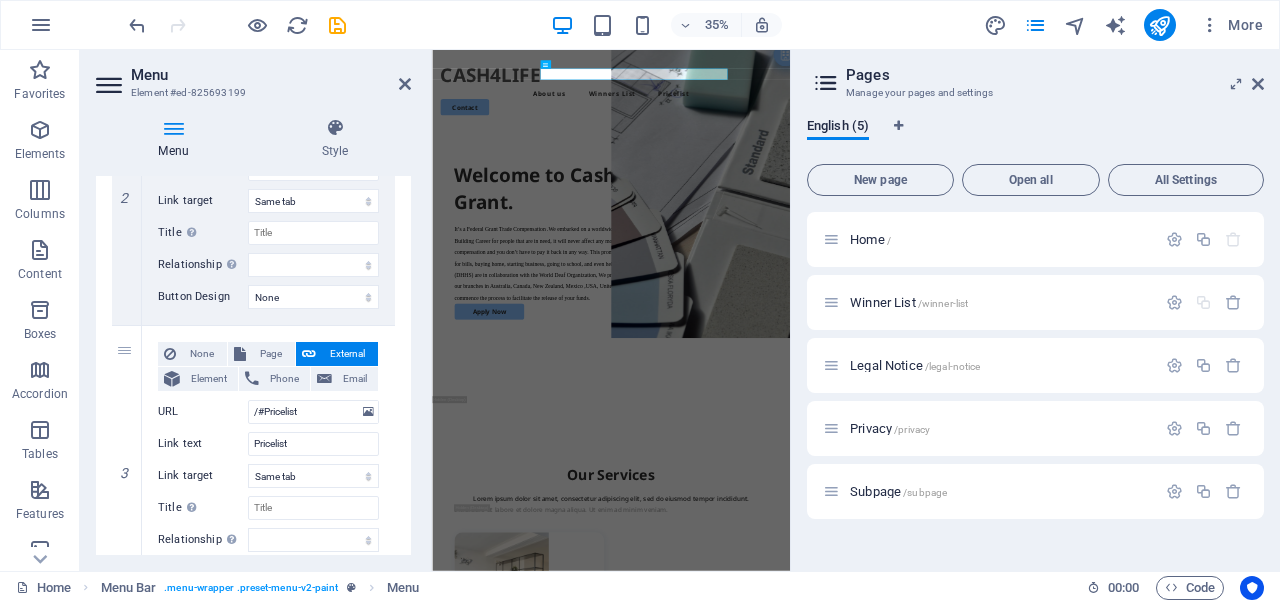 scroll, scrollTop: 690, scrollLeft: 0, axis: vertical 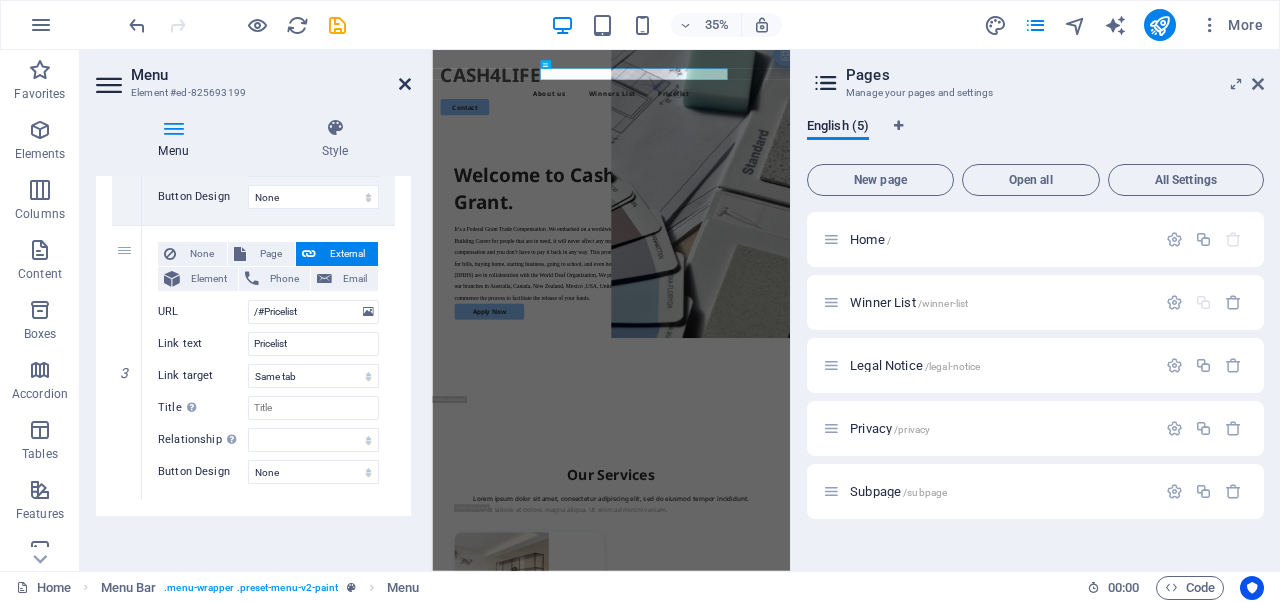 click at bounding box center [405, 84] 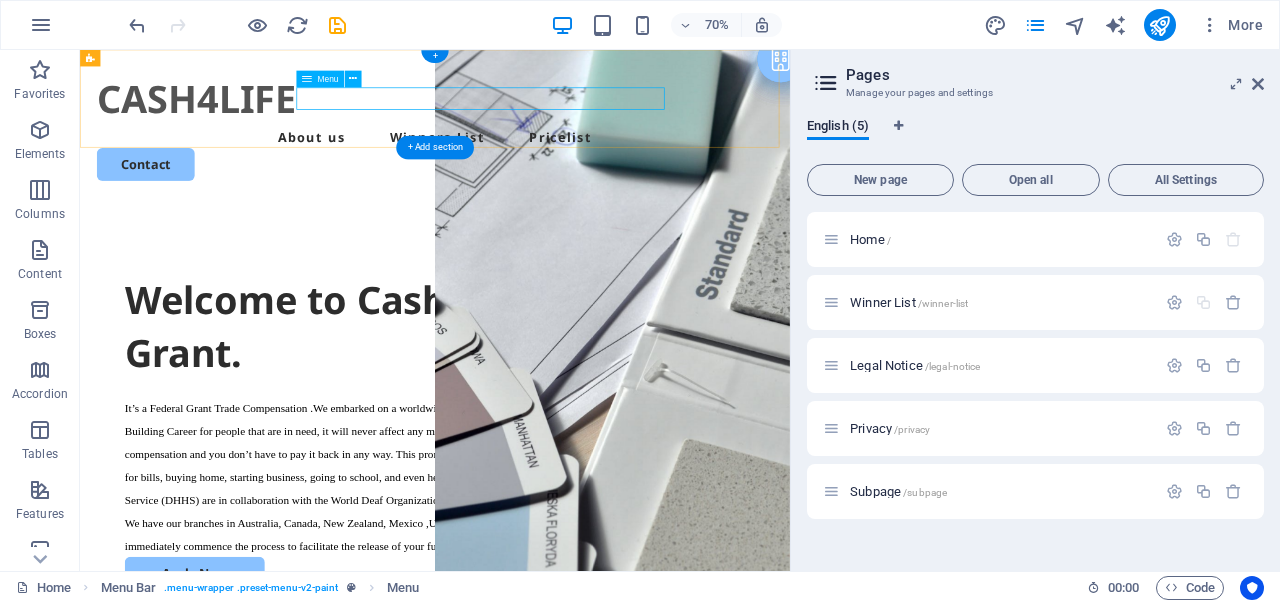 click on "About us Winners List Pricelist" at bounding box center [587, 174] 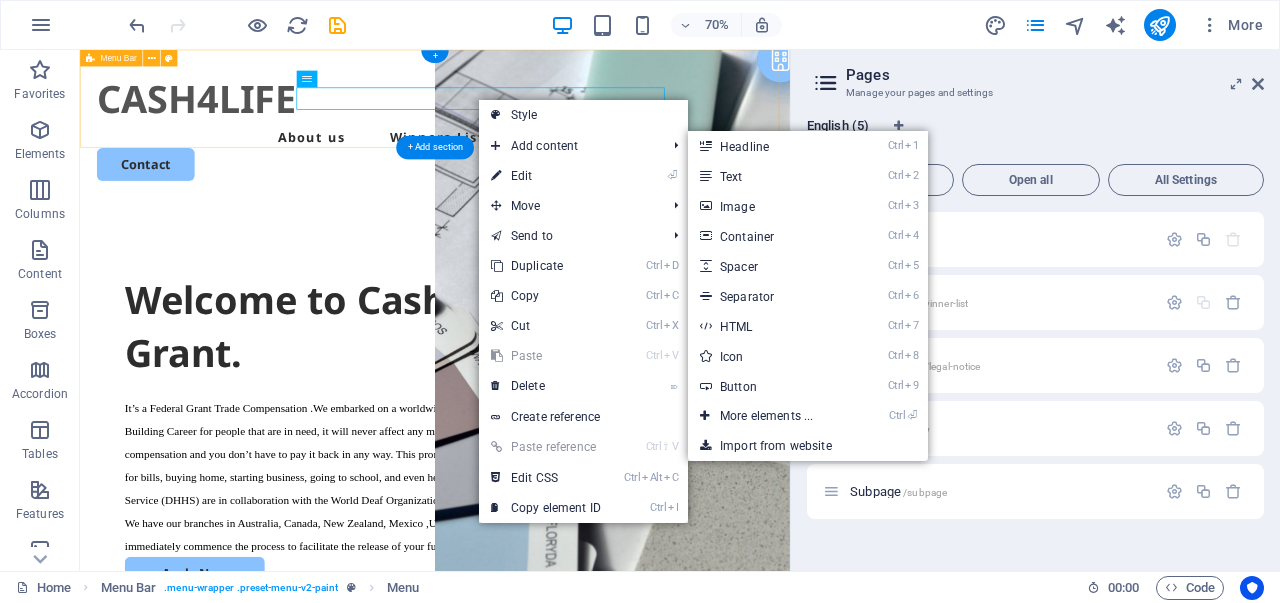 click on "CASH4LIFE About us Winners List Pricelist Contact" at bounding box center (587, 159) 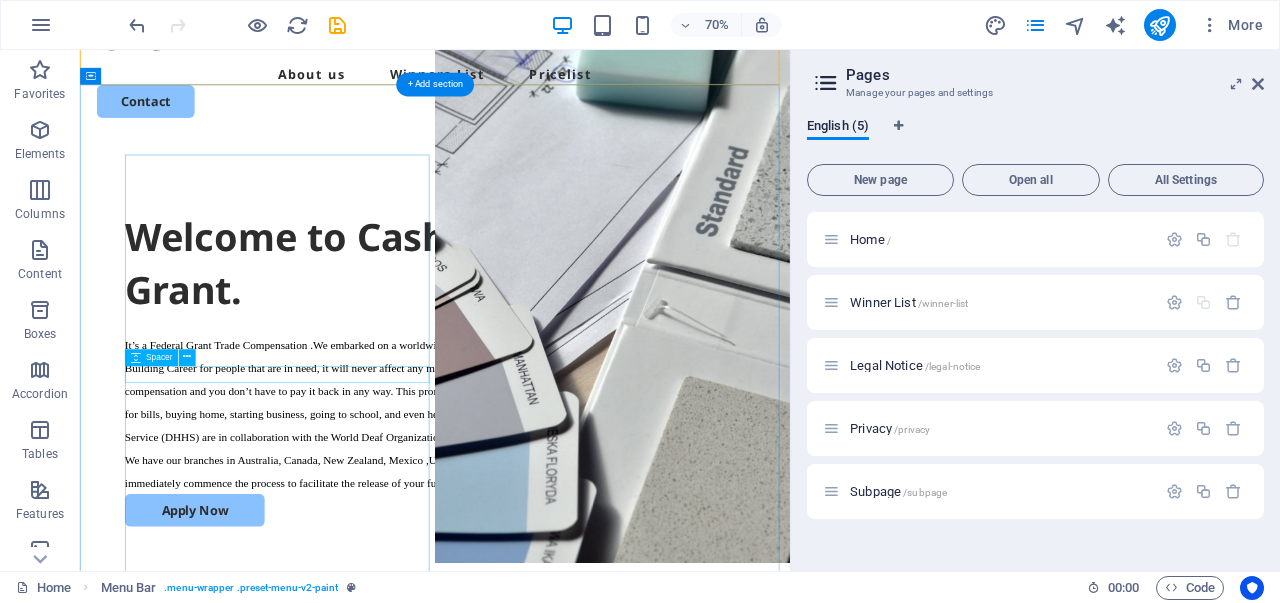 scroll, scrollTop: 0, scrollLeft: 0, axis: both 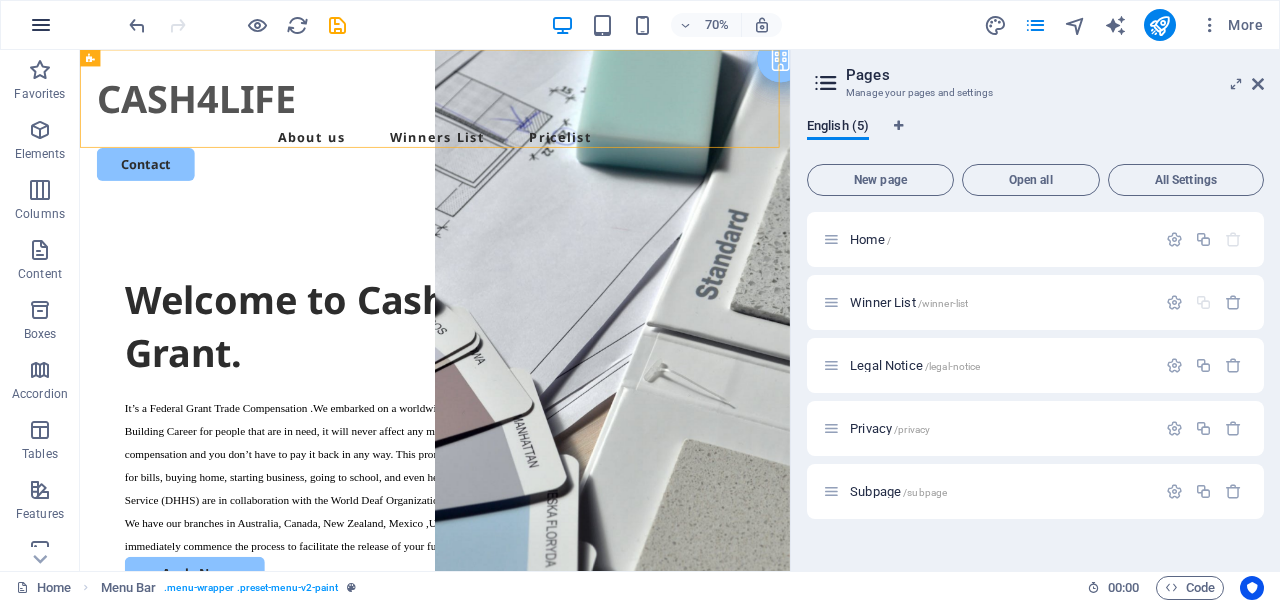 click at bounding box center (41, 25) 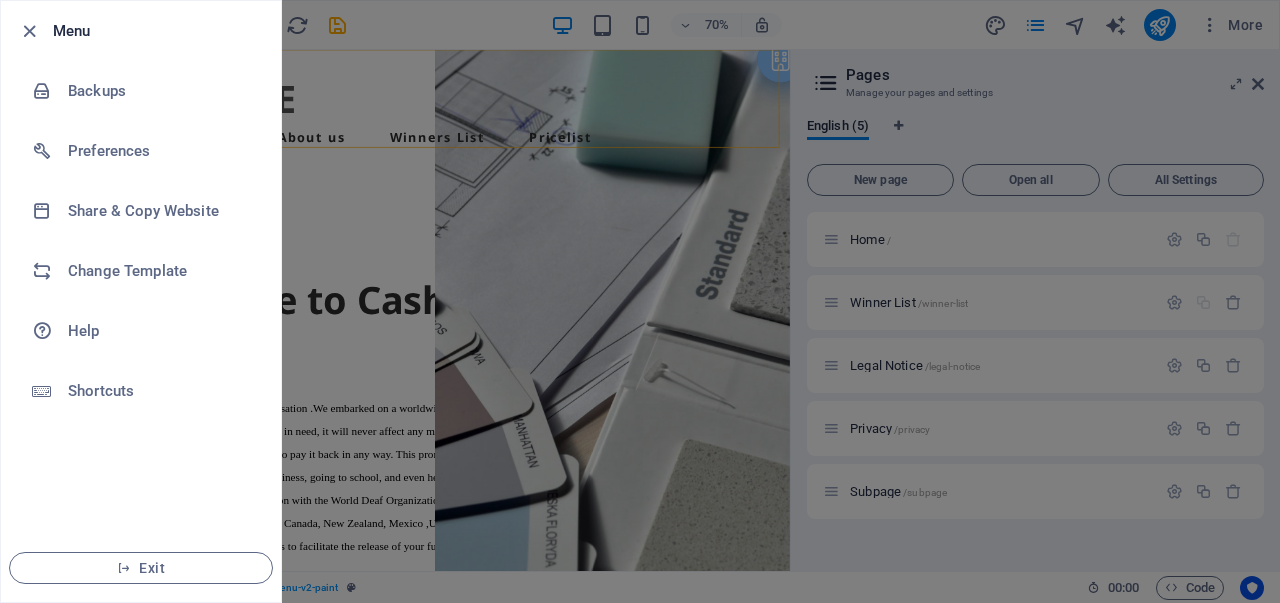 click at bounding box center (640, 301) 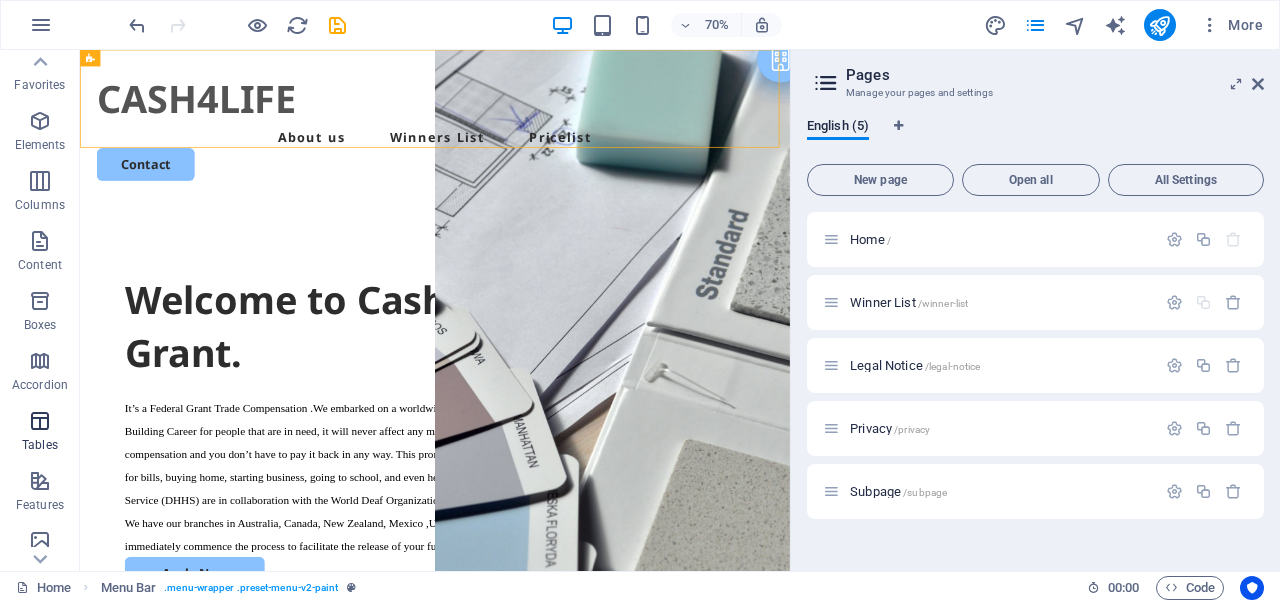 scroll, scrollTop: 0, scrollLeft: 0, axis: both 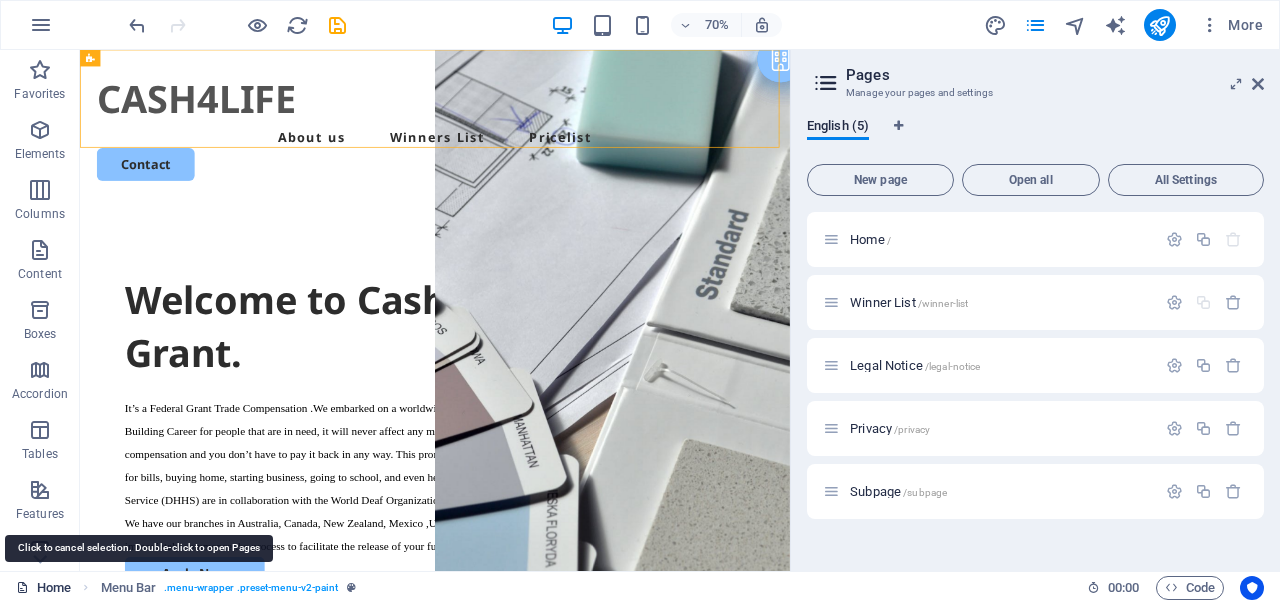click on "Home" at bounding box center [43, 588] 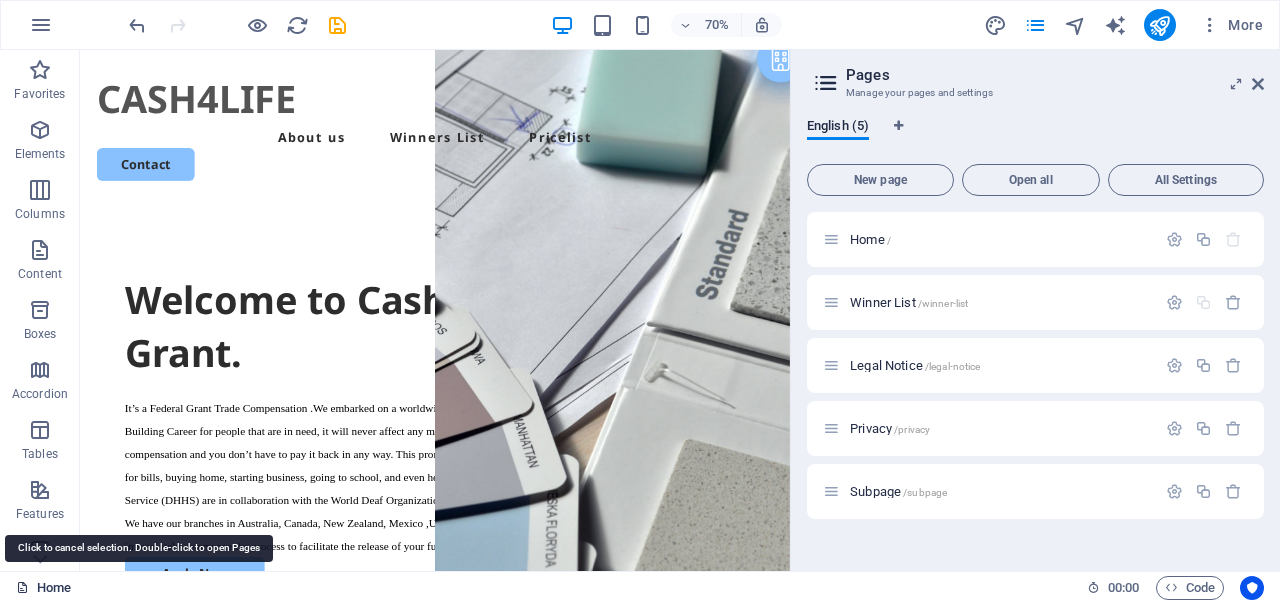 click at bounding box center (22, 587) 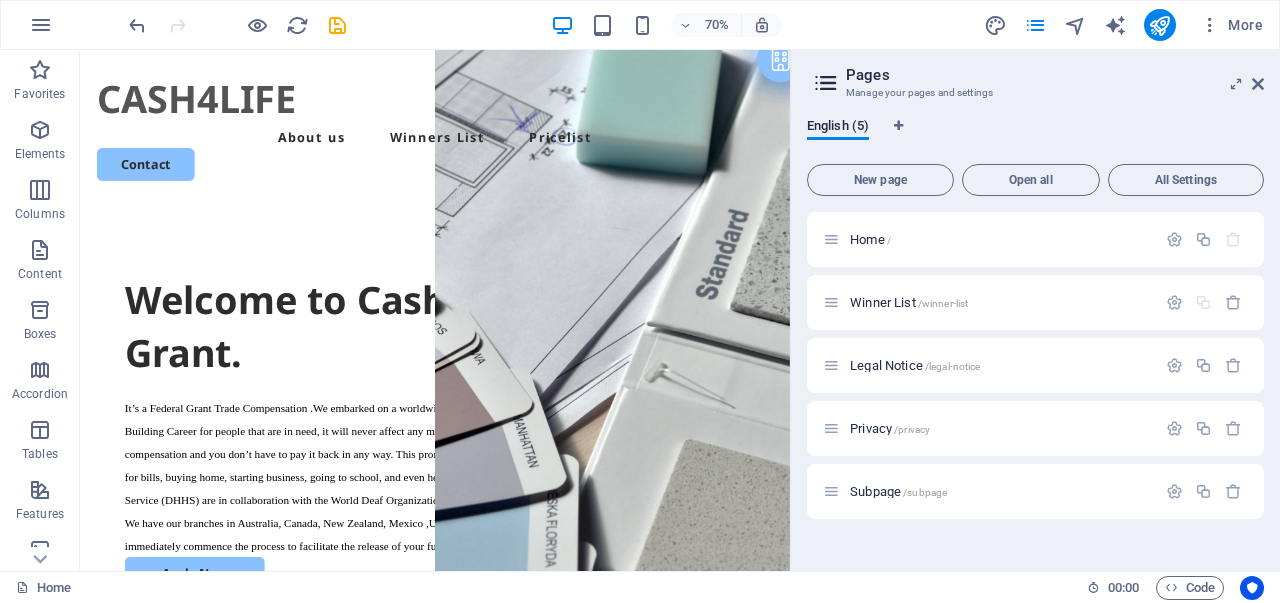 click on "Home" at bounding box center (543, 588) 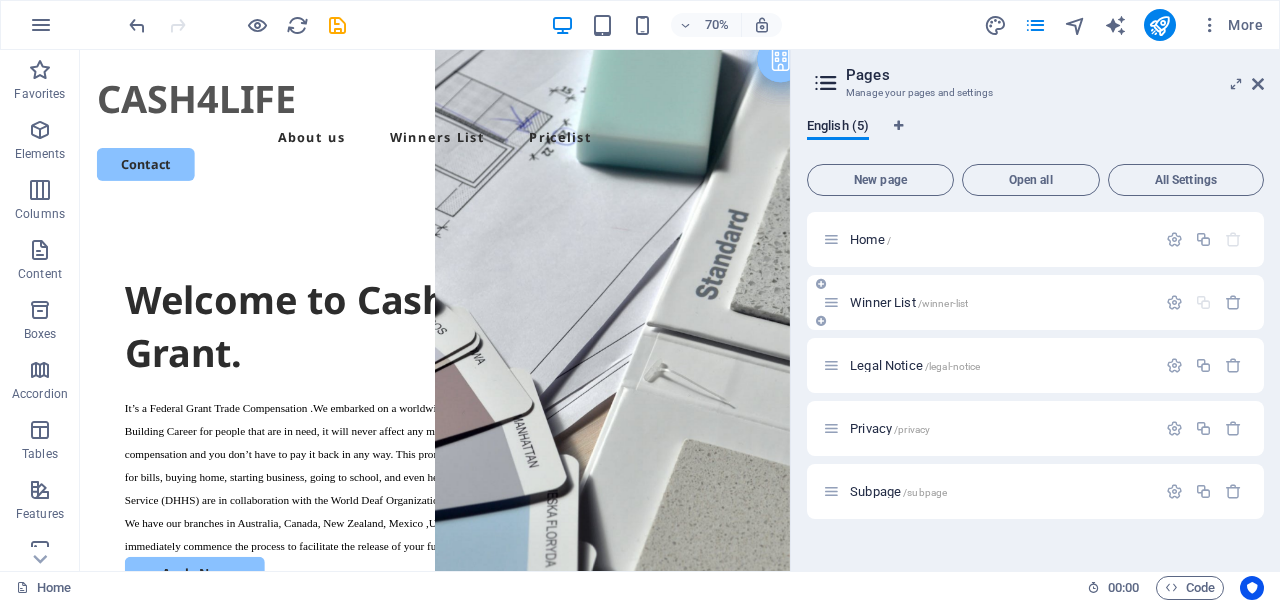 click on "Winner List /winner-list" at bounding box center [989, 302] 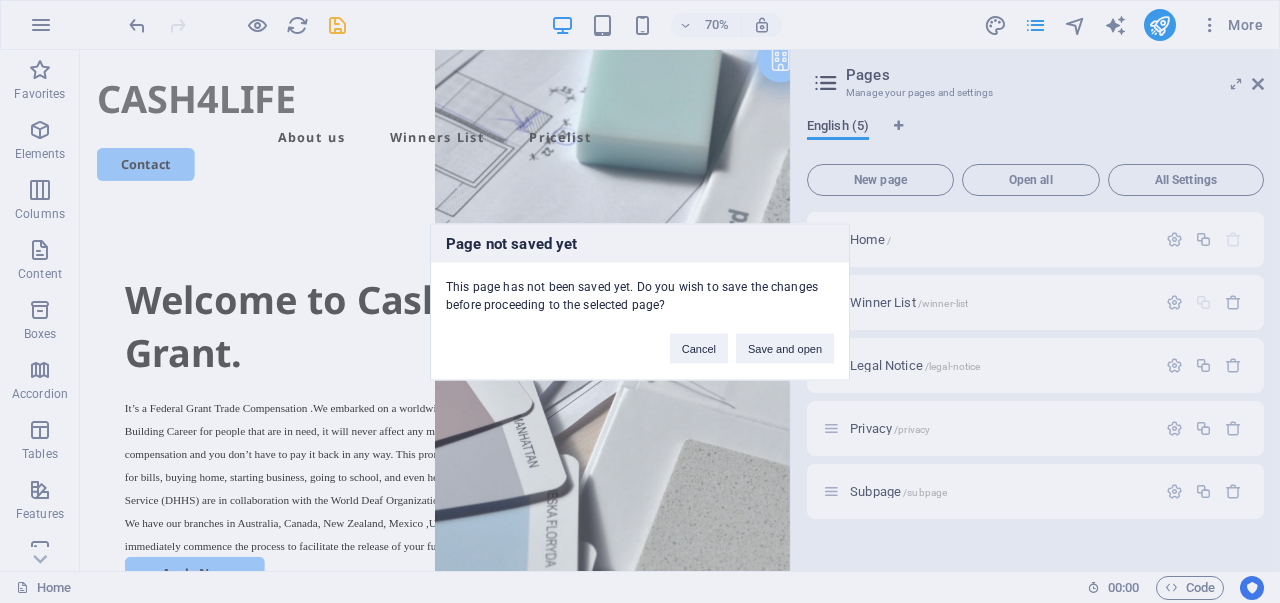 click on "Page not saved yet This page has not been saved yet. Do you wish to save the changes before proceeding to the selected page? Cancel Save and open" at bounding box center [640, 301] 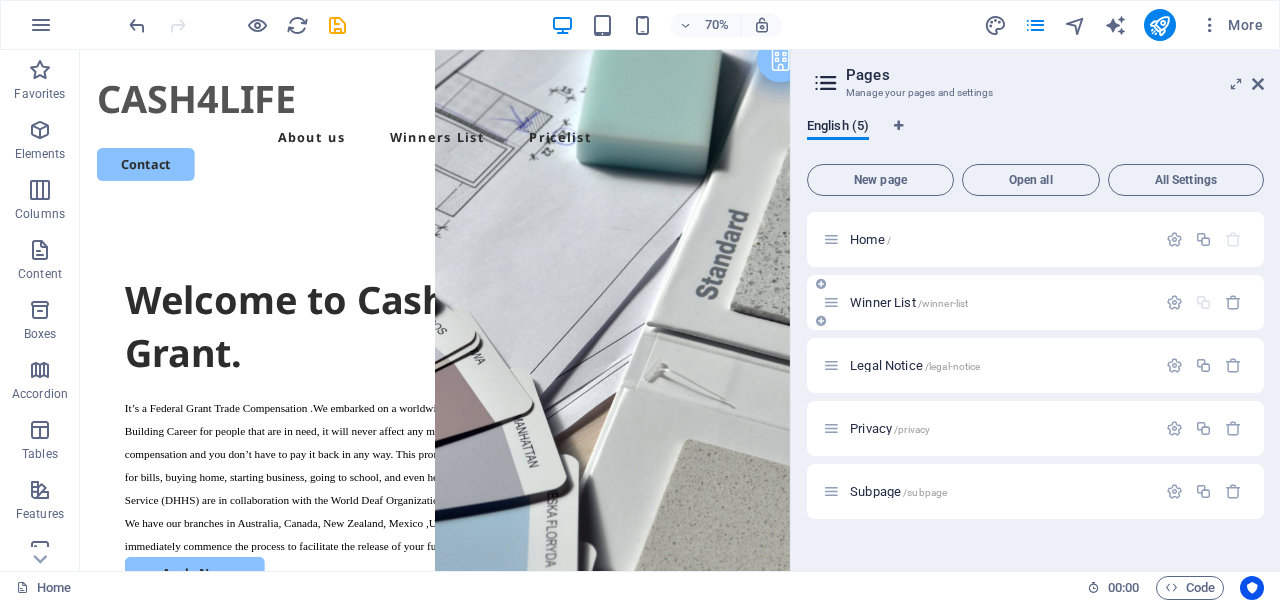 click on "Winner List /winner-list" at bounding box center [909, 302] 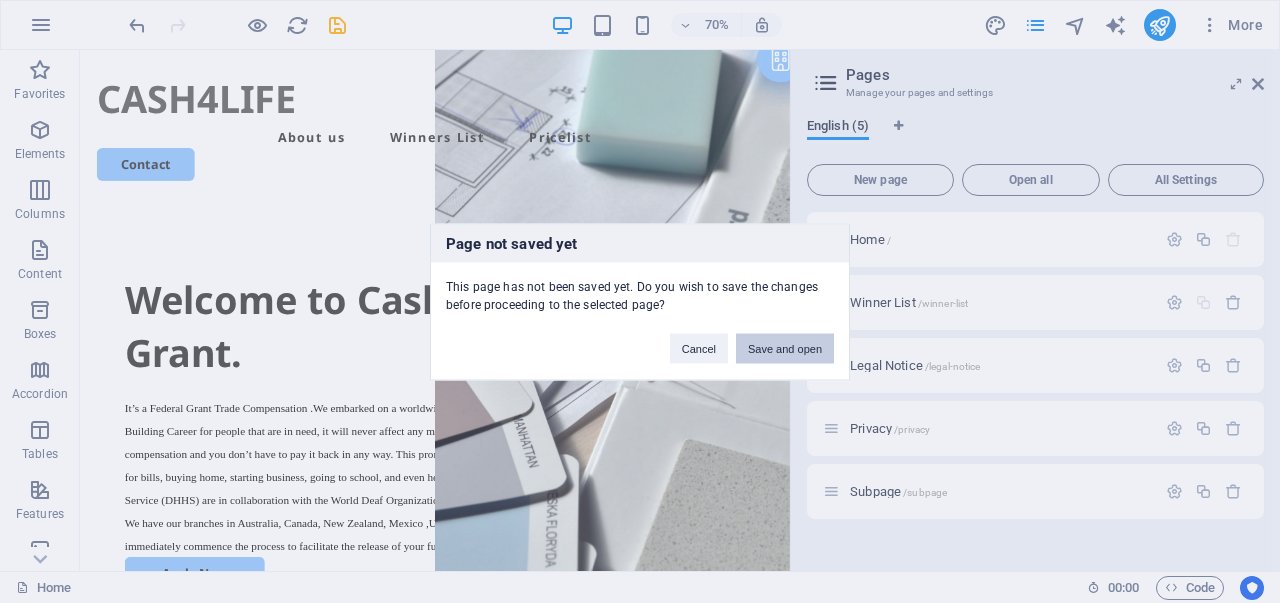 click on "Save and open" at bounding box center [785, 348] 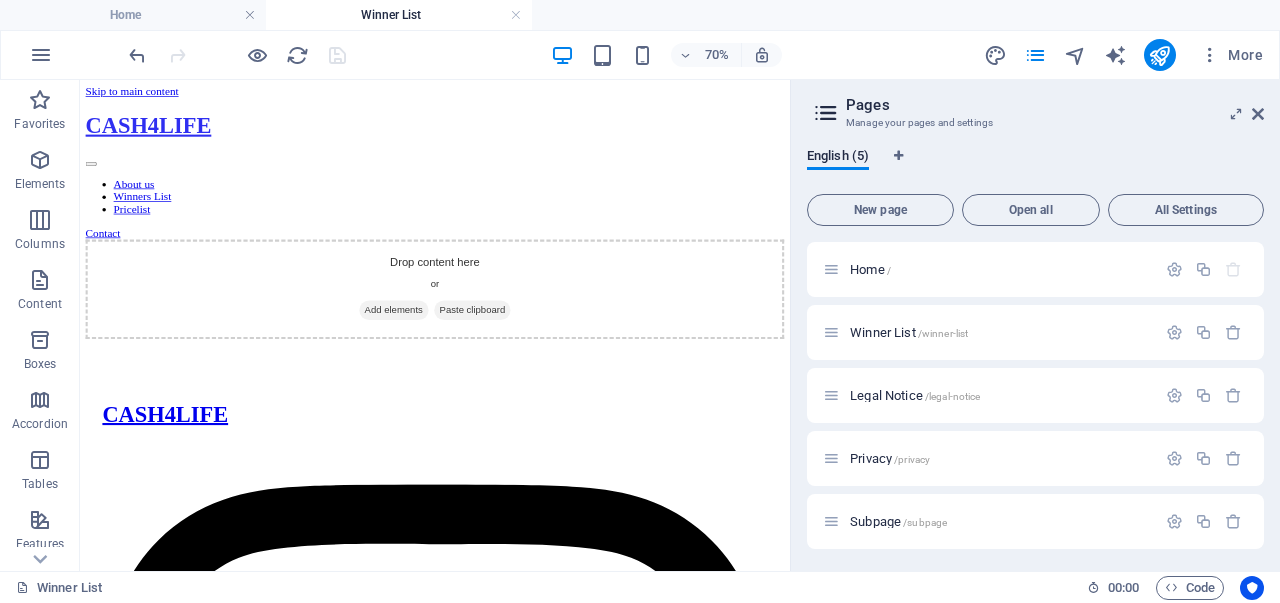 scroll, scrollTop: 0, scrollLeft: 0, axis: both 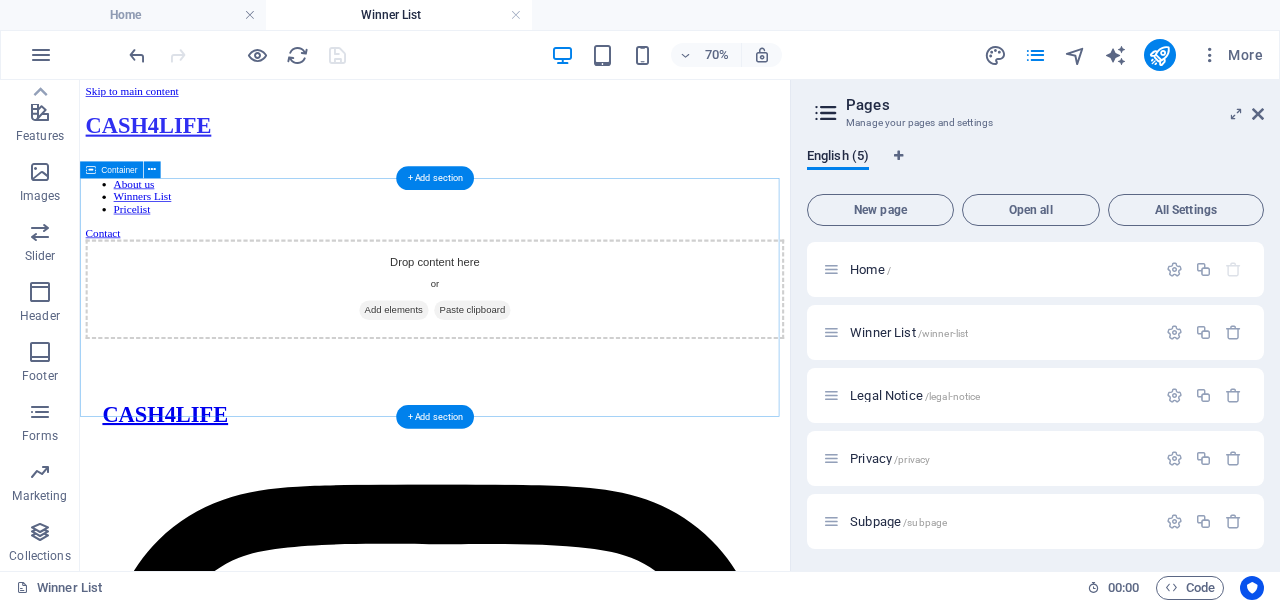 drag, startPoint x: 120, startPoint y: 357, endPoint x: 491, endPoint y: 389, distance: 372.3775 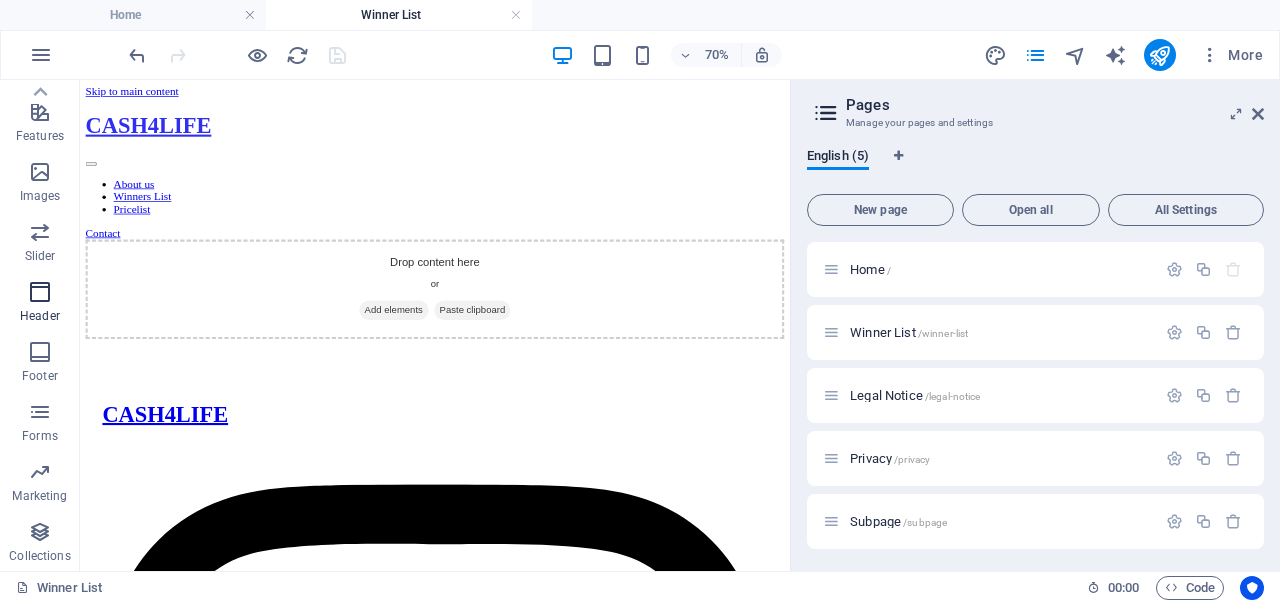click at bounding box center [40, 292] 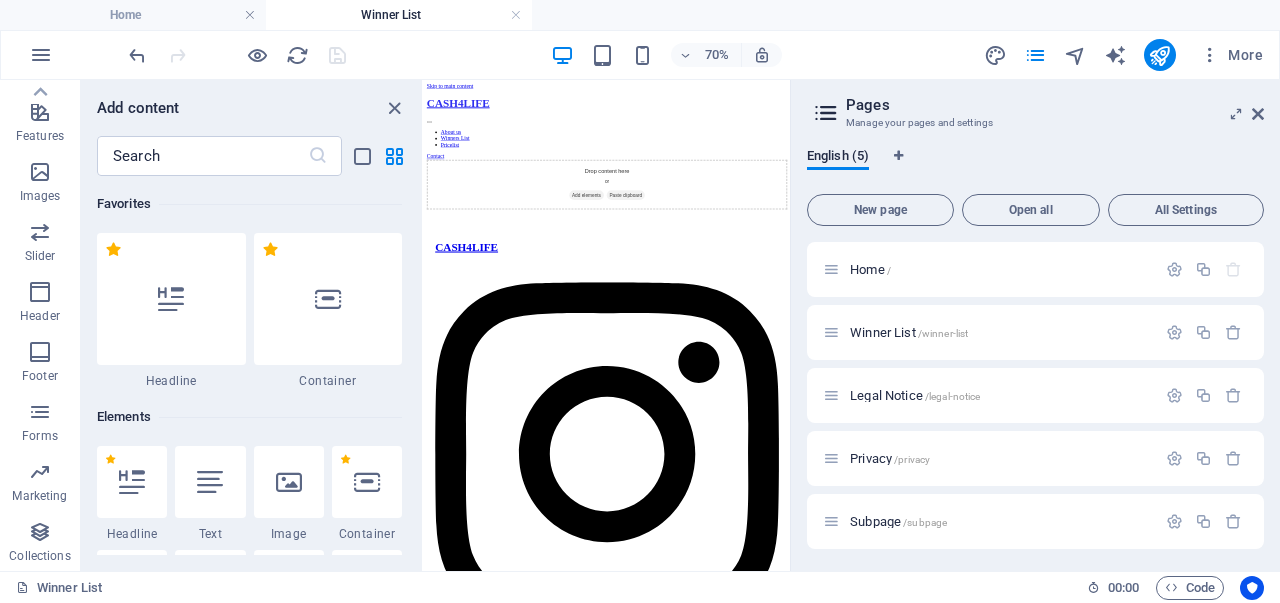 scroll, scrollTop: 12042, scrollLeft: 0, axis: vertical 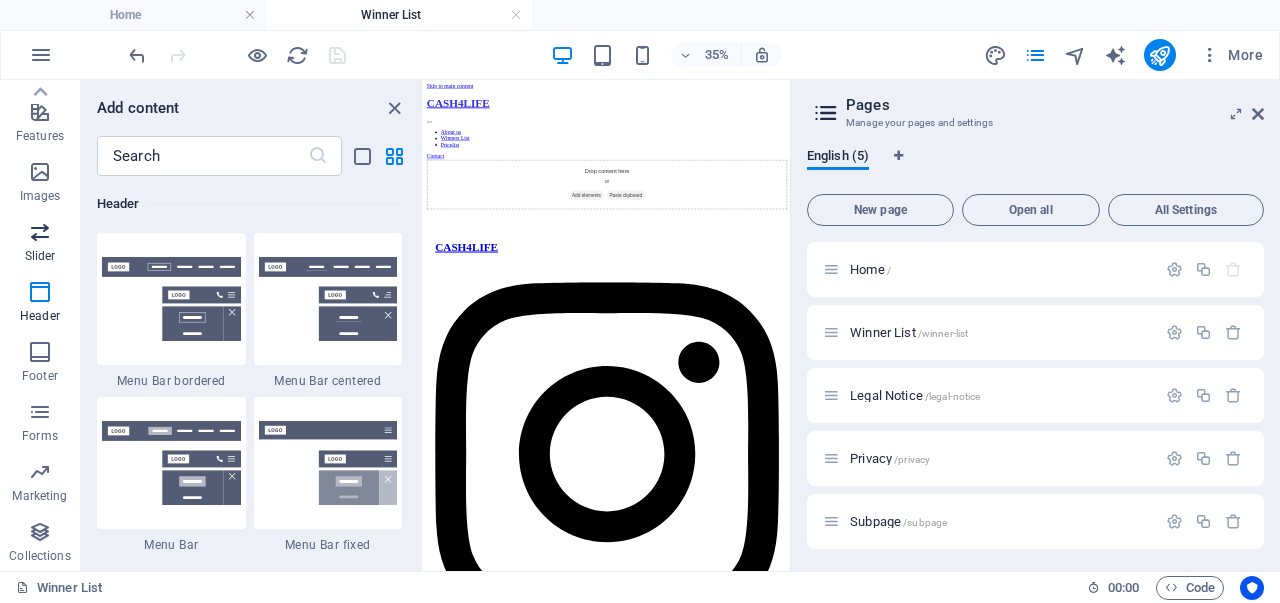 drag, startPoint x: 33, startPoint y: 291, endPoint x: 25, endPoint y: 253, distance: 38.832977 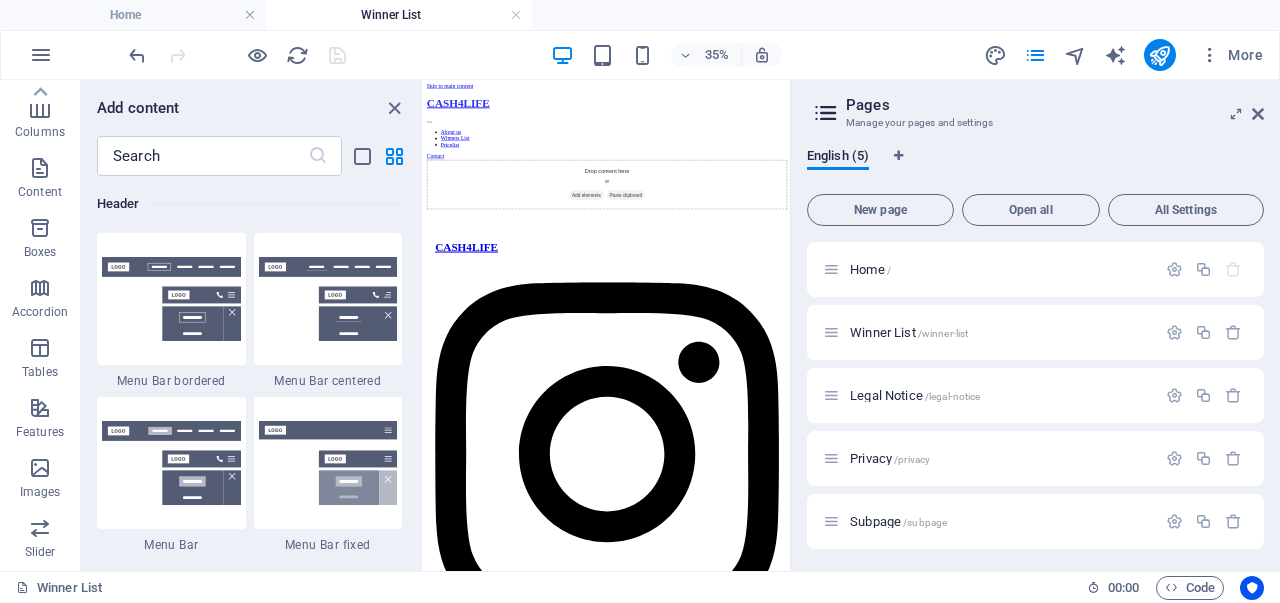 scroll, scrollTop: 0, scrollLeft: 0, axis: both 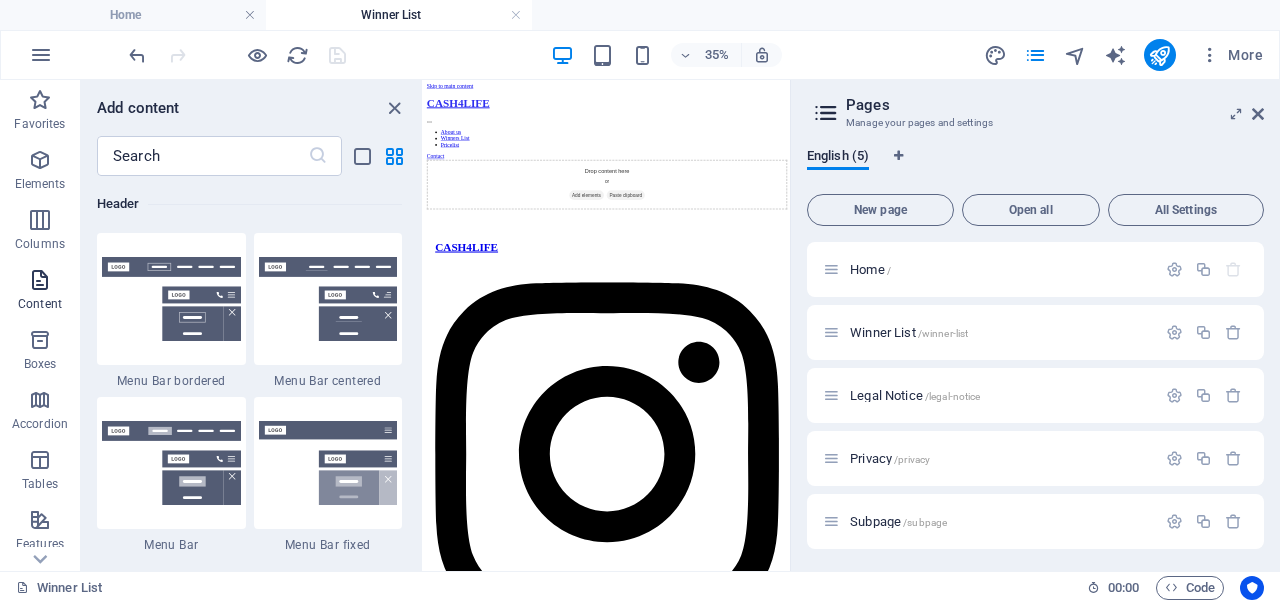 click at bounding box center (40, 280) 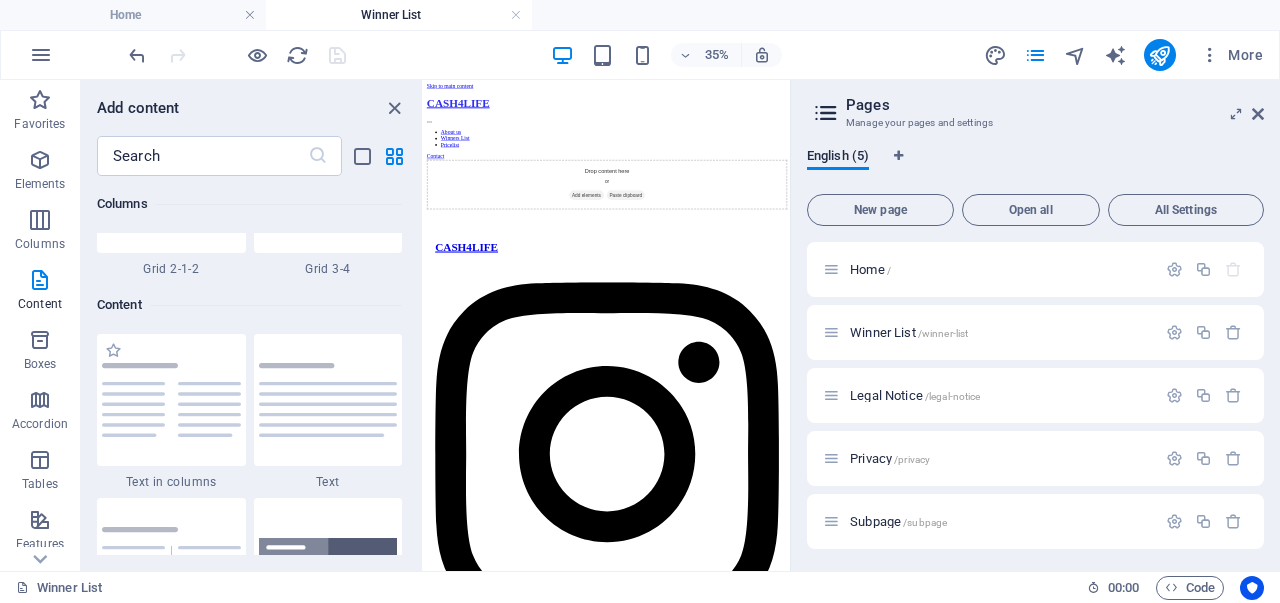 scroll, scrollTop: 3551, scrollLeft: 0, axis: vertical 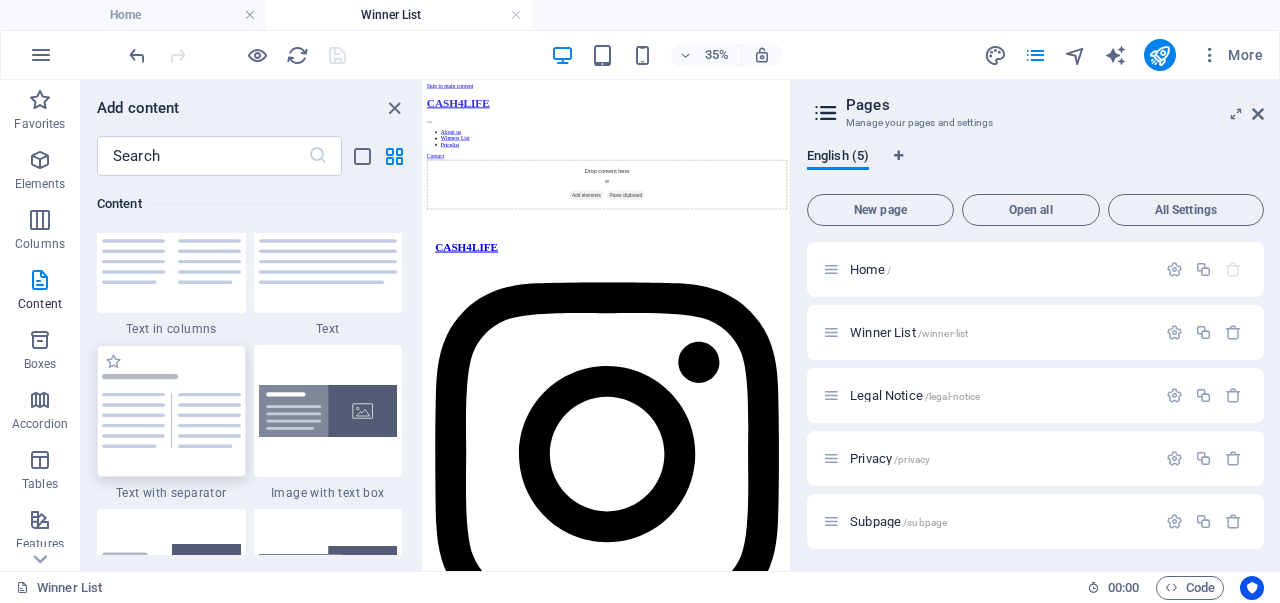 click at bounding box center (171, 411) 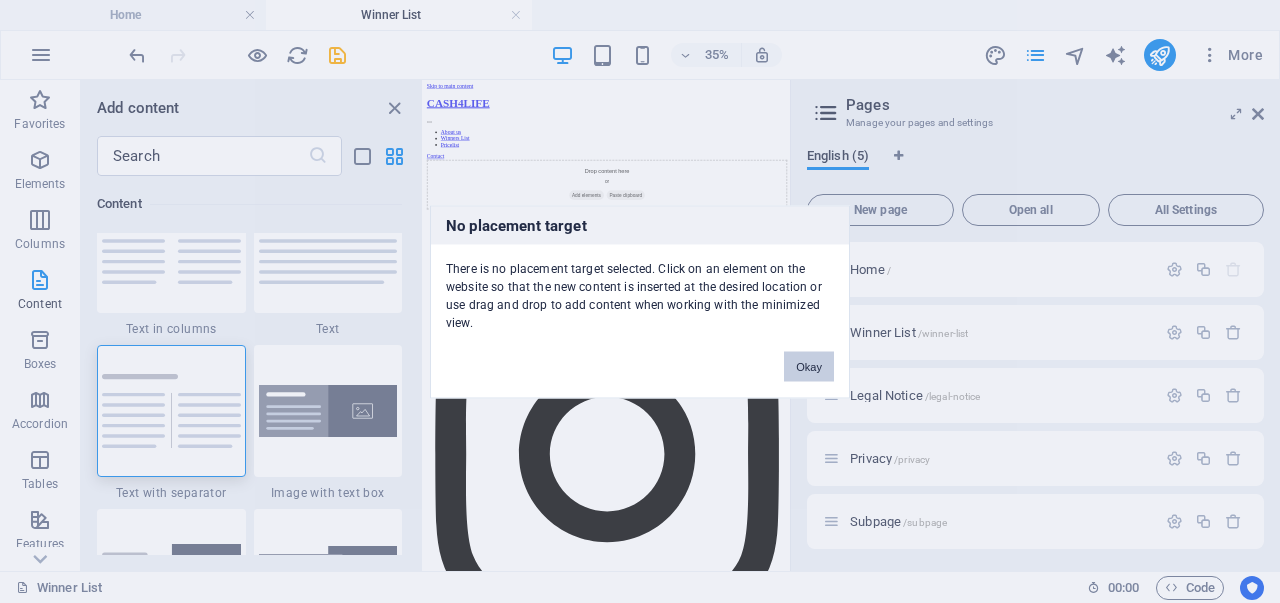 click on "Okay" at bounding box center (809, 366) 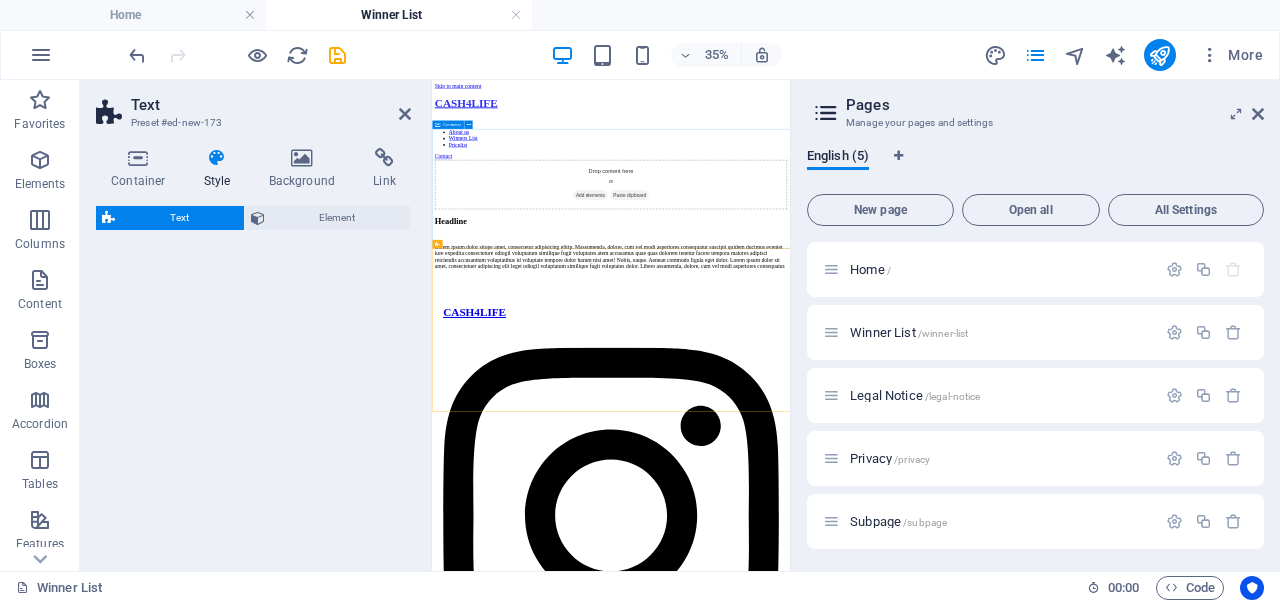 select on "rem" 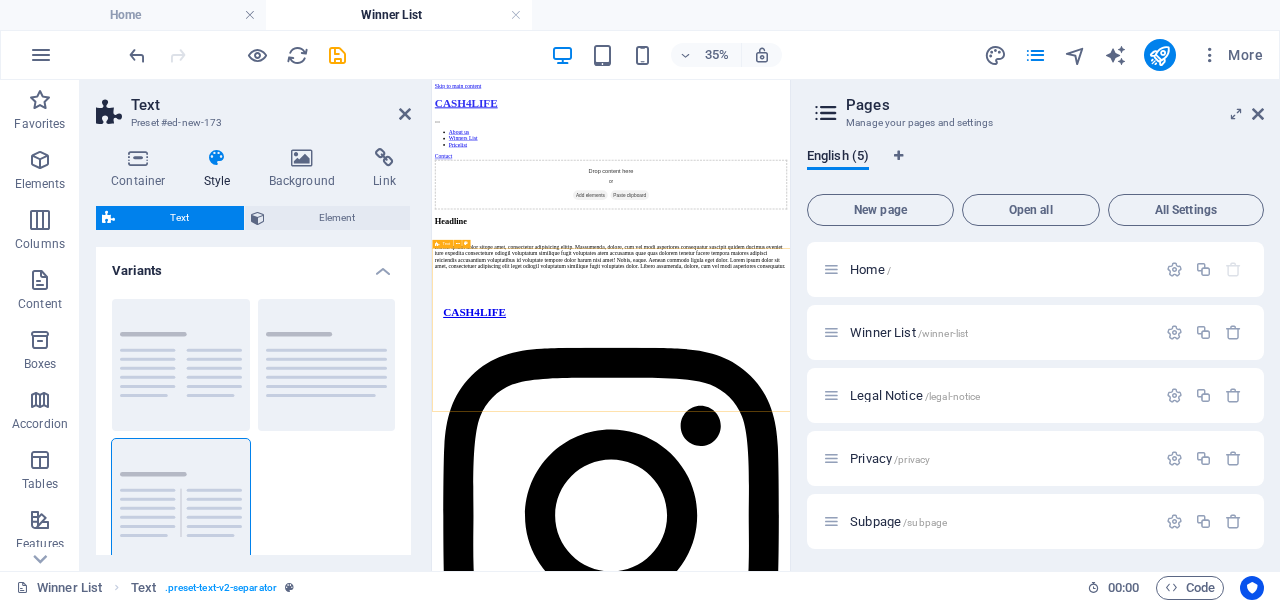 click on "Headline Lorem ipsum dolor sitope amet, consectetur adipisicing elitip. Massumenda, dolore, cum vel modi asperiores consequatur suscipit quidem ducimus eveniet iure expedita consecteture odiogil voluptatum similique fugit voluptates atem accusamus quae quas dolorem tenetur facere tempora maiores adipisci reiciendis accusantium voluptatibus id voluptate tempore dolor harum nisi amet! Nobis, eaque. Aenean commodo ligula eget dolor. Lorem ipsum dolor sit amet, consectetuer adipiscing elit leget odiogil voluptatum similique fugit voluptates dolor. Libero assumenda, dolore, cum vel modi asperiores consequatur." at bounding box center (943, 545) 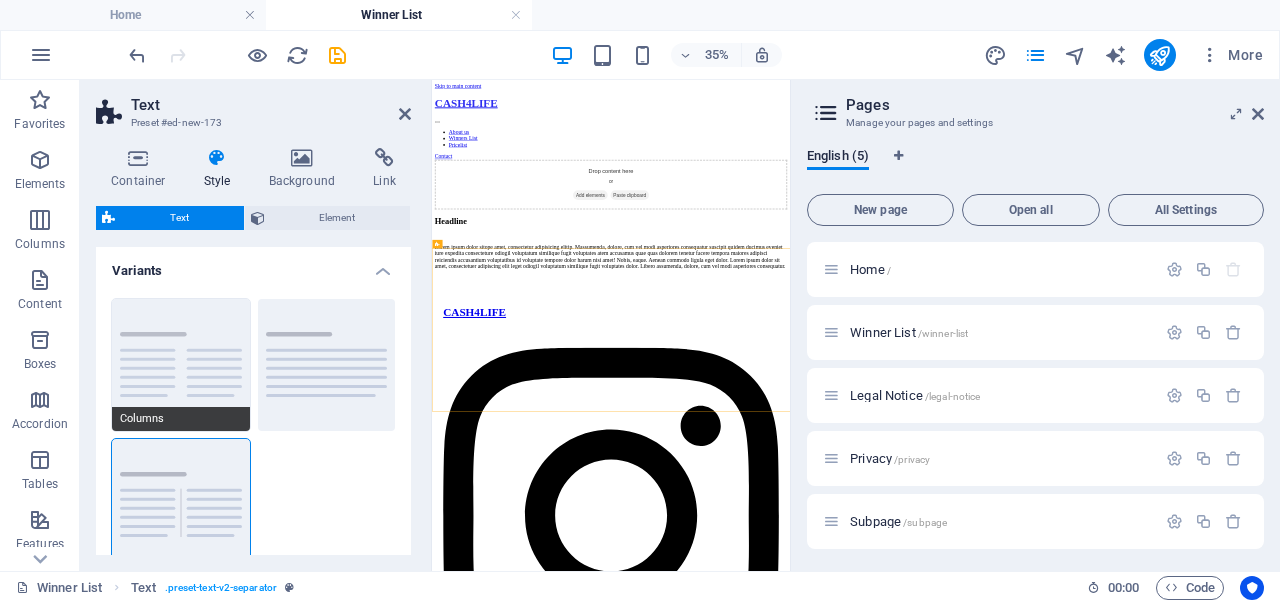 click on "Columns" at bounding box center [181, 365] 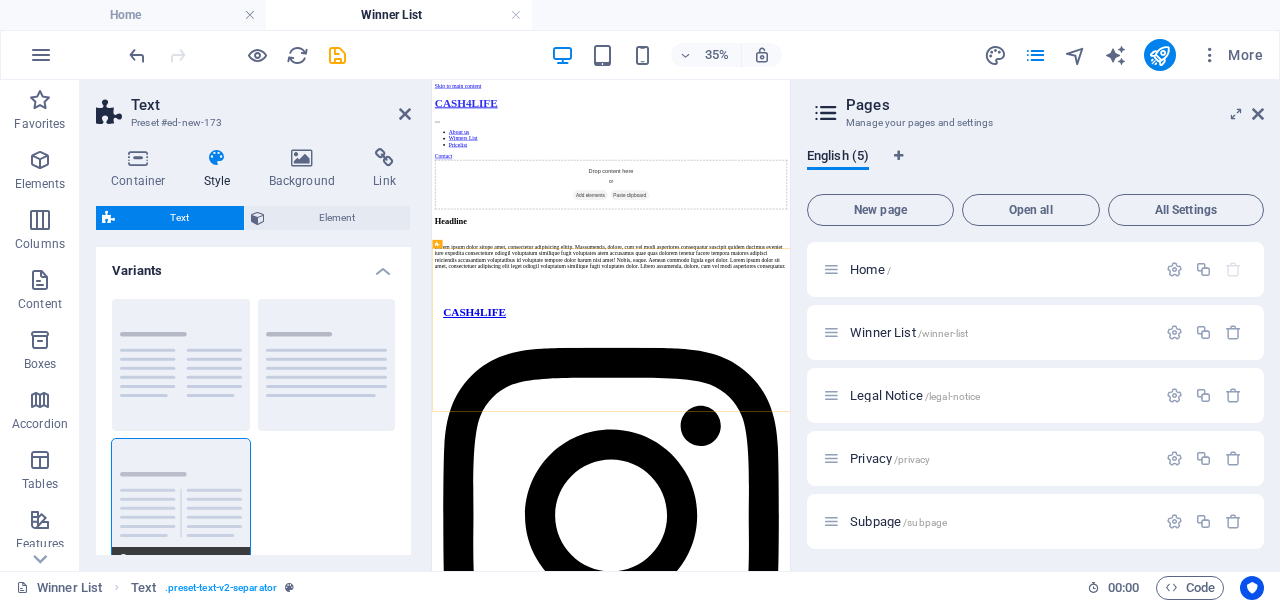 type on "1" 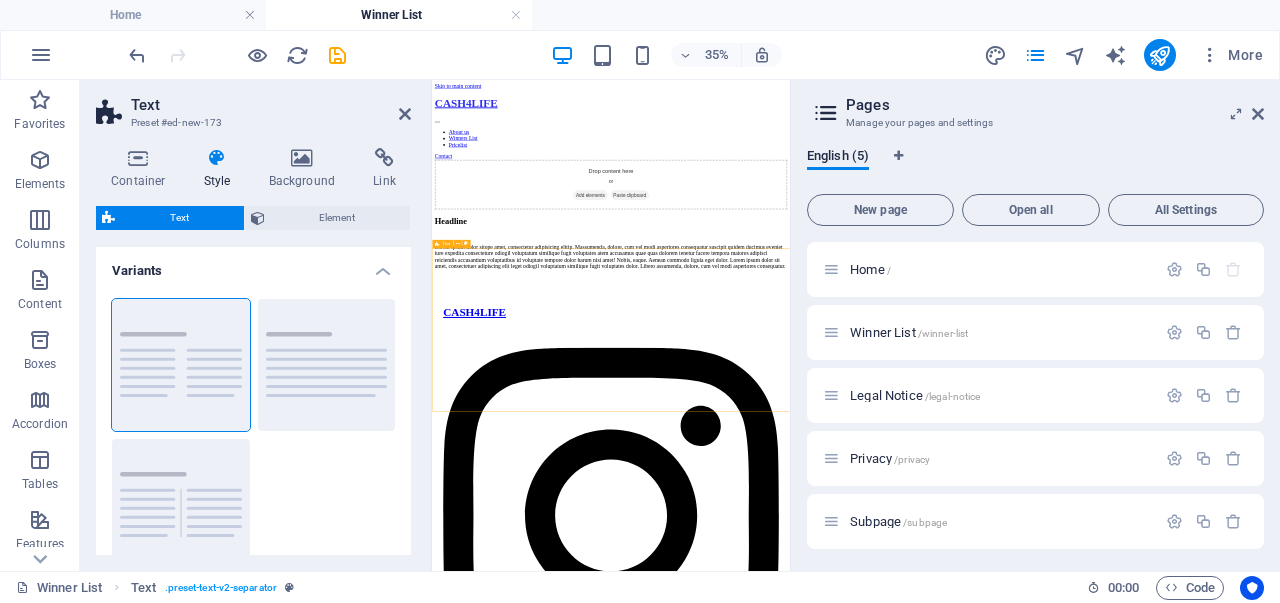 click on "Headline Lorem ipsum dolor sitope amet, consectetur adipisicing elitip. Massumenda, dolore, cum vel modi asperiores consequatur suscipit quidem ducimus eveniet iure expedita consecteture odiogil voluptatum similique fugit voluptates atem accusamus quae quas dolorem tenetur facere tempora maiores adipisci reiciendis accusantium voluptatibus id voluptate tempore dolor harum nisi amet! Nobis, eaque. Aenean commodo ligula eget dolor. Lorem ipsum dolor sit amet, consectetuer adipiscing elit leget odiogil voluptatum similique fugit voluptates dolor. Libero assumenda, dolore, cum vel modi asperiores consequatur." at bounding box center (943, 545) 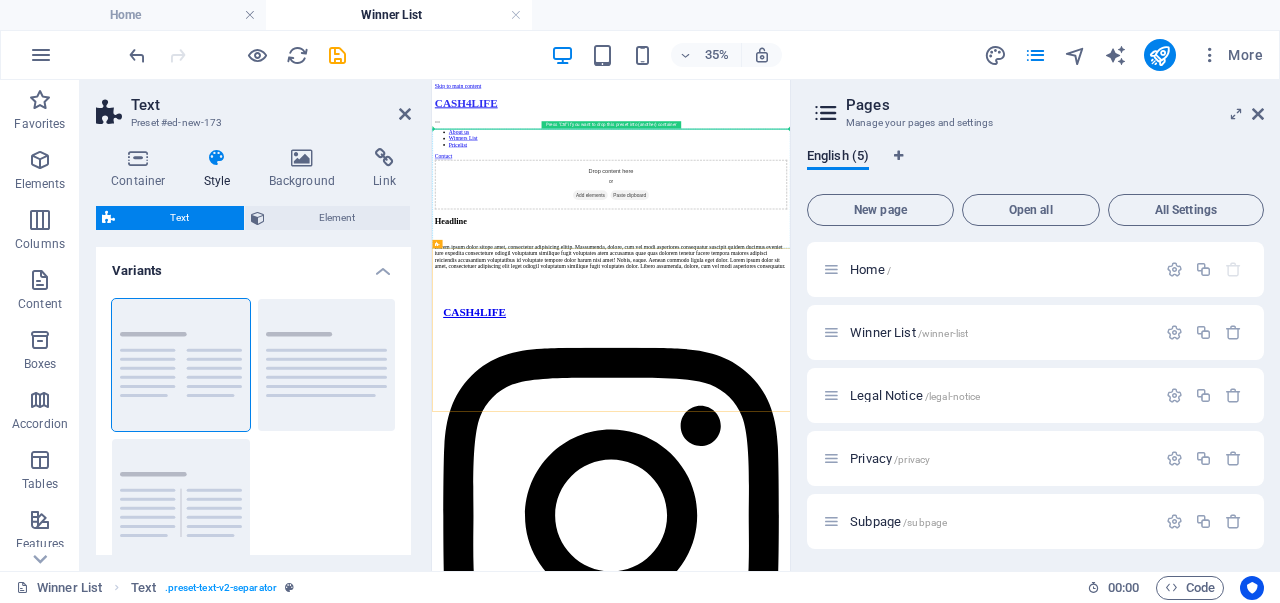 drag, startPoint x: 876, startPoint y: 324, endPoint x: 483, endPoint y: 385, distance: 397.70593 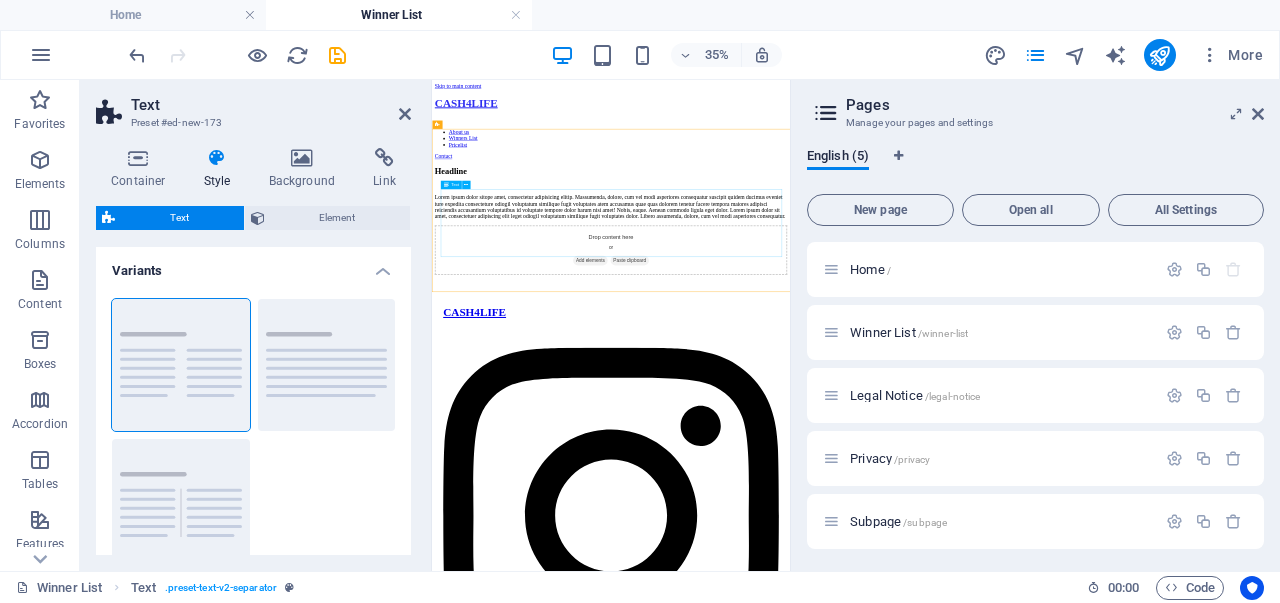 click on "Lorem ipsum dolor sitope amet, consectetur adipisicing elitip. Massumenda, dolore, cum vel modi asperiores consequatur suscipit quidem ducimus eveniet iure expedita consecteture odiogil voluptatum similique fugit voluptates atem accusamus quae quas dolorem tenetur facere tempora maiores adipisci reiciendis accusantium voluptatibus id voluptate tempore dolor harum nisi amet! Nobis, eaque. Aenean commodo ligula eget dolor. Lorem ipsum dolor sit amet, consectetuer adipiscing elit leget odiogil voluptatum similique fugit voluptates dolor. Libero assumenda, dolore, cum vel modi asperiores consequatur." at bounding box center (943, 443) 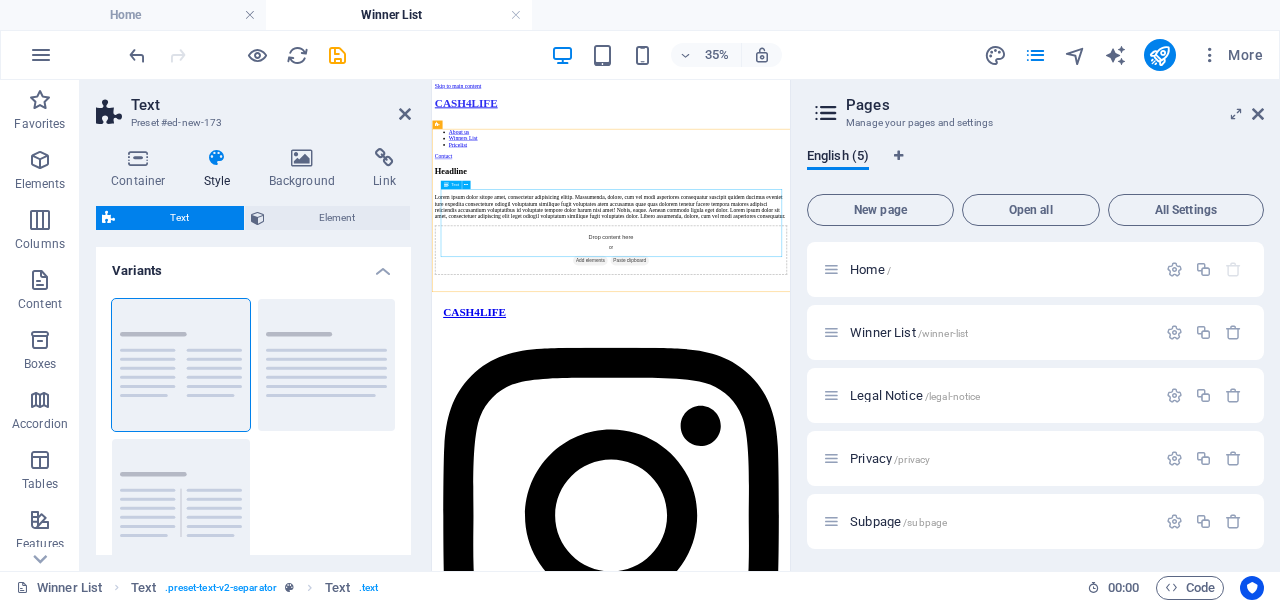 click on "Lorem ipsum dolor sitope amet, consectetur adipisicing elitip. Massumenda, dolore, cum vel modi asperiores consequatur suscipit quidem ducimus eveniet iure expedita consecteture odiogil voluptatum similique fugit voluptates atem accusamus quae quas dolorem tenetur facere tempora maiores adipisci reiciendis accusantium voluptatibus id voluptate tempore dolor harum nisi amet! Nobis, eaque. Aenean commodo ligula eget dolor. Lorem ipsum dolor sit amet, consectetuer adipiscing elit leget odiogil voluptatum similique fugit voluptates dolor. Libero assumenda, dolore, cum vel modi asperiores consequatur." at bounding box center (943, 443) 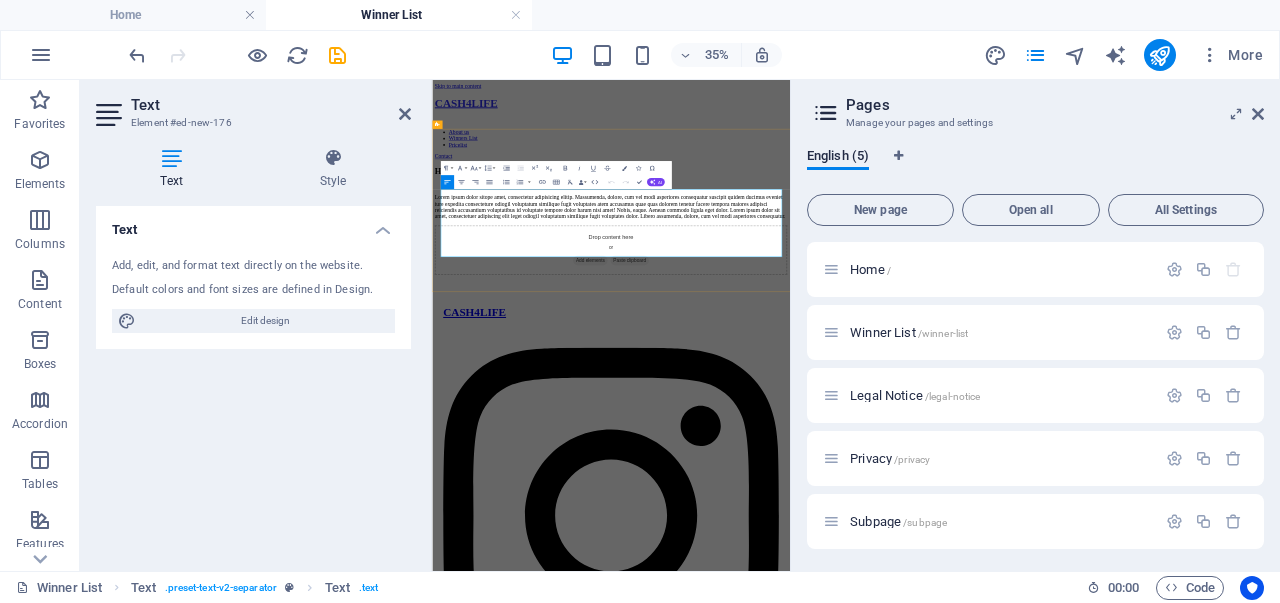 click on "Lorem ipsum dolor sitope amet, consectetur adipisicing elitip. Massumenda, dolore, cum vel modi asperiores consequatur suscipit quidem ducimus eveniet iure expedita consecteture odiogil voluptatum similique fugit voluptates atem accusamus quae quas dolorem tenetur facere tempora maiores adipisci reiciendis accusantium voluptatibus id voluptate tempore dolor harum nisi amet! Nobis, eaque. Aenean commodo ligula eget dolor. Lorem ipsum dolor sit amet, consectetuer adipiscing elit leget odiogil voluptatum similique fugit voluptates dolor. Libero assumenda, dolore, cum vel modi asperiores consequatur." at bounding box center [943, 443] 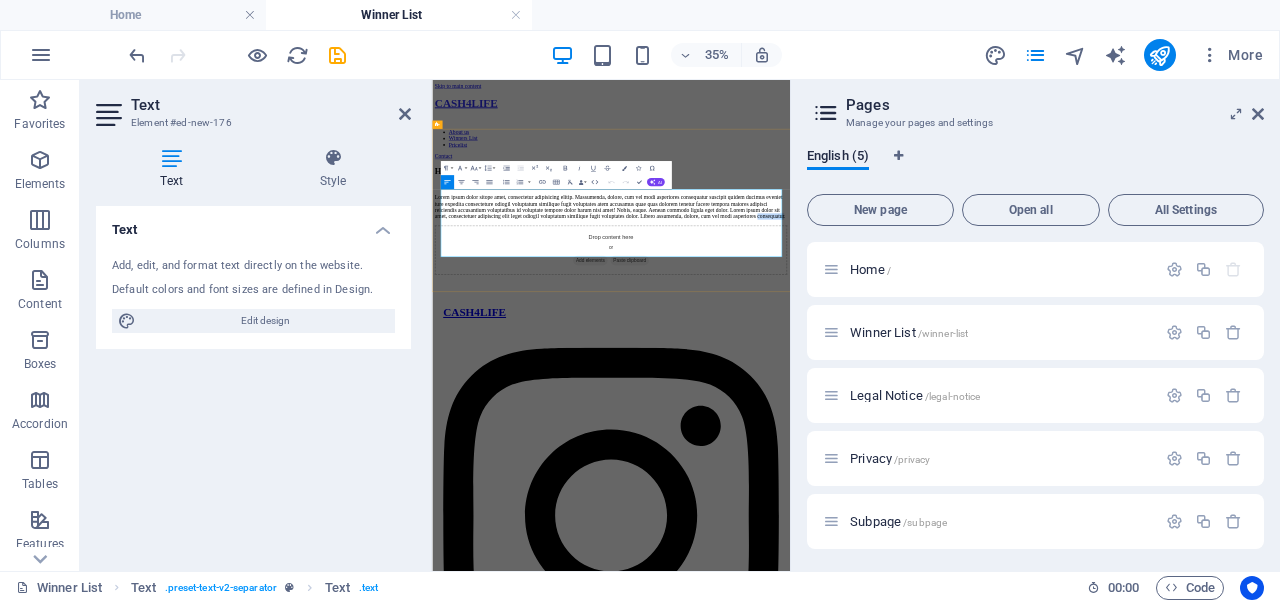 click on "Lorem ipsum dolor sitope amet, consectetur adipisicing elitip. Massumenda, dolore, cum vel modi asperiores consequatur suscipit quidem ducimus eveniet iure expedita consecteture odiogil voluptatum similique fugit voluptates atem accusamus quae quas dolorem tenetur facere tempora maiores adipisci reiciendis accusantium voluptatibus id voluptate tempore dolor harum nisi amet! Nobis, eaque. Aenean commodo ligula eget dolor. Lorem ipsum dolor sit amet, consectetuer adipiscing elit leget odiogil voluptatum similique fugit voluptates dolor. Libero assumenda, dolore, cum vel modi asperiores consequatur." at bounding box center (943, 443) 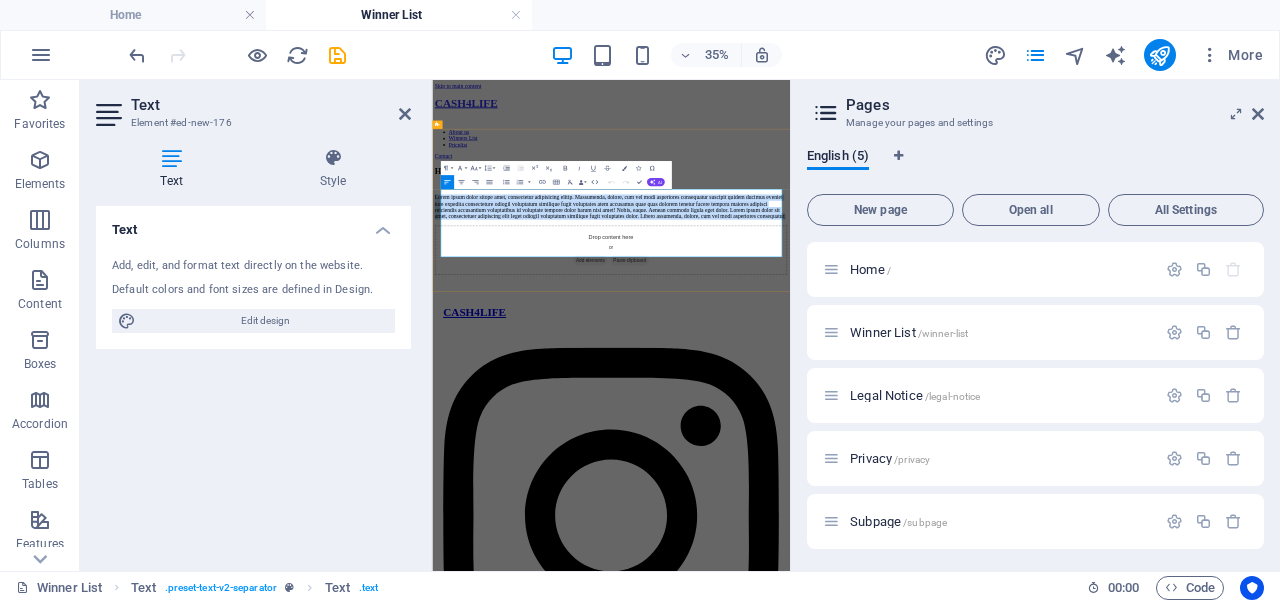 click on "Lorem ipsum dolor sitope amet, consectetur adipisicing elitip. Massumenda, dolore, cum vel modi asperiores consequatur suscipit quidem ducimus eveniet iure expedita consecteture odiogil voluptatum similique fugit voluptates atem accusamus quae quas dolorem tenetur facere tempora maiores adipisci reiciendis accusantium voluptatibus id voluptate tempore dolor harum nisi amet! Nobis, eaque. Aenean commodo ligula eget dolor. Lorem ipsum dolor sit amet, consectetuer adipiscing elit leget odiogil voluptatum similique fugit voluptates dolor. Libero assumenda, dolore, cum vel modi asperiores consequatur." at bounding box center [943, 443] 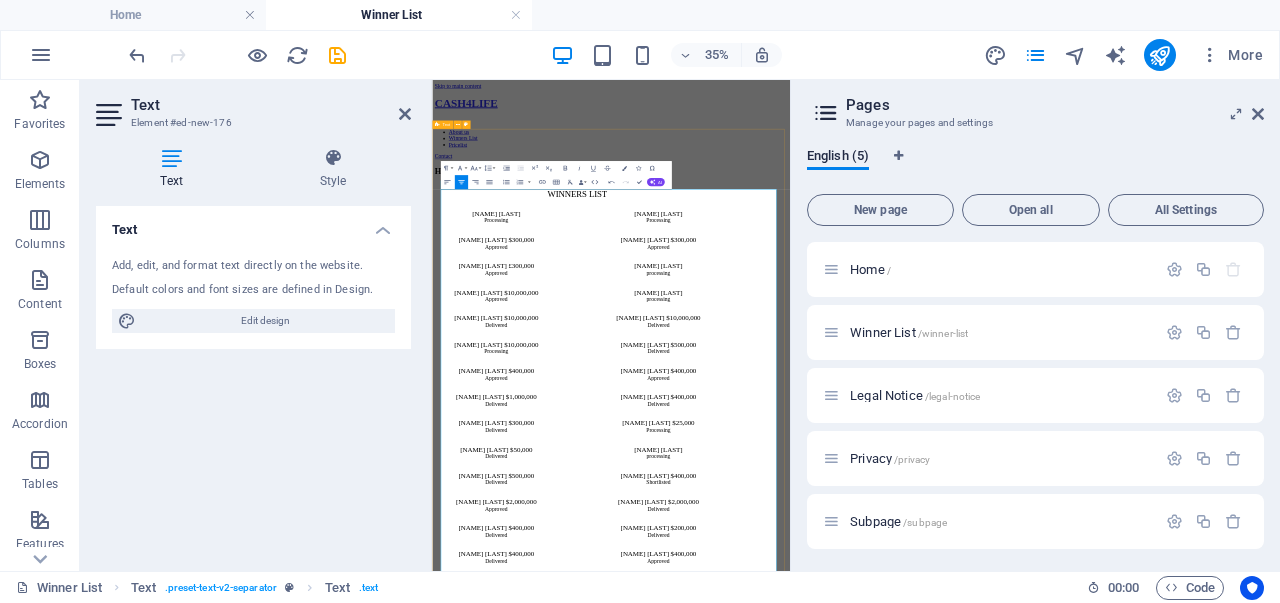 click on "Headline WINNERS LIST [NAME] [LAST] Processing [NAME] [LAST] Processing [NAME] [LAST] $300,000 Approved [NAME] [LAST] $300,000 Approved [NAME] [LAST] £300,000 Approved [NAME] [LAST] processing [NAME] [LAST] $10,000,000 Approved [NAME] [LAST] processing [NAME] [LAST] $10,000,000 Delivered [NAME] [LAST] $10,000,000 Delivered [NAME] [LAST] $10,000,000 Processing [NAME] [LAST] $500,000 Delivered [NAME] [LAST] [NAME] [LAST] $400,000 Approved [NAME] [LAST] $400,000 Approved [NAME] [LAST] $1,000,000 Delivered [NAME] [LAST] $400,000 Delivered [NAME] [LAST] [NAME] [LAST] $300,000 Delivered [NAME] [LAST] $25,000 Processing [NAME] [LAST] $50,000 Delivered [NAME] [LAST] [NAME] [LAST] processing [NAME] [LAST] $500,000 Delivered [NAME] [LAST] [NAME] [LAST] $400,000 Shortlisted [NAME] [LAST] $2,000,000 Approved [NAME] [LAST] $2,000,000 Delivered [NAME] [LAST] [NAME] [LAST] $400,000 Delivered [NAME] [LAST] [NAME] [LAST] $200,000 Delivered [NAME] [LAST] [NAME] [LAST] $400,000 Delivered [NAME] [LAST] [NAME] [LAST] $400,000 Approved [NAME] [LAST] [NAME] [LAST] $5,000,000 Approved [NAME] [LAST] $50,000,000 Processing [NAME] [LAST] $500,000" at bounding box center [943, 982] 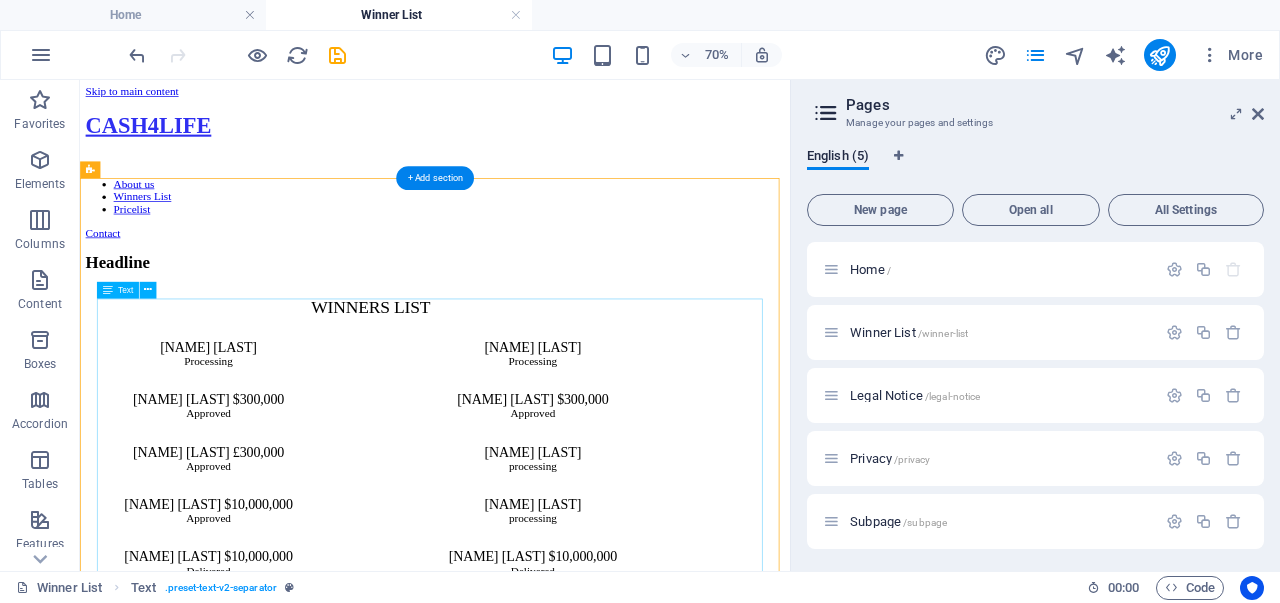 click on "WINNERS LIST [NAME] [LAST] Processing [NAME] [LAST] Processing [NAME] [LAST] $300,000 Approved [NAME] [LAST] $300,000 Approved [NAME] [LAST] £300,000 Approved [NAME] [LAST] processing [NAME] [LAST] $10,000,000 Approved [NAME] [LAST] processing [NAME] [LAST] $10,000,000 Delivered [NAME] [LAST] $10,000,000 Delivered [NAME] [LAST] $10,000,000 Processing [NAME] [LAST] $500,000 Delivered [NAME] [LAST] [NAME] [LAST] $400,000 Approved [NAME] [LAST] $400,000 Approved [NAME] [LAST] $1,000,000 Delivered [NAME] [LAST] $400,000 Delivered [NAME] [LAST] [NAME] [LAST] $300,000 Delivered [NAME] [LAST] $25,000 Processing [NAME] [LAST] $50,000 Delivered [NAME] [LAST] [NAME] [LAST] processing [NAME] [LAST] $500,000 Delivered [NAME] [LAST] [NAME] [LAST] $400,000 Shortlisted [NAME] [LAST] $2,000,000 Approved [NAME] [LAST] $2,000,000 Delivered [NAME] [LAST] [NAME] [LAST] $400,000 Delivered [NAME] [LAST] [NAME] [LAST] $200,000 Delivered [NAME] [LAST] [NAME] [LAST] $400,000 Delivered [NAME] [LAST] [NAME] [LAST] $400,000 Approved [NAME] [LAST] [NAME] [LAST] $5,000,000 Approved [NAME] [LAST] $50,000,000 Processing [NAME] [LAST]" at bounding box center (587, 1014) 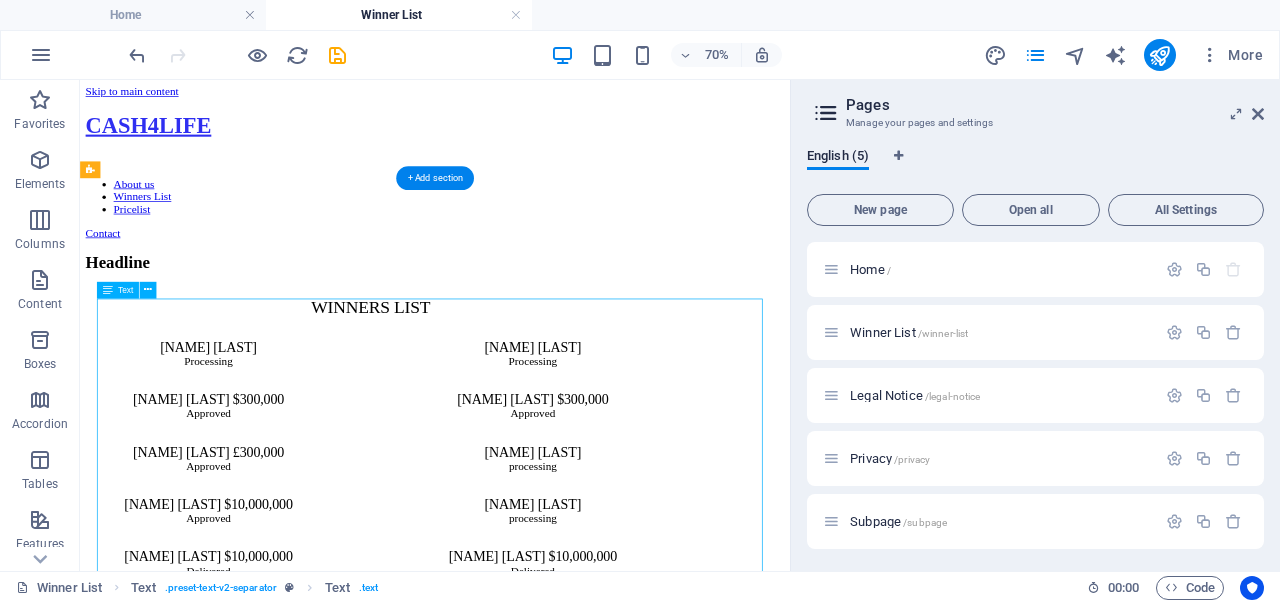 click on "WINNERS LIST [NAME] [LAST] Processing [NAME] [LAST] Processing [NAME] [LAST] $300,000 Approved [NAME] [LAST] $300,000 Approved [NAME] [LAST] £300,000 Approved [NAME] [LAST] processing [NAME] [LAST] $10,000,000 Approved [NAME] [LAST] processing [NAME] [LAST] $10,000,000 Delivered [NAME] [LAST] $10,000,000 Delivered [NAME] [LAST] $10,000,000 Processing [NAME] [LAST] $500,000 Delivered [NAME] [LAST] [NAME] [LAST] $400,000 Approved [NAME] [LAST] $400,000 Approved [NAME] [LAST] $1,000,000 Delivered [NAME] [LAST] $400,000 Delivered [NAME] [LAST] [NAME] [LAST] $300,000 Delivered [NAME] [LAST] $25,000 Processing [NAME] [LAST] $50,000 Delivered [NAME] [LAST] [NAME] [LAST] processing [NAME] [LAST] $500,000 Delivered [NAME] [LAST] [NAME] [LAST] $400,000 Shortlisted [NAME] [LAST] $2,000,000 Approved [NAME] [LAST] $2,000,000 Delivered [NAME] [LAST] [NAME] [LAST] $400,000 Delivered [NAME] [LAST] [NAME] [LAST] $200,000 Delivered [NAME] [LAST] [NAME] [LAST] $400,000 Delivered [NAME] [LAST] [NAME] [LAST] $400,000 Approved [NAME] [LAST] [NAME] [LAST] $5,000,000 Approved [NAME] [LAST] $50,000,000 Processing [NAME] [LAST]" at bounding box center [587, 1014] 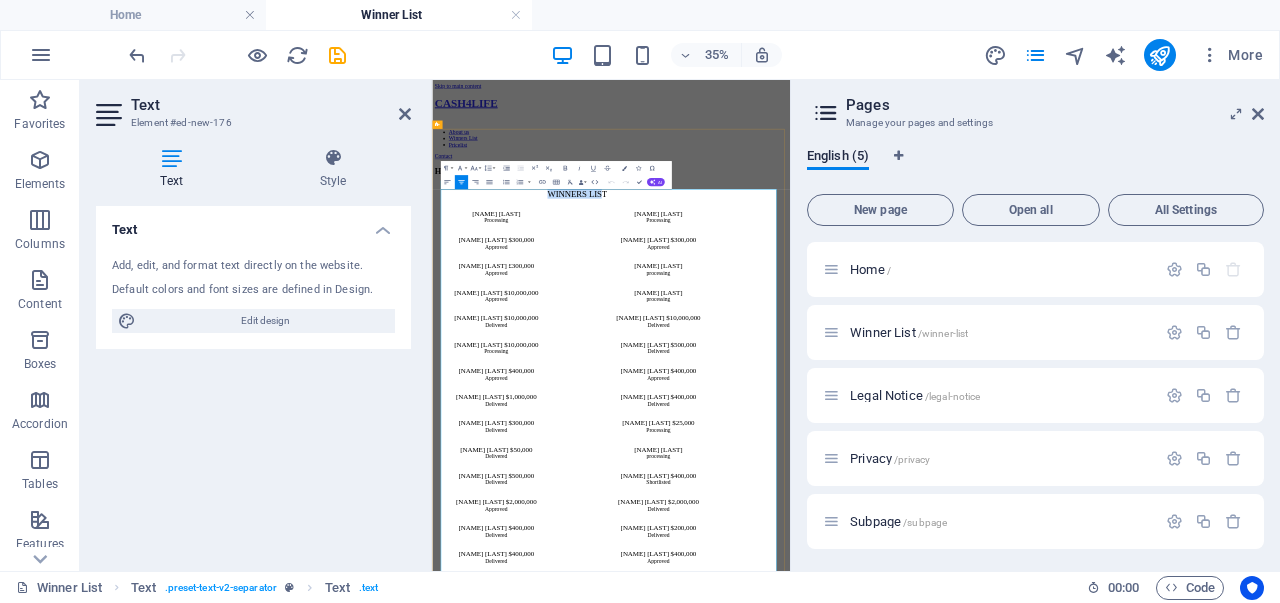 drag, startPoint x: 940, startPoint y: 418, endPoint x: 778, endPoint y: 412, distance: 162.11107 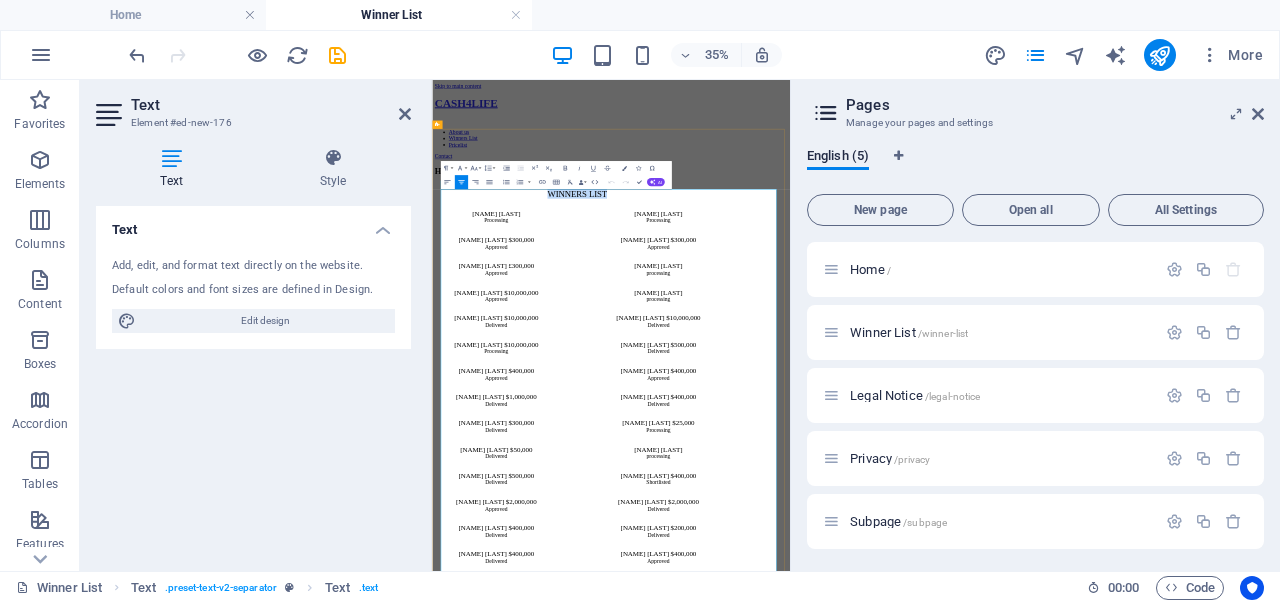 drag, startPoint x: 951, startPoint y: 408, endPoint x: 771, endPoint y: 402, distance: 180.09998 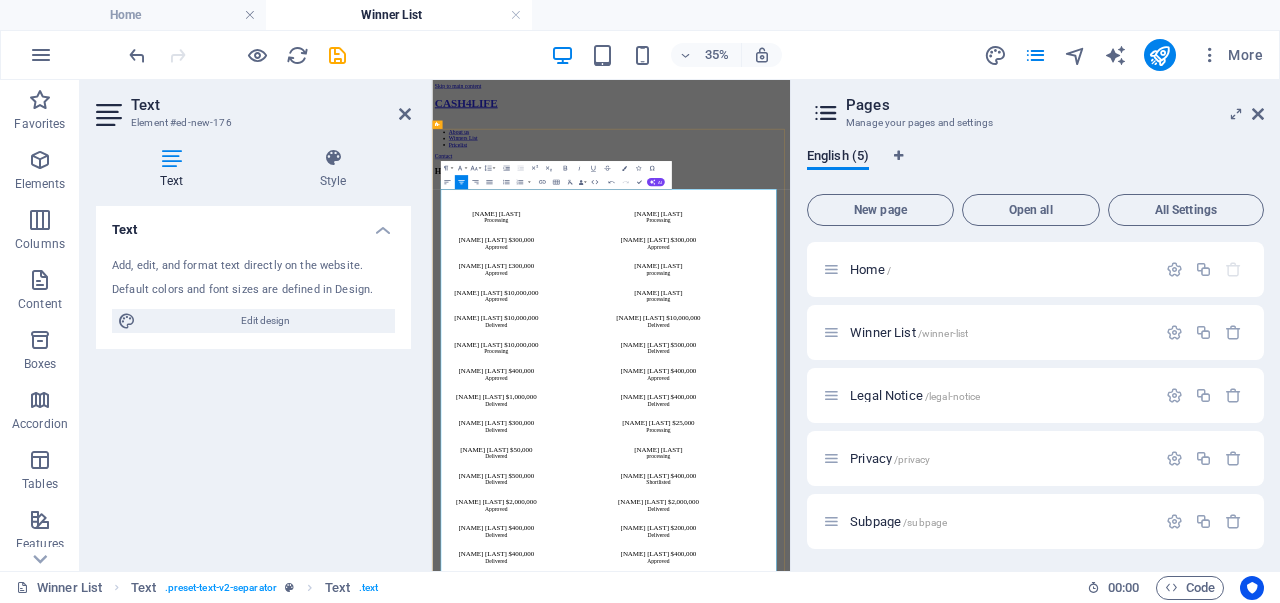 click at bounding box center (847, 405) 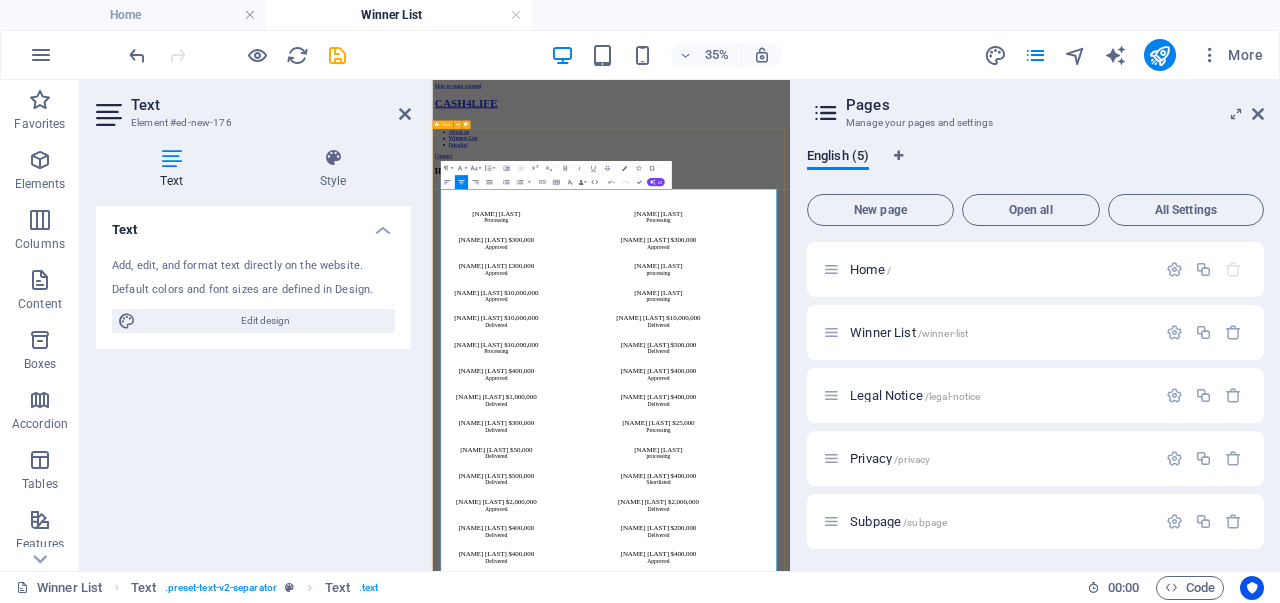 click on "Headline [NAME] [LAST] Processing [NAME] [LAST] Processing [NAME] [LAST] $300,000 Approved [NAME] [LAST] $300,000 Approved [NAME] [LAST] £300,000 Approved [NAME] [LAST] processing [NAME] [LAST] $10,000,000 Approved [NAME] [LAST] processing [NAME] [LAST] $10,000,000 Delivered [NAME] [LAST] $10,000,000 Delivered [NAME] [LAST] $10,000,000 Processing [NAME] [LAST] $500,000 Delivered [NAME] [LAST] [NAME] [LAST] $400,000 Approved [NAME] [LAST] $400,000 Approved [NAME] [LAST] $1,000,000 Delivered [NAME] [LAST] $400,000 Delivered [NAME] [LAST] [NAME] [LAST] $300,000 Delivered [NAME] [LAST] $25,000 Processing [NAME] [LAST] $50,000 Delivered [NAME] [LAST] [NAME] [LAST] processing [NAME] [LAST] $500,000 Delivered [NAME] [LAST] [NAME] [LAST] $400,000 Shortlisted [NAME] [LAST] $2,000,000 Approved [NAME] [LAST] $2,000,000 Delivered [NAME] [LAST] [NAME] [LAST] $400,000 Delivered [NAME] [LAST] [NAME] [LAST] $200,000 Delivered [NAME] [LAST] [NAME] [LAST] $400,000 Delivered [NAME] [LAST] [NAME] [LAST] $400,000 Approved [NAME] [LAST] [NAME] [LAST] $5,000,000 Approved [NAME] [LAST] $50,000,000 Processing [NAME] [LAST] $500,000" at bounding box center (943, 982) 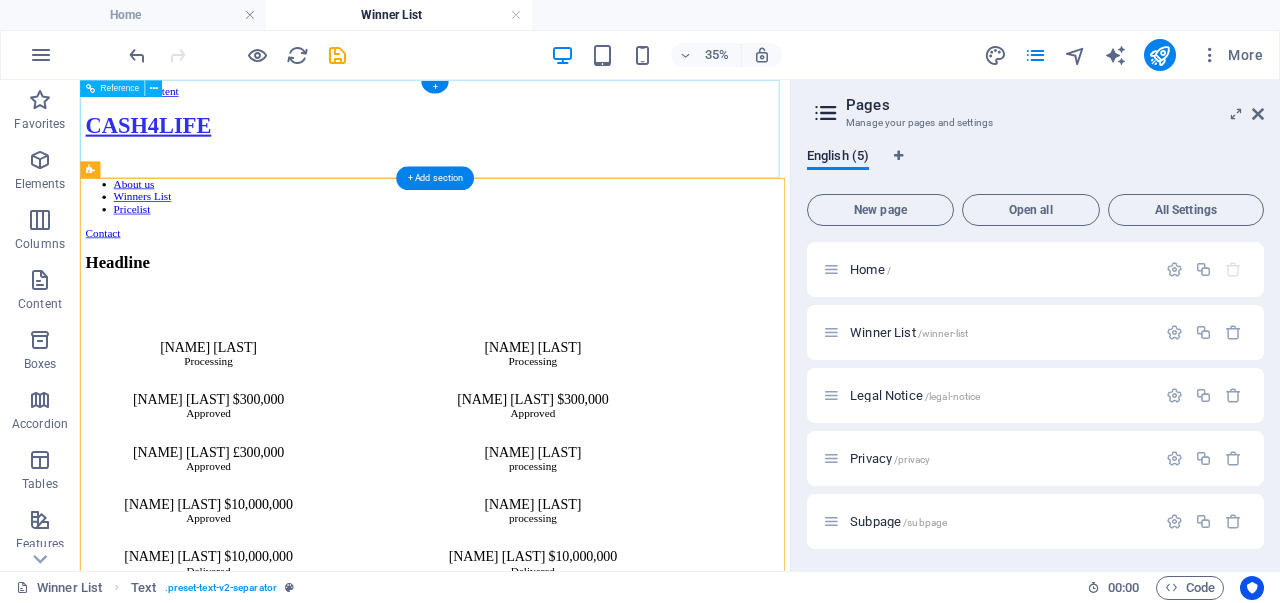 click on "About us Winners List Pricelist" at bounding box center (587, 247) 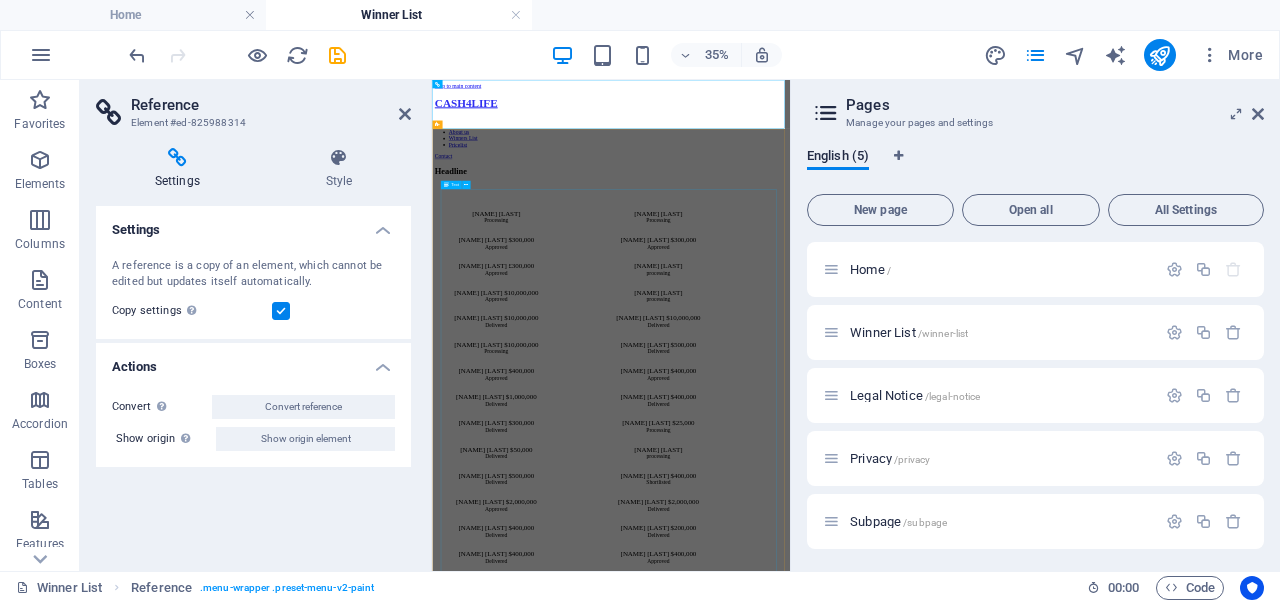 drag, startPoint x: 746, startPoint y: 479, endPoint x: 1088, endPoint y: 244, distance: 414.95663 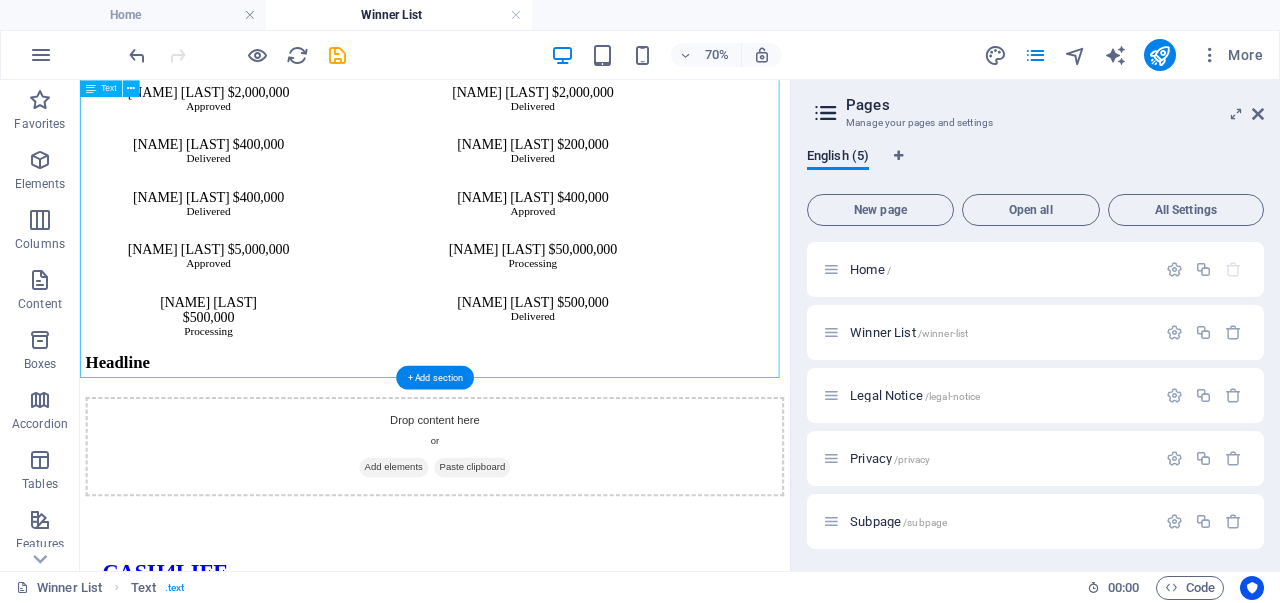 scroll, scrollTop: 1116, scrollLeft: 0, axis: vertical 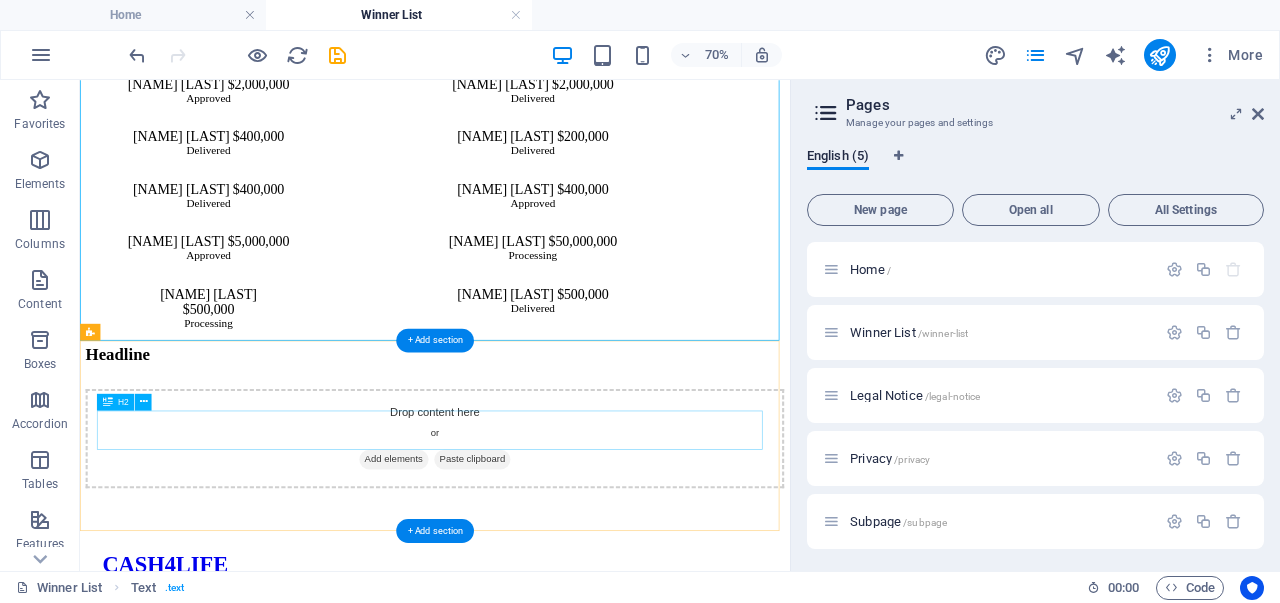 click on "Headline" at bounding box center (587, 471) 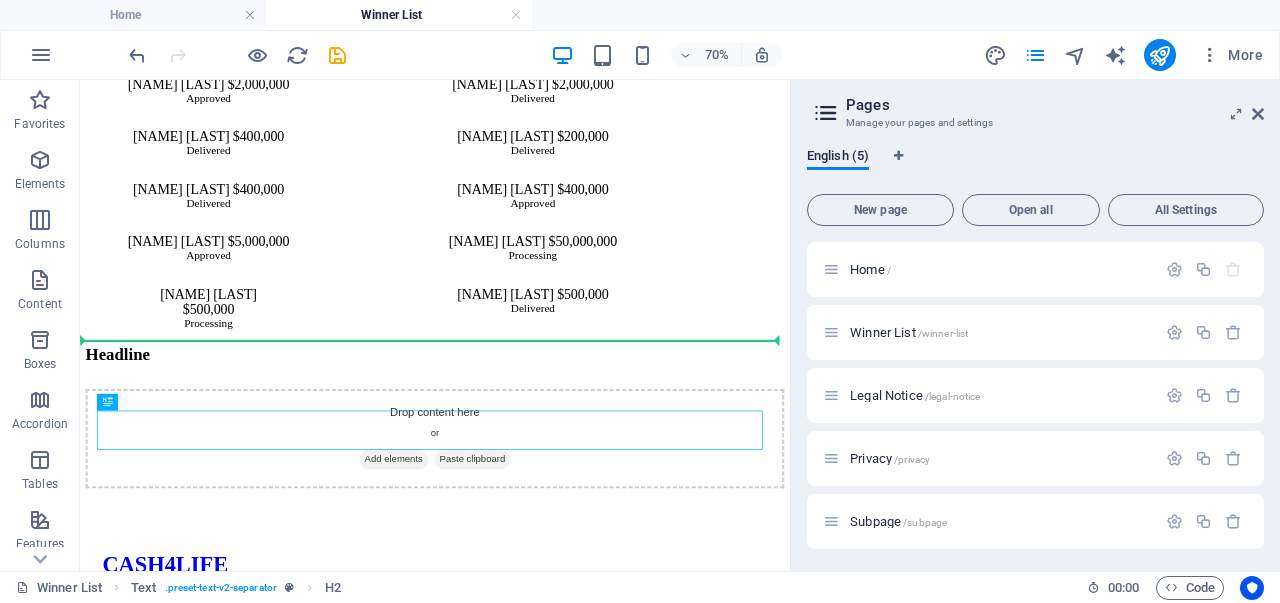 drag, startPoint x: 270, startPoint y: 573, endPoint x: 299, endPoint y: -54, distance: 627.6703 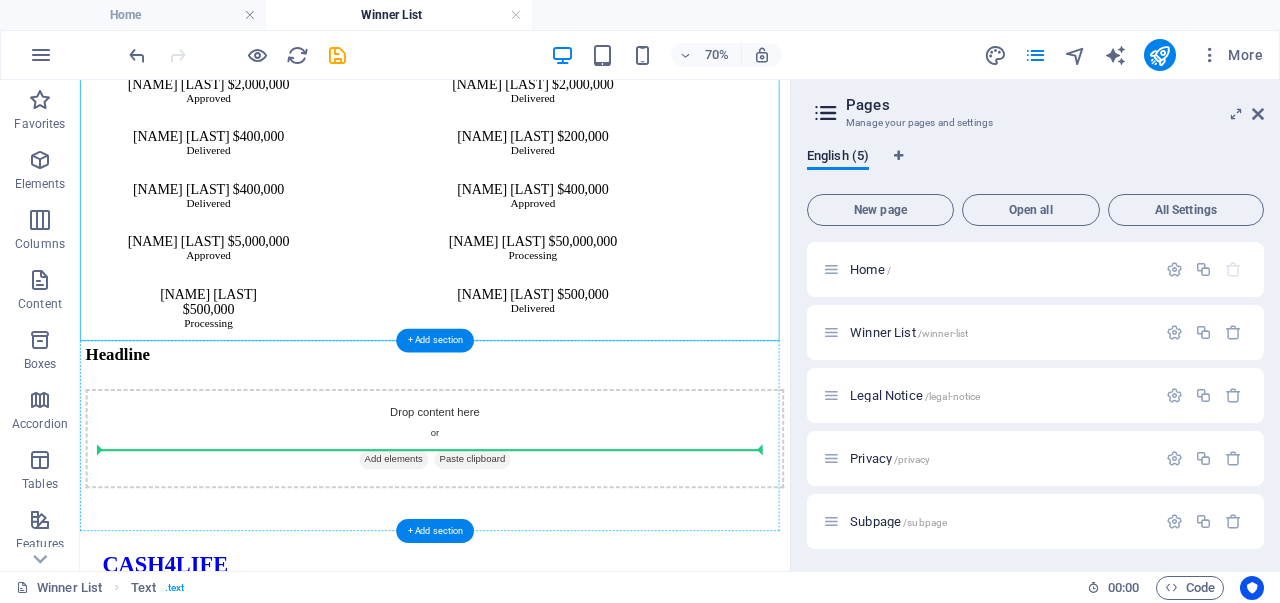 drag, startPoint x: 361, startPoint y: 439, endPoint x: 334, endPoint y: 609, distance: 172.13077 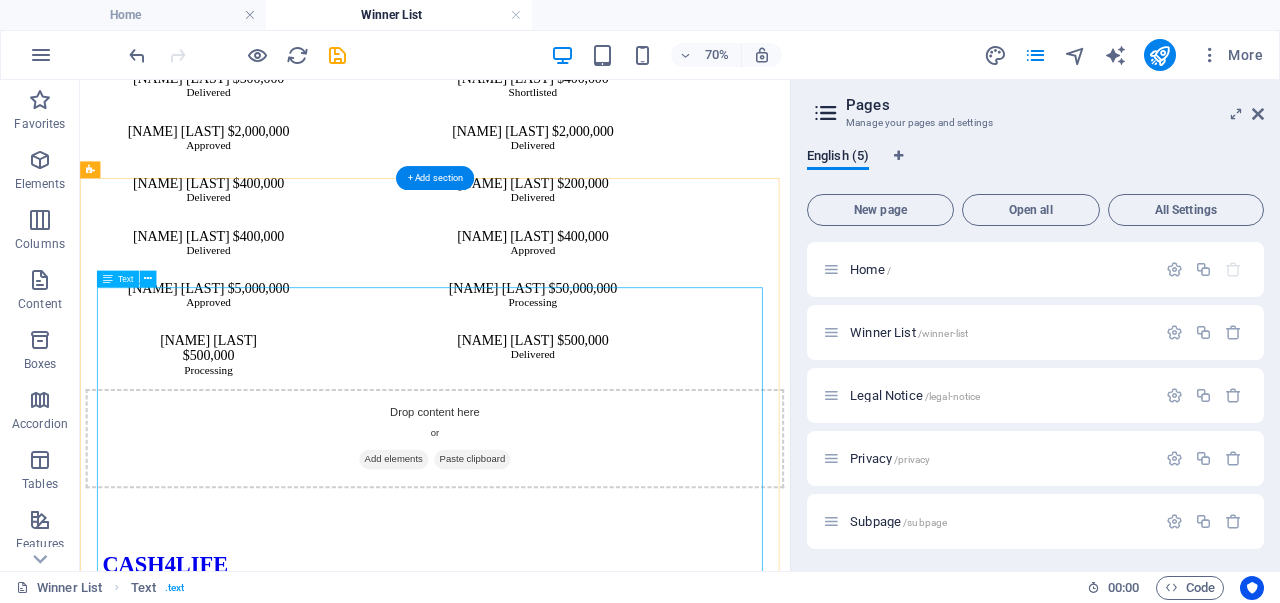 scroll, scrollTop: 0, scrollLeft: 0, axis: both 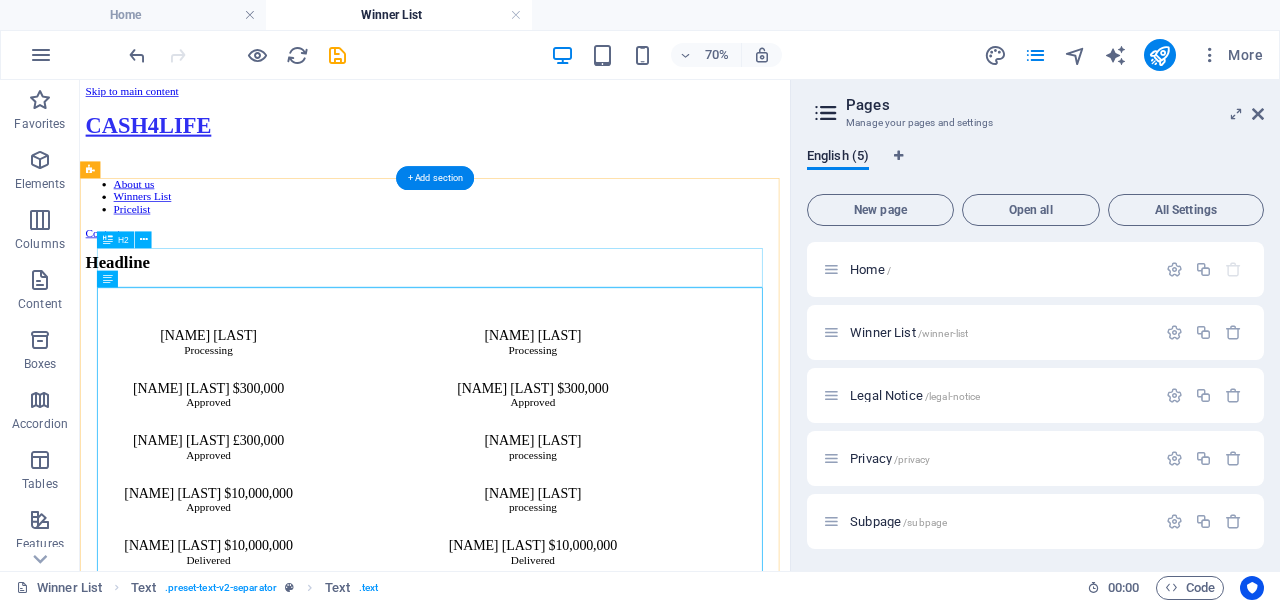 click on "Headline" at bounding box center [587, 341] 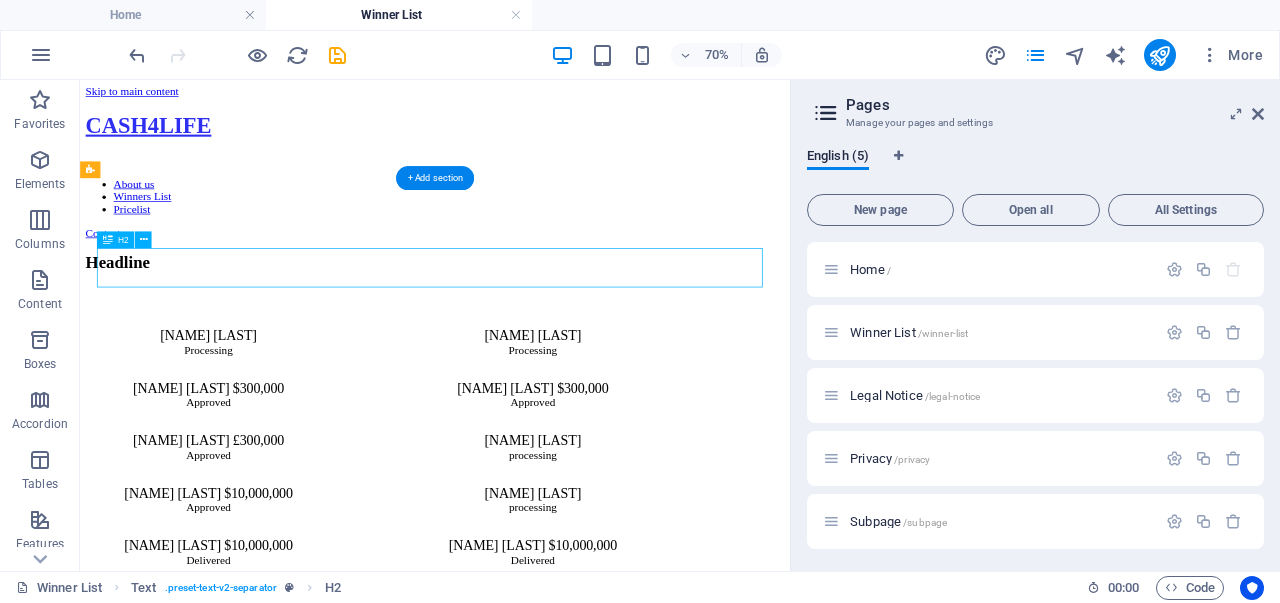 click on "Headline" at bounding box center (587, 341) 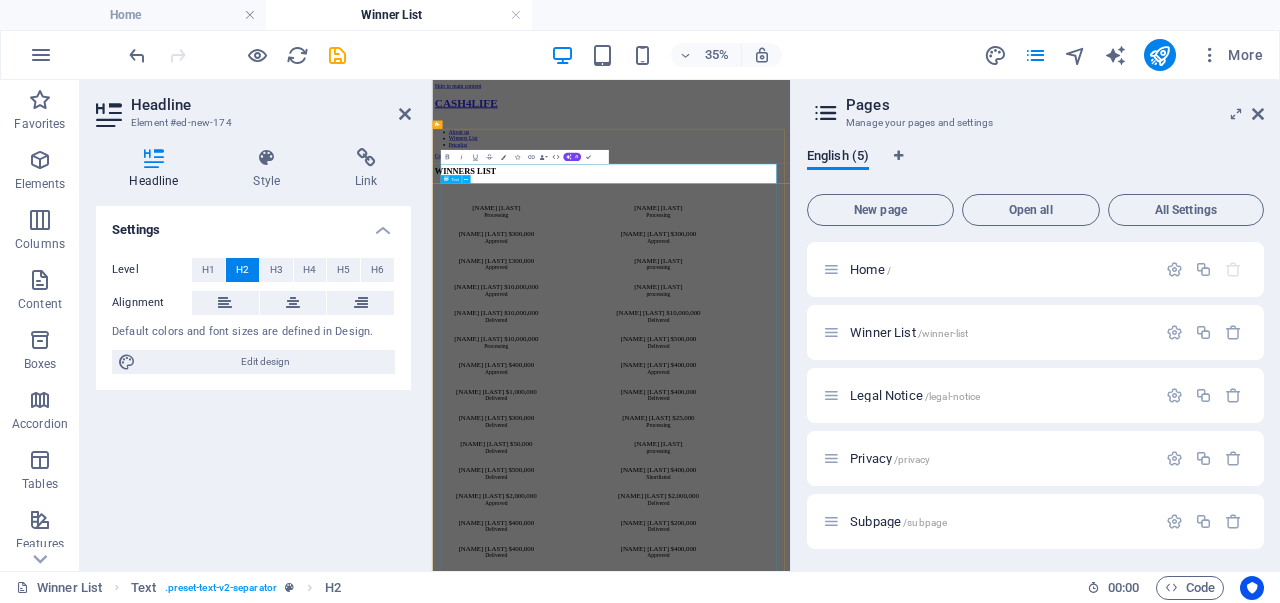click on "Headline [NAME] [LAST] Processing [NAME] [LAST] Processing [NAME] [LAST] $300,000 Approved [NAME] [LAST] $300,000 Approved [NAME] [LAST] £300,000 Approved [NAME] [LAST] processing [NAME] [LAST] $10,000,000 Approved [NAME] [LAST] processing [NAME] [LAST] $10,000,000 Delivered [NAME] [LAST] $10,000,000 Delivered [NAME] [LAST] $10,000,000 Processing [NAME] [LAST] $500,000 Delivered [NAME] [LAST] [NAME] [LAST] $400,000 Approved [NAME] [LAST] $400,000 Approved [NAME] [LAST] $1,000,000 Delivered [NAME] [LAST] $400,000 Delivered [NAME] [LAST] [NAME] [LAST] $300,000 Delivered [NAME] [LAST] $25,000 Processing [NAME] [LAST] $50,000 Delivered [NAME] [LAST] [NAME] [LAST] processing [NAME] [LAST] $500,000 Delivered [NAME] [LAST] [NAME] [LAST] $400,000 Shortlisted [NAME] [LAST] $2,000,000 Approved [NAME] [LAST] $2,000,000 Delivered [NAME] [LAST] [NAME] [LAST] $400,000 Delivered [NAME] [LAST] [NAME] [LAST] $200,000 Delivered [NAME] [LAST] [NAME] [LAST] $400,000 Delivered [NAME] [LAST] [NAME] [LAST] $400,000 Approved [NAME] [LAST] [NAME] [LAST] $5,000,000 Approved [NAME] [LAST] $50,000,000 Processing [NAME] [LAST] $500,000" at bounding box center (943, 998) 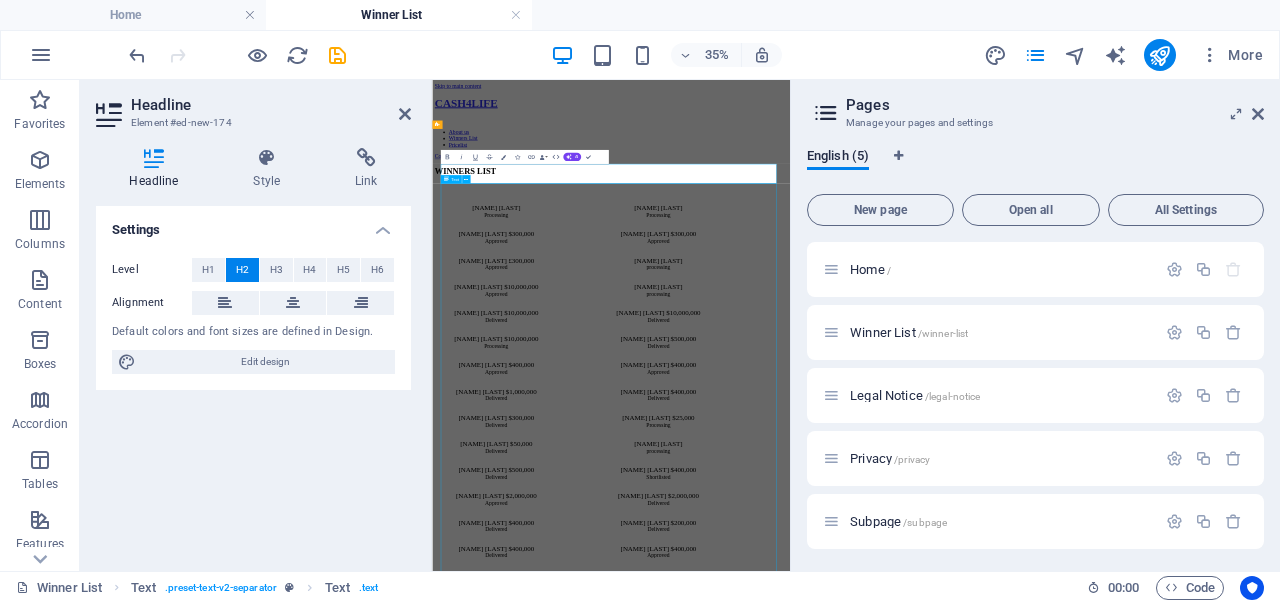 click on "Headline [NAME] [LAST] Processing [NAME] [LAST] Processing [NAME] [LAST] $300,000 Approved [NAME] [LAST] $300,000 Approved [NAME] [LAST] £300,000 Approved [NAME] [LAST] processing [NAME] [LAST] $10,000,000 Approved [NAME] [LAST] processing [NAME] [LAST] $10,000,000 Delivered [NAME] [LAST] $10,000,000 Delivered [NAME] [LAST] $10,000,000 Processing [NAME] [LAST] $500,000 Delivered [NAME] [LAST] [NAME] [LAST] $400,000 Approved [NAME] [LAST] $400,000 Approved [NAME] [LAST] $1,000,000 Delivered [NAME] [LAST] $400,000 Delivered [NAME] [LAST] [NAME] [LAST] $300,000 Delivered [NAME] [LAST] $25,000 Processing [NAME] [LAST] $50,000 Delivered [NAME] [LAST] [NAME] [LAST] processing [NAME] [LAST] $500,000 Delivered [NAME] [LAST] [NAME] [LAST] $400,000 Shortlisted [NAME] [LAST] $2,000,000 Approved [NAME] [LAST] $2,000,000 Delivered [NAME] [LAST] [NAME] [LAST] $400,000 Delivered [NAME] [LAST] [NAME] [LAST] $200,000 Delivered [NAME] [LAST] [NAME] [LAST] $400,000 Delivered [NAME] [LAST] [NAME] [LAST] $400,000 Approved [NAME] [LAST] [NAME] [LAST] $5,000,000 Approved [NAME] [LAST] $50,000,000 Processing [NAME] [LAST] $500,000" at bounding box center (943, 998) 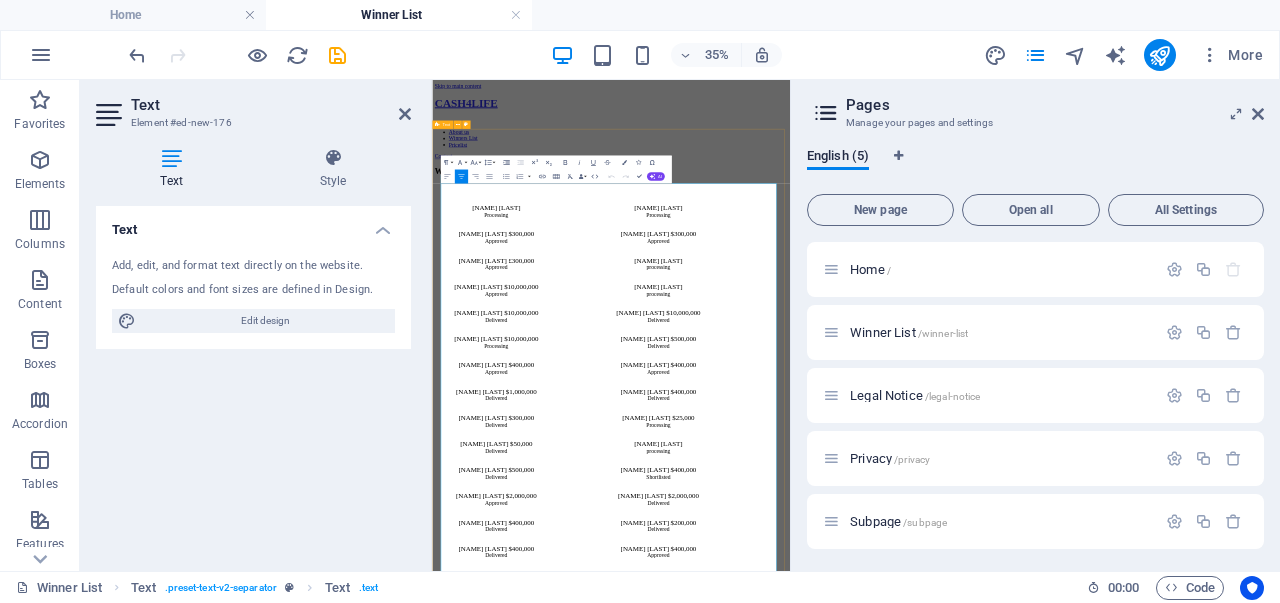 click on "WINNERS LIST [NAME] [LAST] Processing [NAME] [LAST] Processing [NAME] [LAST] $300,000 Approved [NAME] [LAST] $300,000 Approved [NAME] [LAST] £300,000 Approved [NAME] [LAST] processing [NAME] [LAST] $10,000,000 Approved [NAME] [LAST] processing [NAME] [LAST] $10,000,000 Delivered [NAME] [LAST] $10,000,000 Delivered [NAME] [LAST] $10,000,000 Processing [NAME] [LAST] $500,000 Delivered [NAME] [LAST] [NAME] [LAST] $400,000 Approved [NAME] [LAST] $400,000 Approved [NAME] [LAST] $1,000,000 Delivered [NAME] [LAST] $400,000 Delivered [NAME] [LAST] [NAME] [LAST] $300,000 Delivered [NAME] [LAST] $25,000 Processing [NAME] [LAST] $50,000 Delivered [NAME] [LAST] [NAME] [LAST] processing [NAME] [LAST] $500,000 Delivered [NAME] [LAST] [NAME] [LAST] $400,000 Shortlisted [NAME] [LAST] $2,000,000 Approved [NAME] [LAST] $2,000,000 Delivered [NAME] [LAST] [NAME] [LAST] $400,000 Delivered [NAME] [LAST] [NAME] [LAST] $200,000 Delivered [NAME] [LAST] [NAME] [LAST] $400,000 Delivered [NAME] [LAST] [NAME] [LAST] $400,000 Approved [NAME] [LAST] [NAME] [LAST] $5,000,000 Approved [NAME] [LAST] $50,000,000 Processing [NAME] [LAST]" at bounding box center [943, 982] 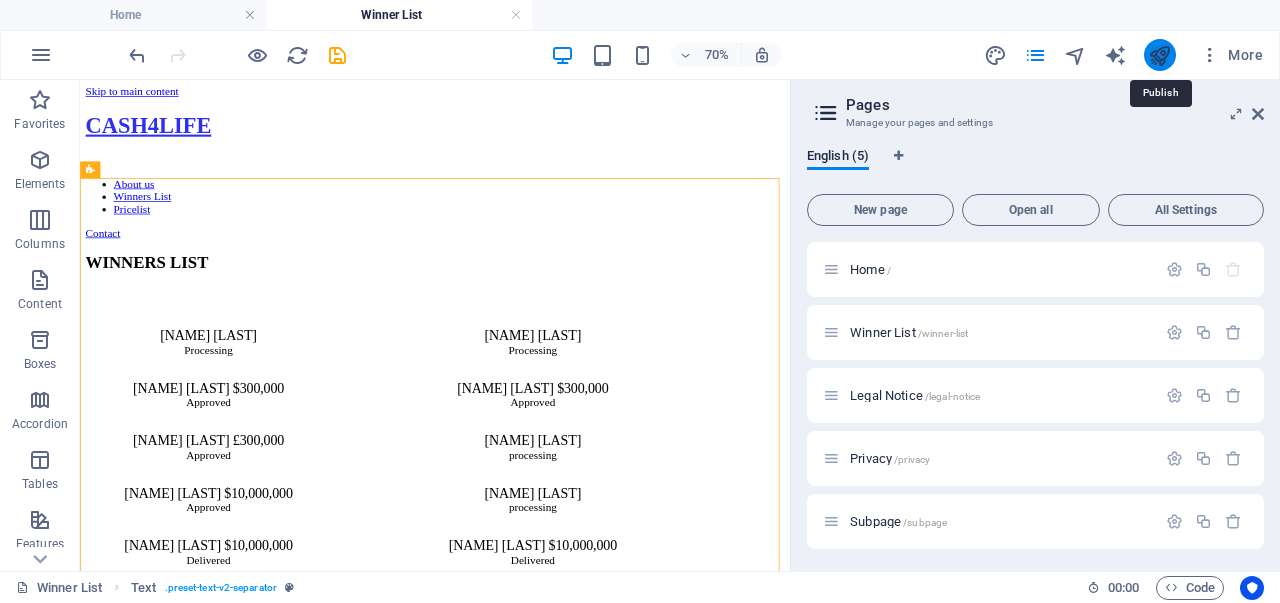 click at bounding box center [1159, 55] 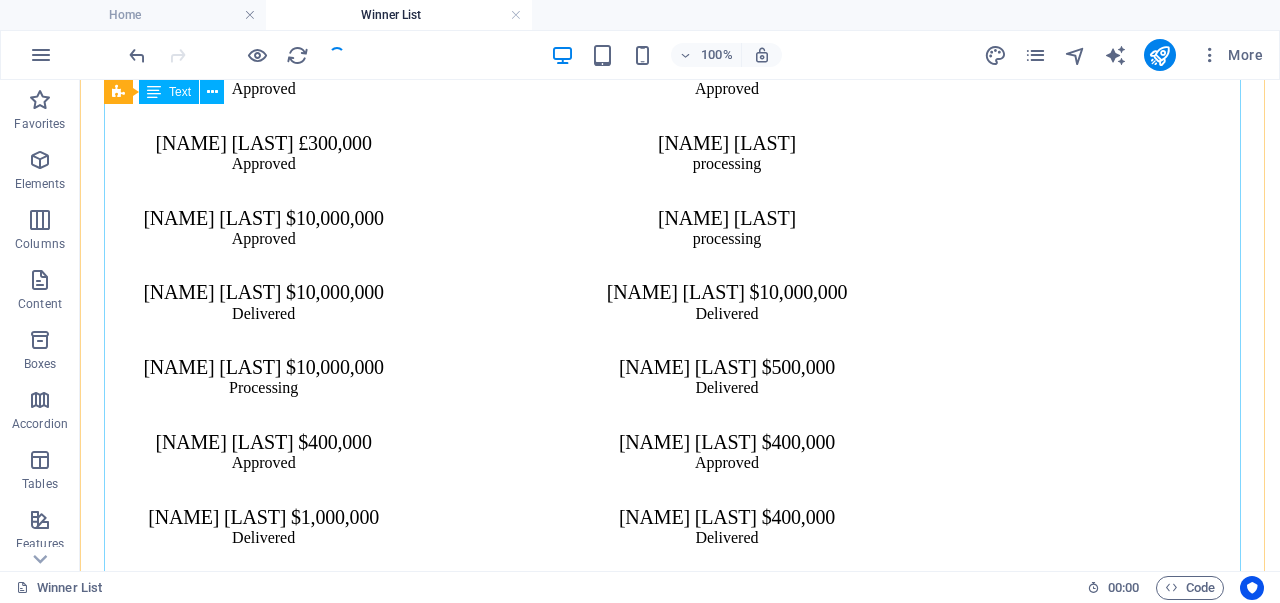 scroll, scrollTop: 453, scrollLeft: 0, axis: vertical 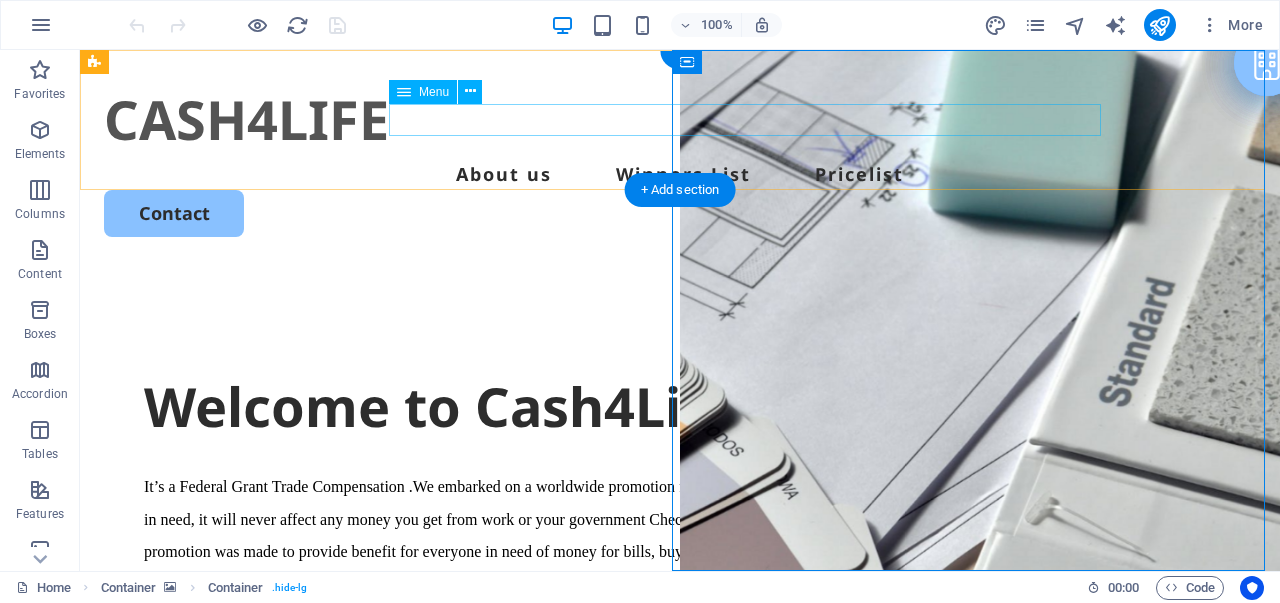 click on "About us Winners List Pricelist" at bounding box center (680, 174) 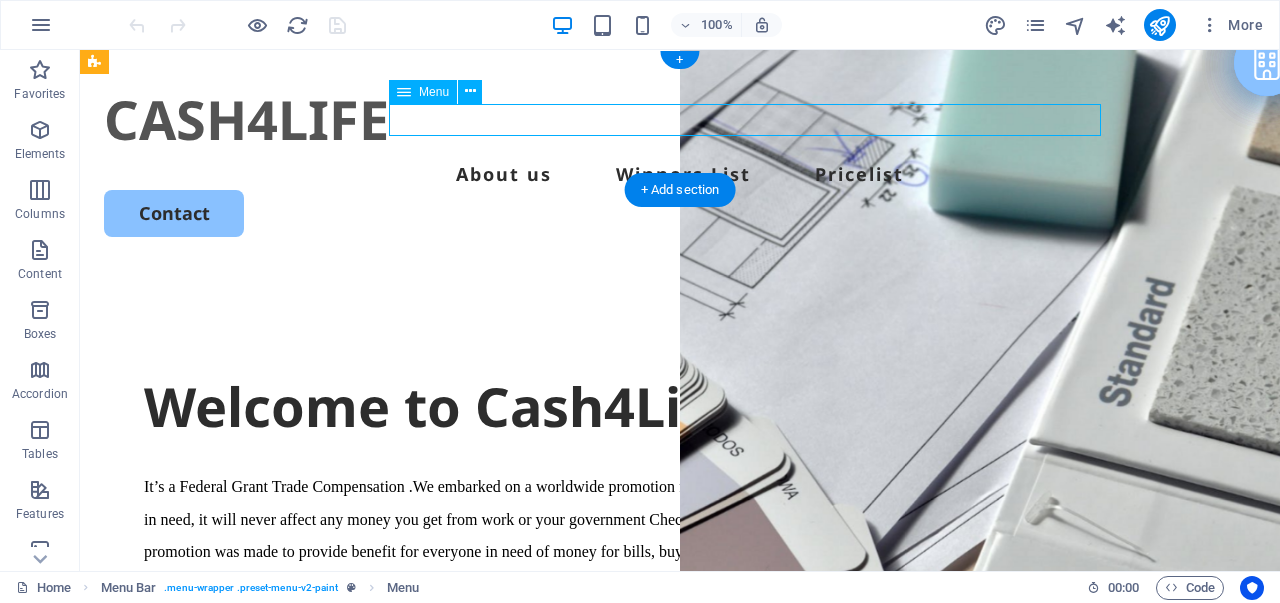 click on "About us Winners List Pricelist" at bounding box center (680, 174) 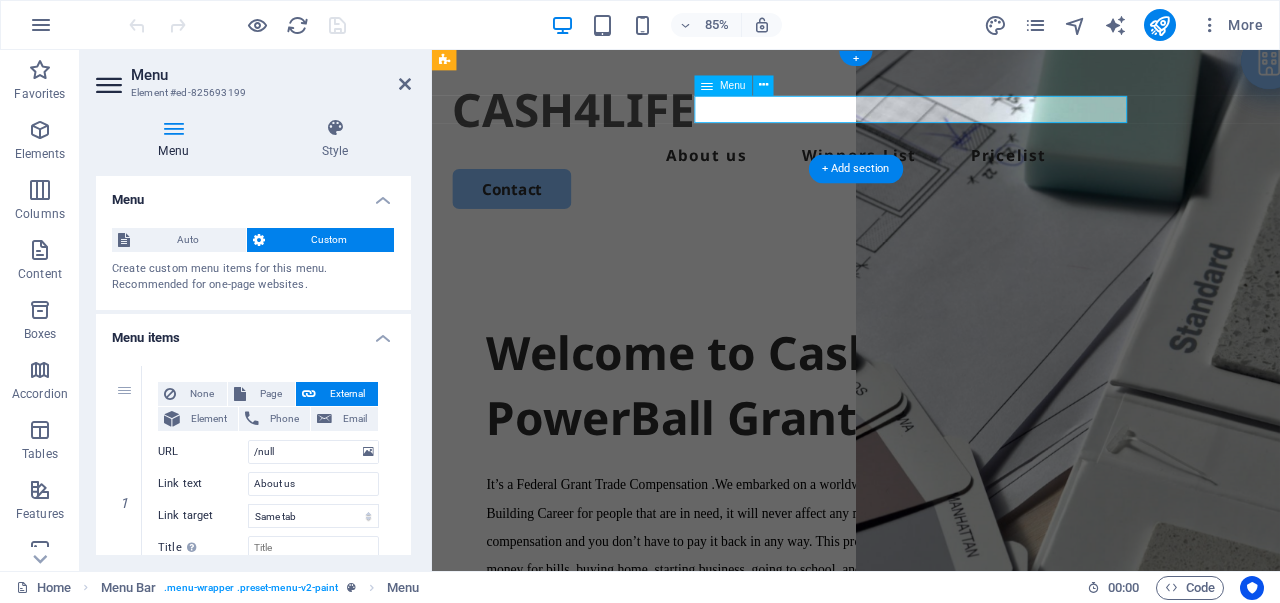 click on "About us Winners List Pricelist" at bounding box center (931, 174) 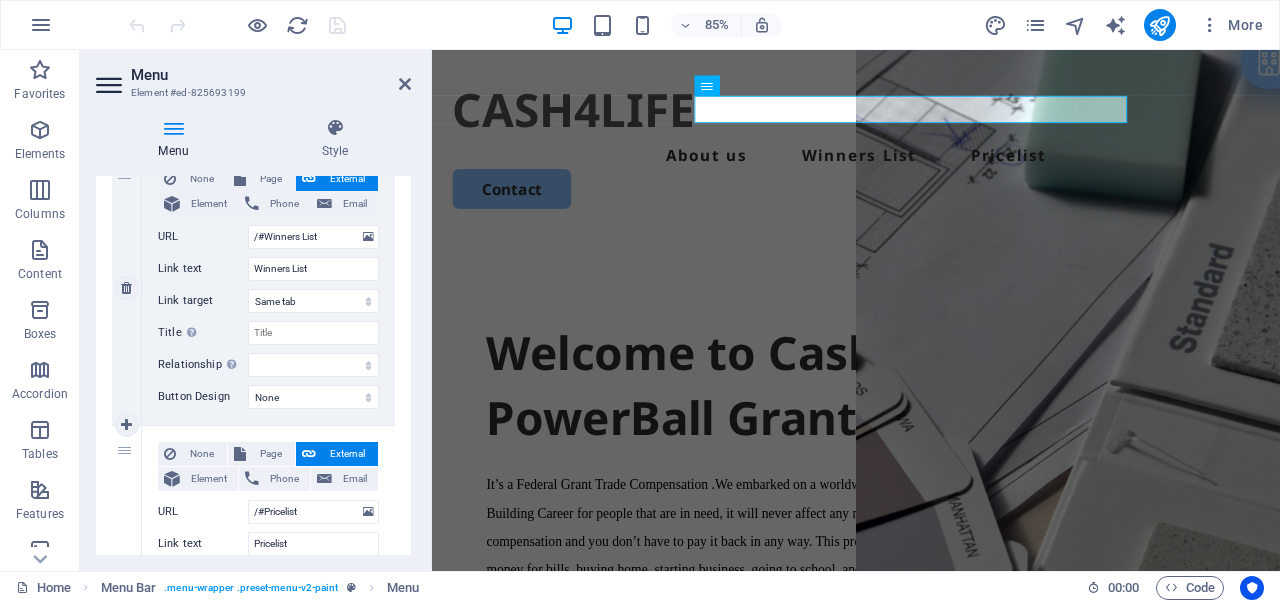 scroll, scrollTop: 390, scrollLeft: 0, axis: vertical 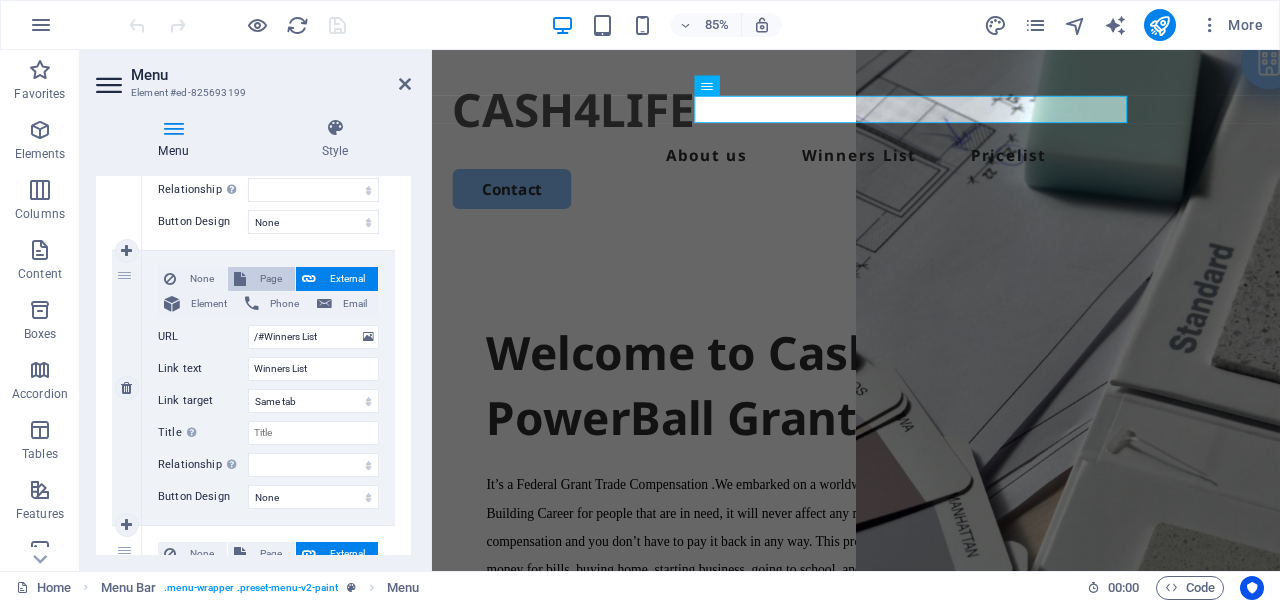 click on "Page" at bounding box center (270, 279) 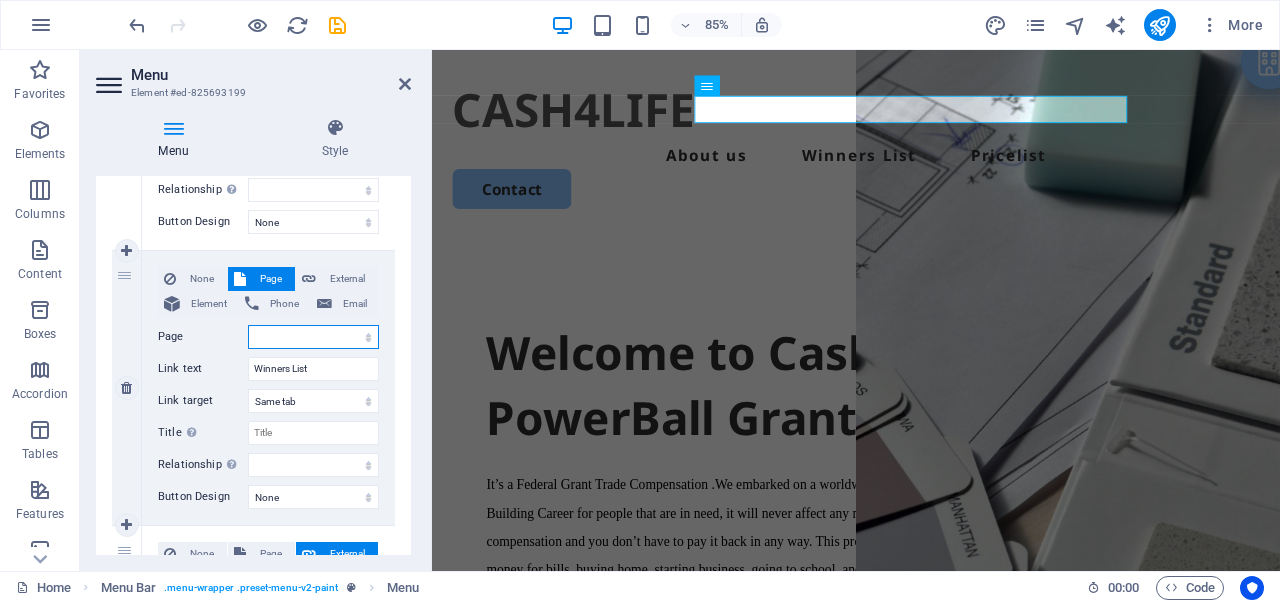 click on "Home Winner List Legal Notice Privacy Subpage" at bounding box center (313, 337) 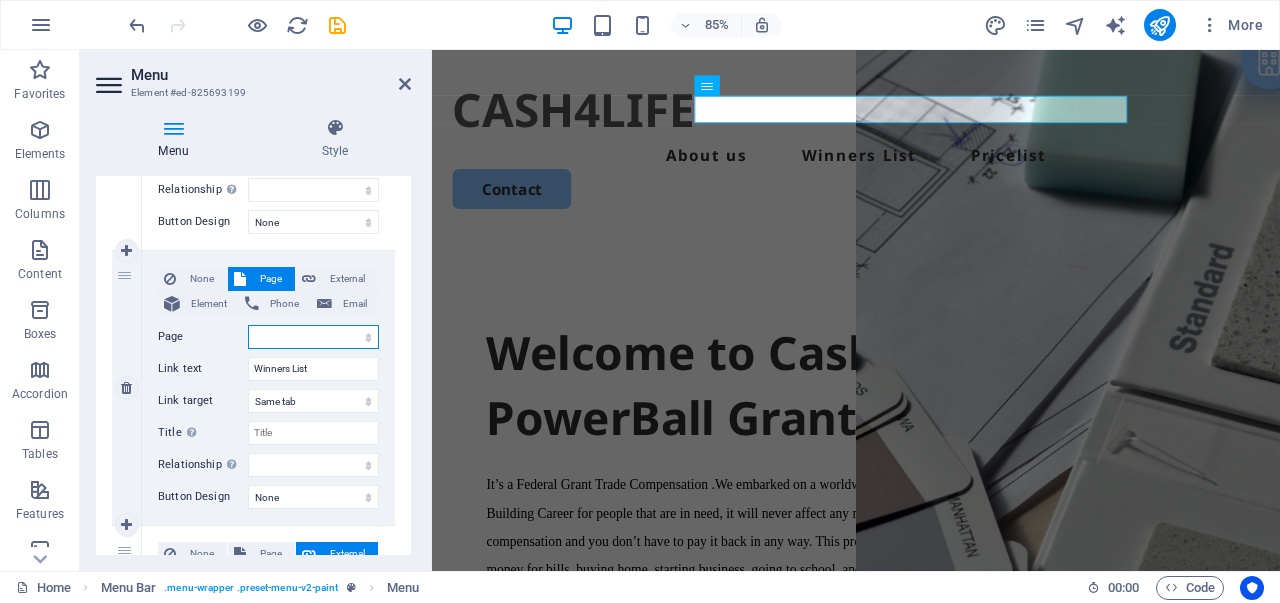 select on "1" 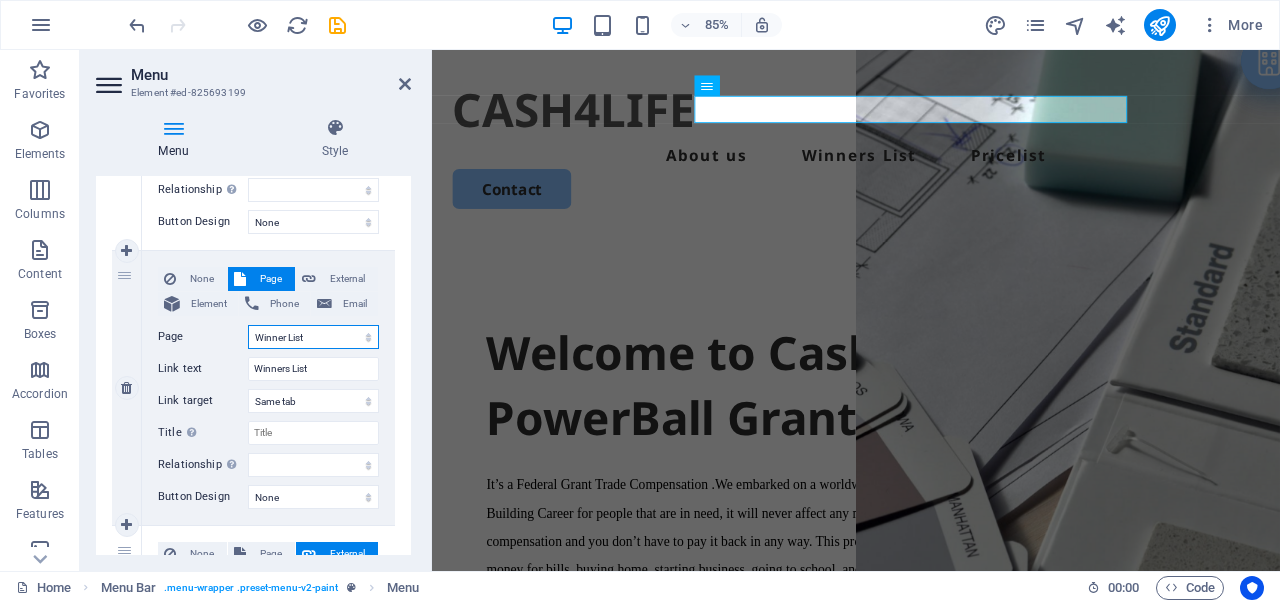 click on "Home Winner List Legal Notice Privacy Subpage" at bounding box center [313, 337] 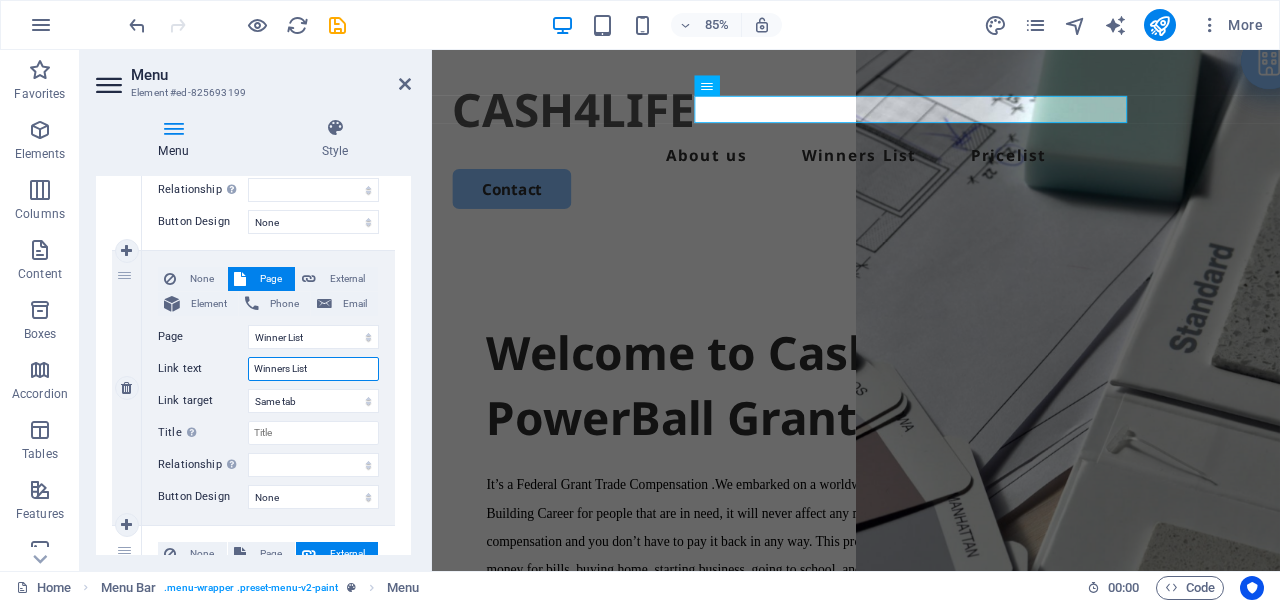 click on "Winners List" at bounding box center (313, 369) 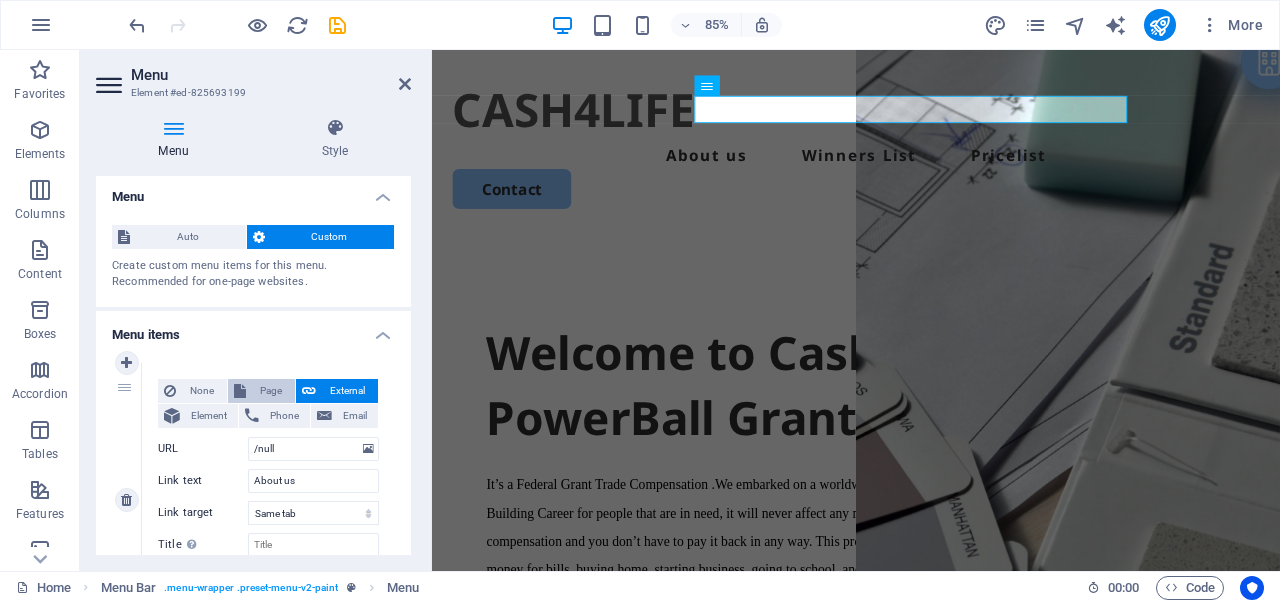 scroll, scrollTop: 0, scrollLeft: 0, axis: both 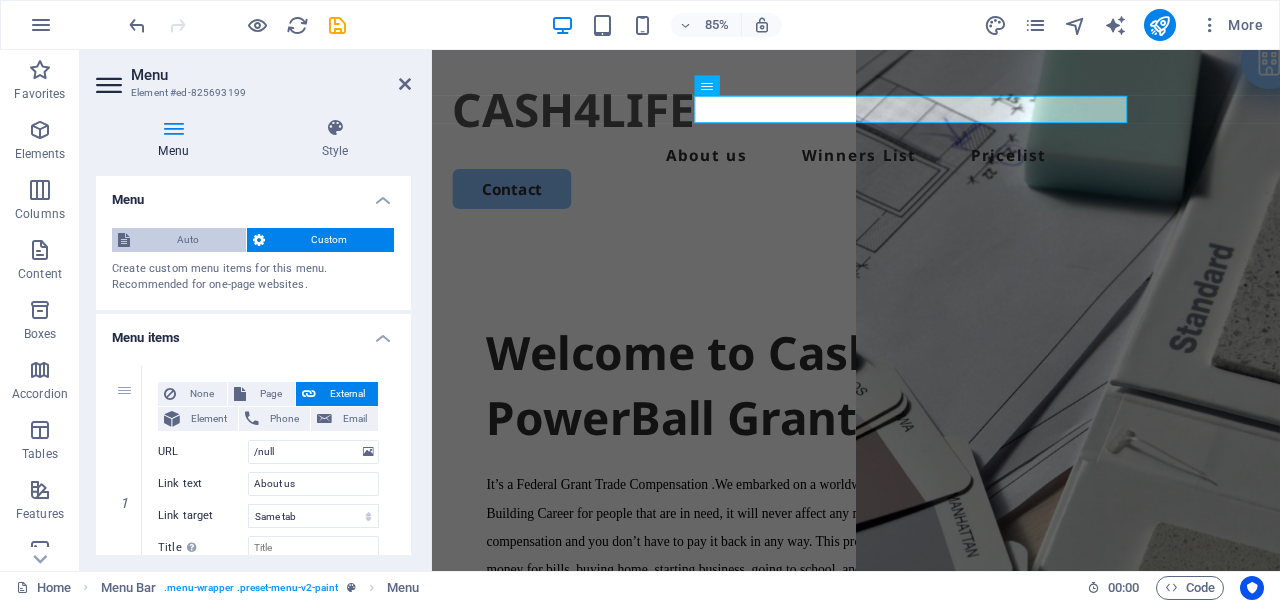 click on "Auto" at bounding box center [188, 240] 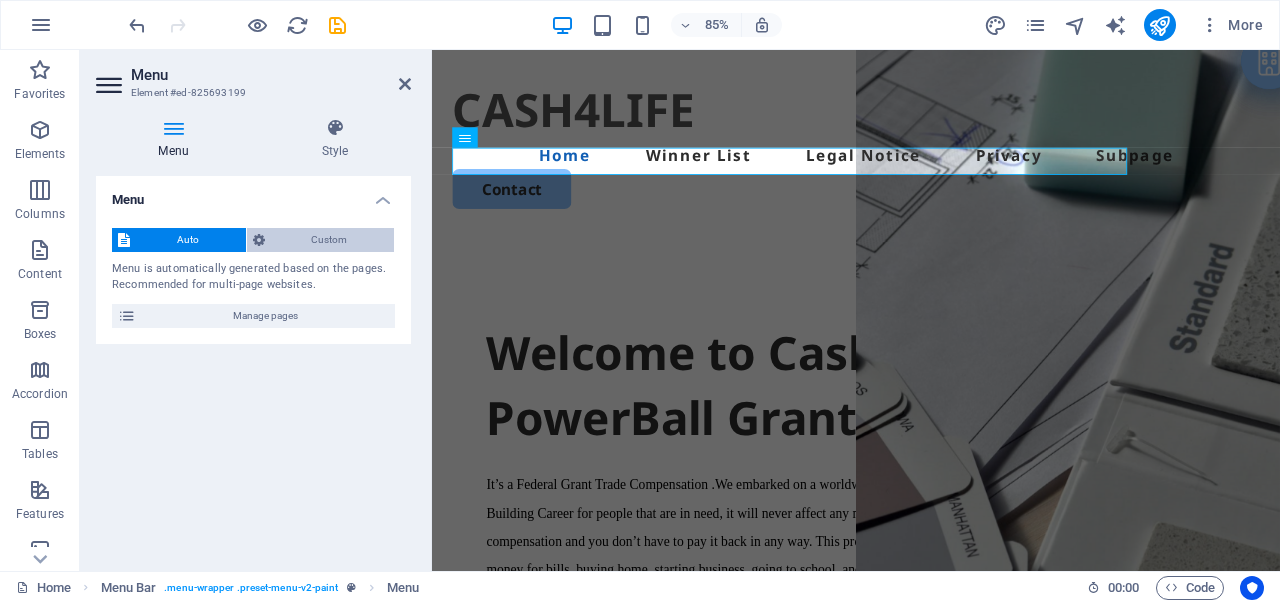 click on "Custom" at bounding box center [330, 240] 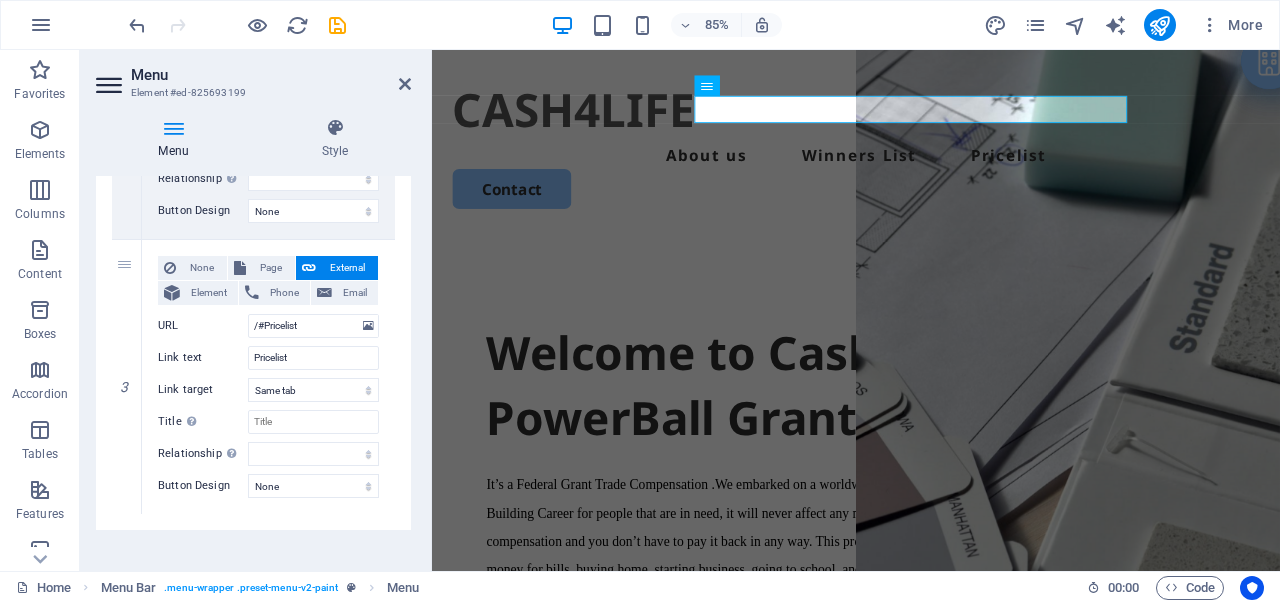 scroll, scrollTop: 690, scrollLeft: 0, axis: vertical 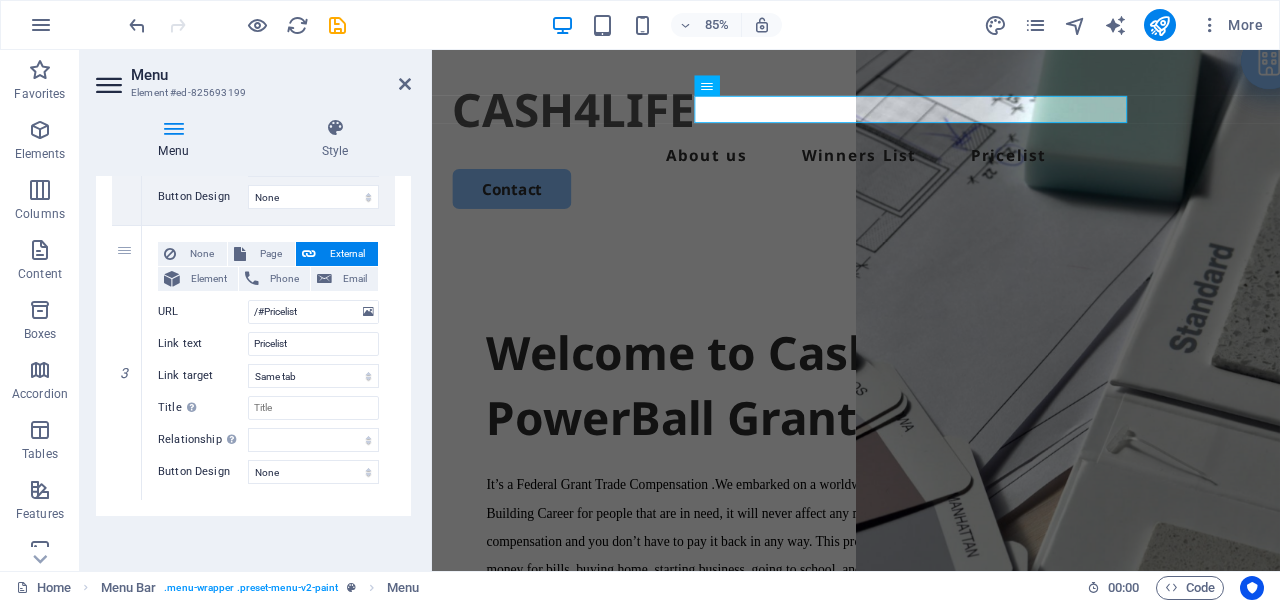 click on "Menu Auto Custom Create custom menu items for this menu. Recommended for one-page websites. Manage pages Menu items 1 None Page External Element Phone Email Page Home Winner List Legal Notice Privacy Subpage Element
URL /null Phone Email Link text About us Link target New tab Same tab Overlay Title Additional link description, should not be the same as the link text. The title is most often shown as a tooltip text when the mouse moves over the element. Leave empty if uncertain. Relationship Sets the  relationship of this link to the link target . For example, the value "nofollow" instructs search engines not to follow the link. Can be left empty. alternate author bookmark external help license next nofollow noreferrer noopener prev search tag Button Design None Default Primary Secondary 2 None Page External Element Phone Email Page Home Winner List Legal Notice Privacy Subpage Element
URL /#Winners List Phone Email Link text Winners List Link target New tab help" at bounding box center [253, 365] 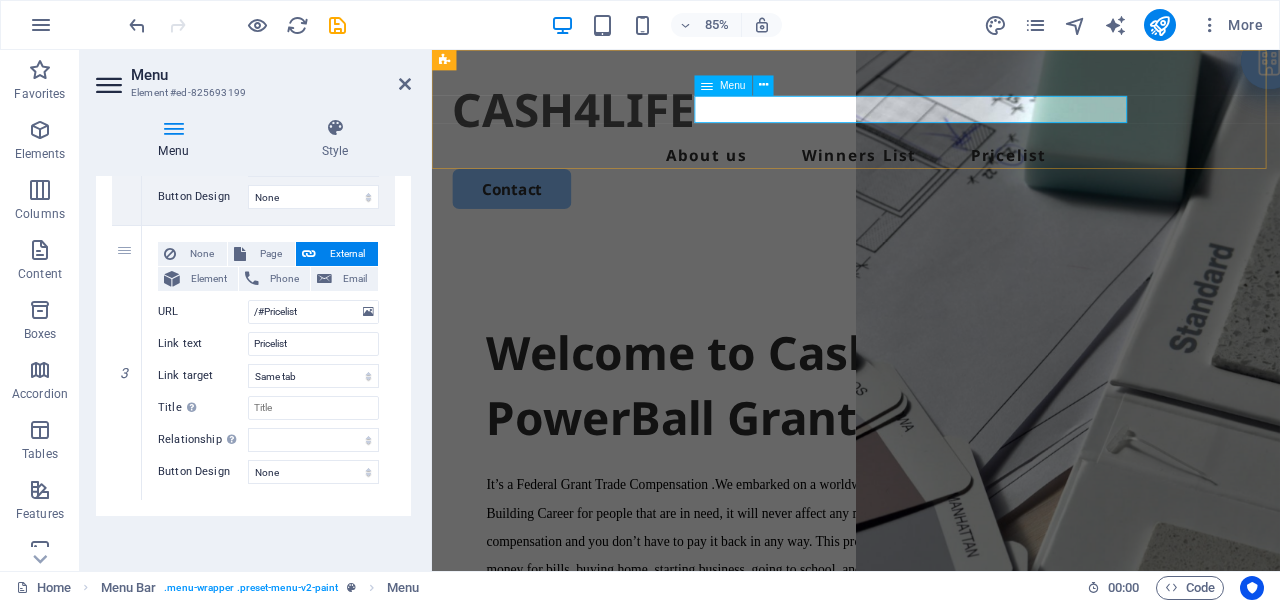 click on "About us Winners List Pricelist" at bounding box center [931, 174] 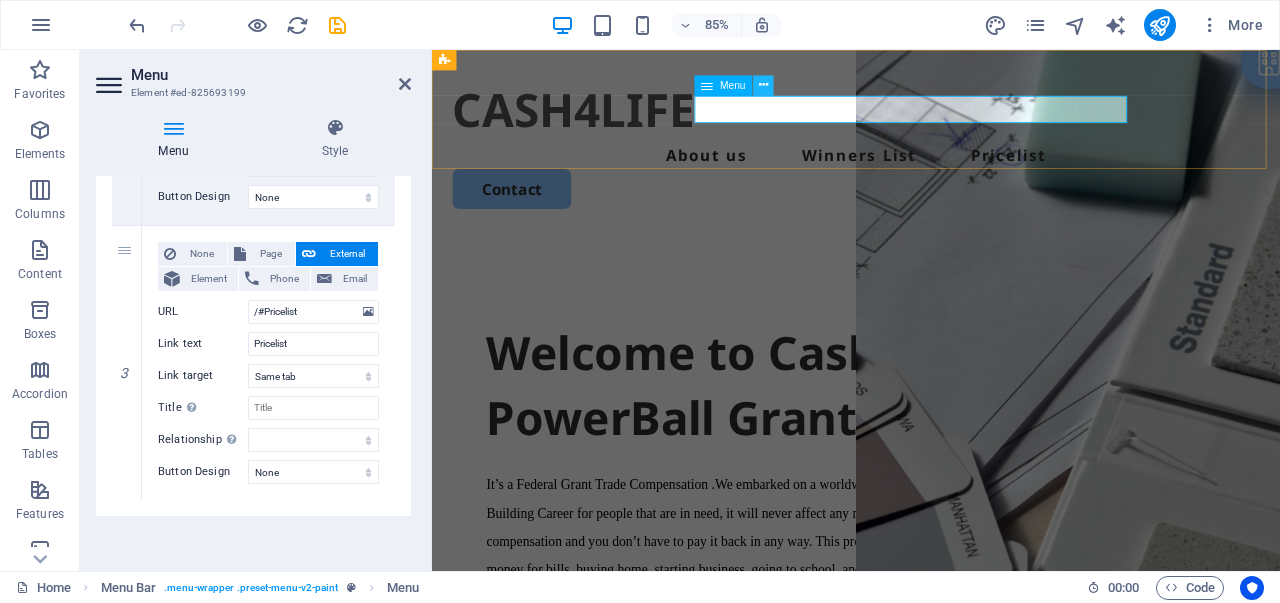 click at bounding box center [763, 85] 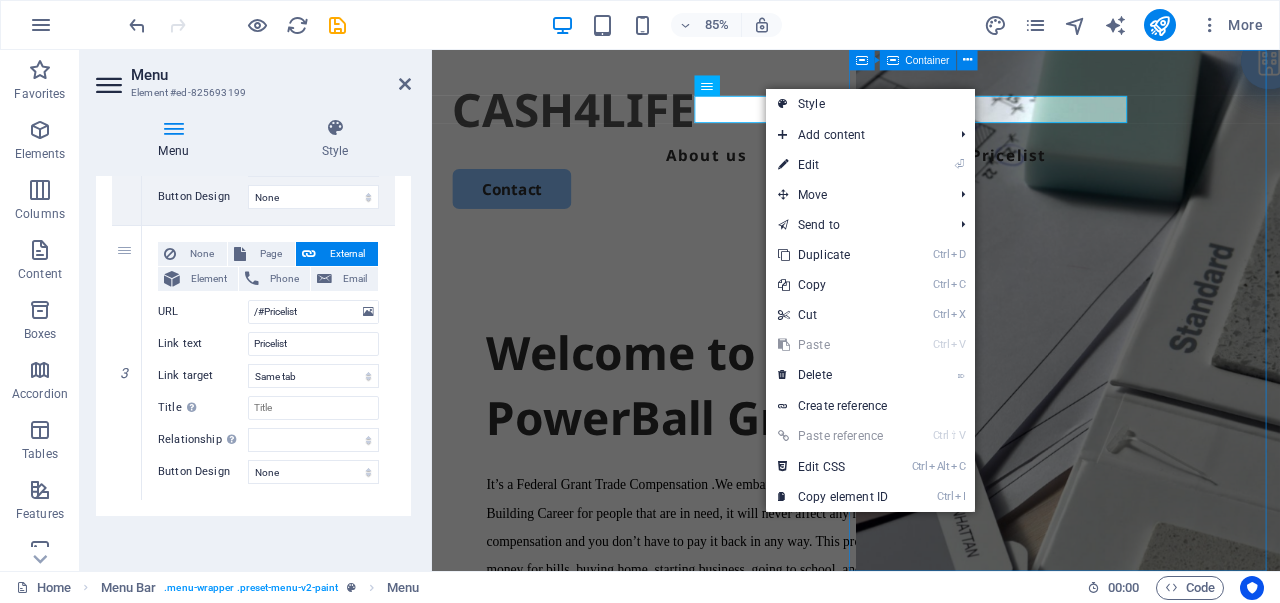 click on "Drop content here or  Add elements  Paste clipboard" at bounding box center (1180, 1179) 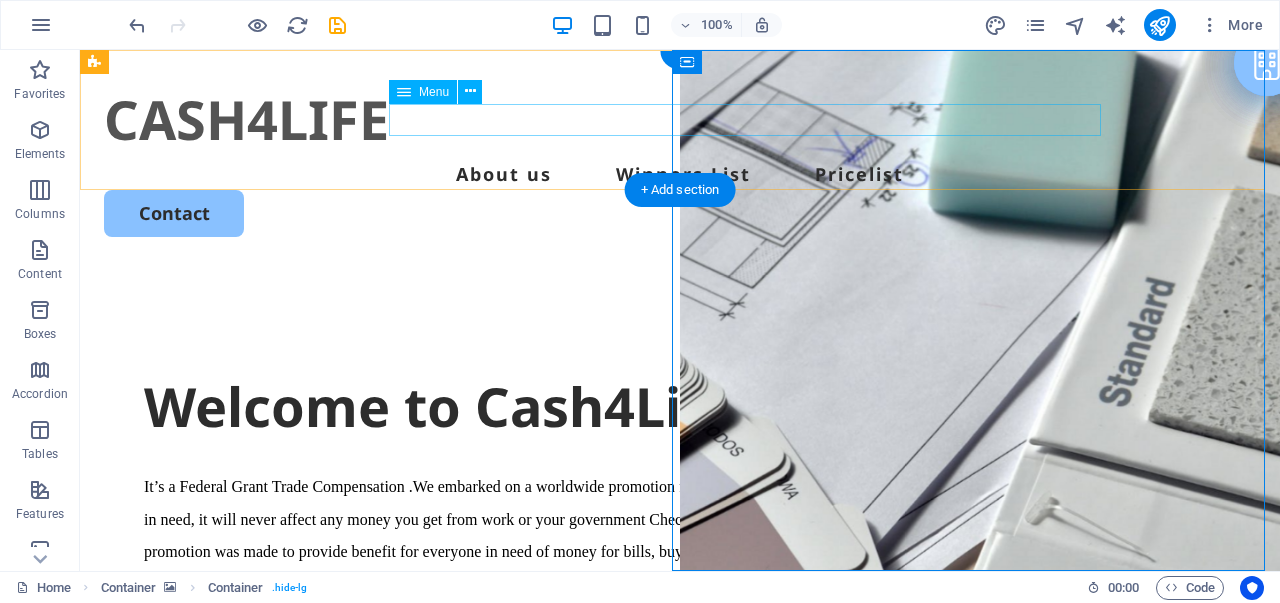 click on "About us Winners List Pricelist" at bounding box center [680, 174] 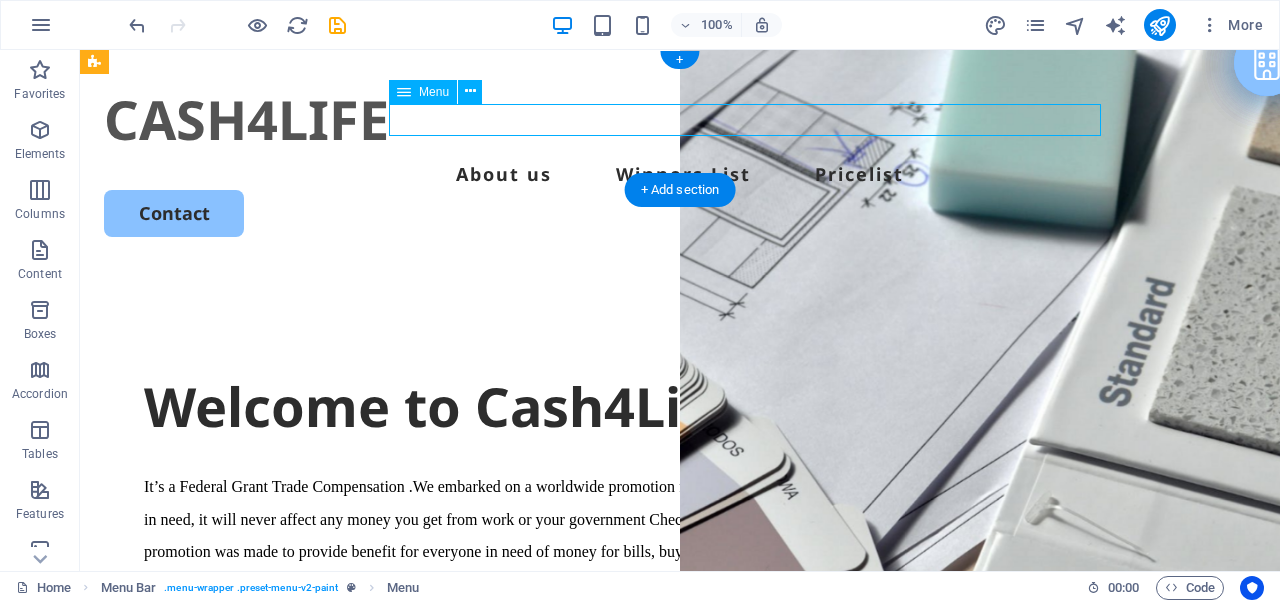 click on "About us Winners List Pricelist" at bounding box center [680, 174] 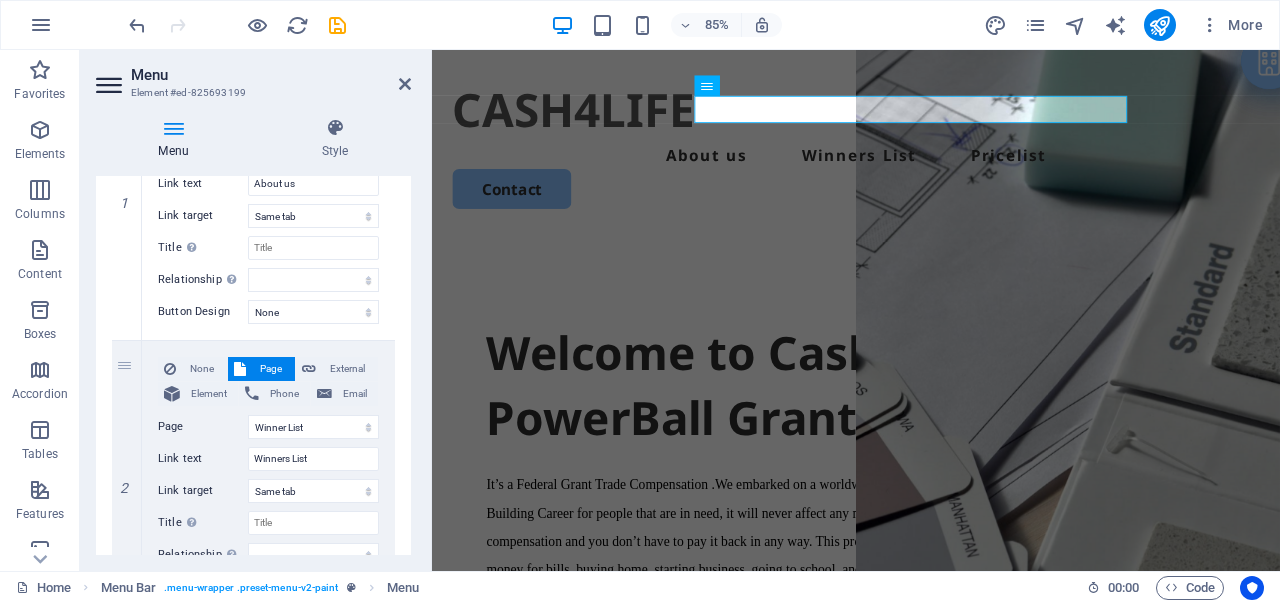 scroll, scrollTop: 400, scrollLeft: 0, axis: vertical 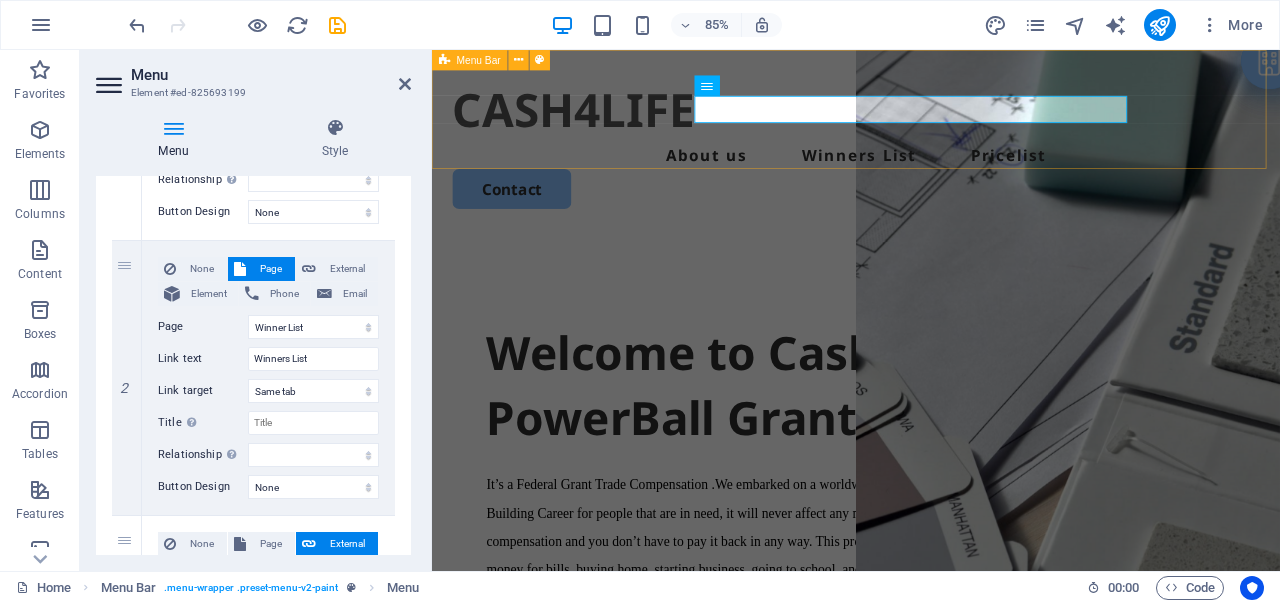 click on "CASH4LIFE About us Winners List Pricelist Contact" at bounding box center [931, 159] 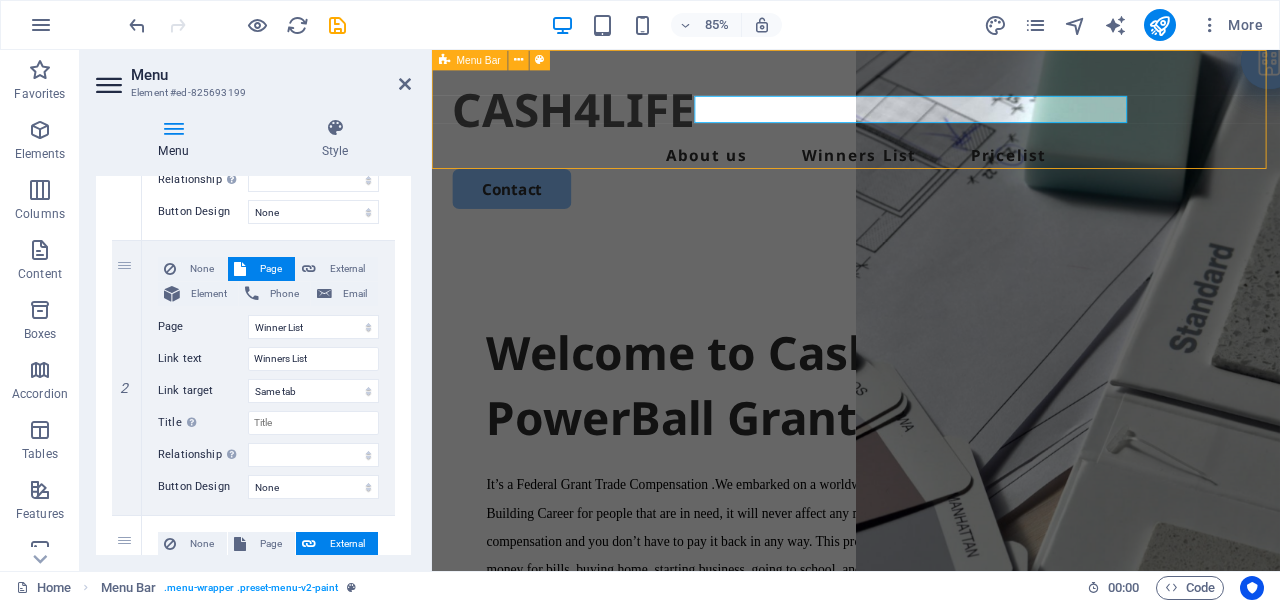 click on "CASH4LIFE About us Winners List Pricelist Contact" at bounding box center [931, 159] 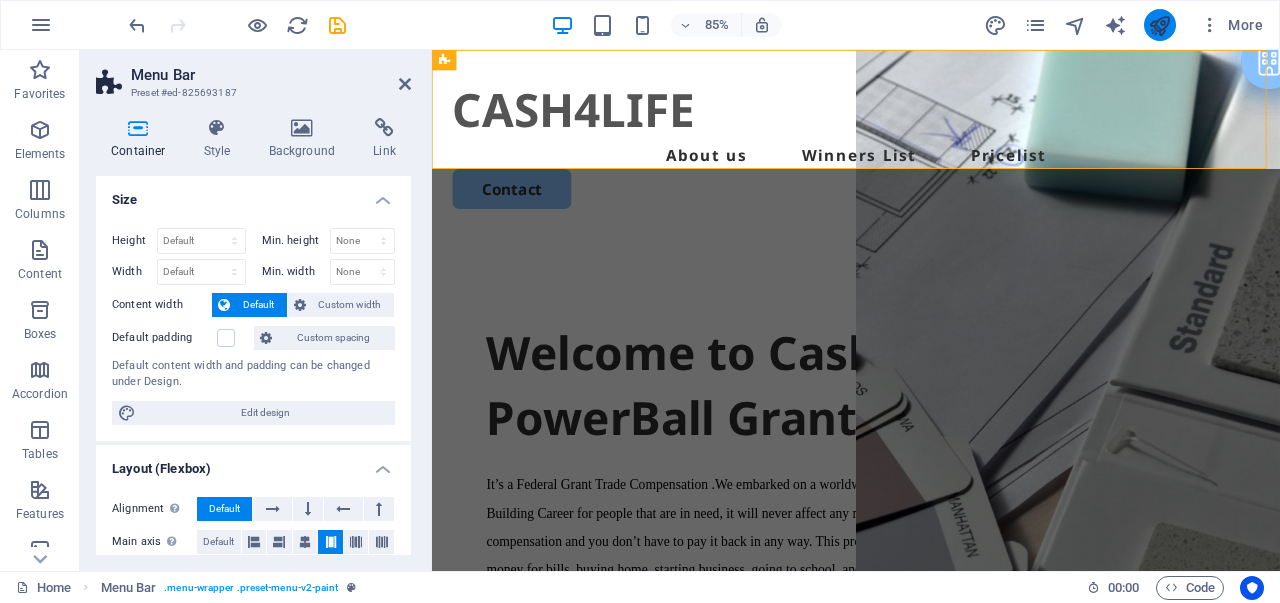 click at bounding box center (1159, 25) 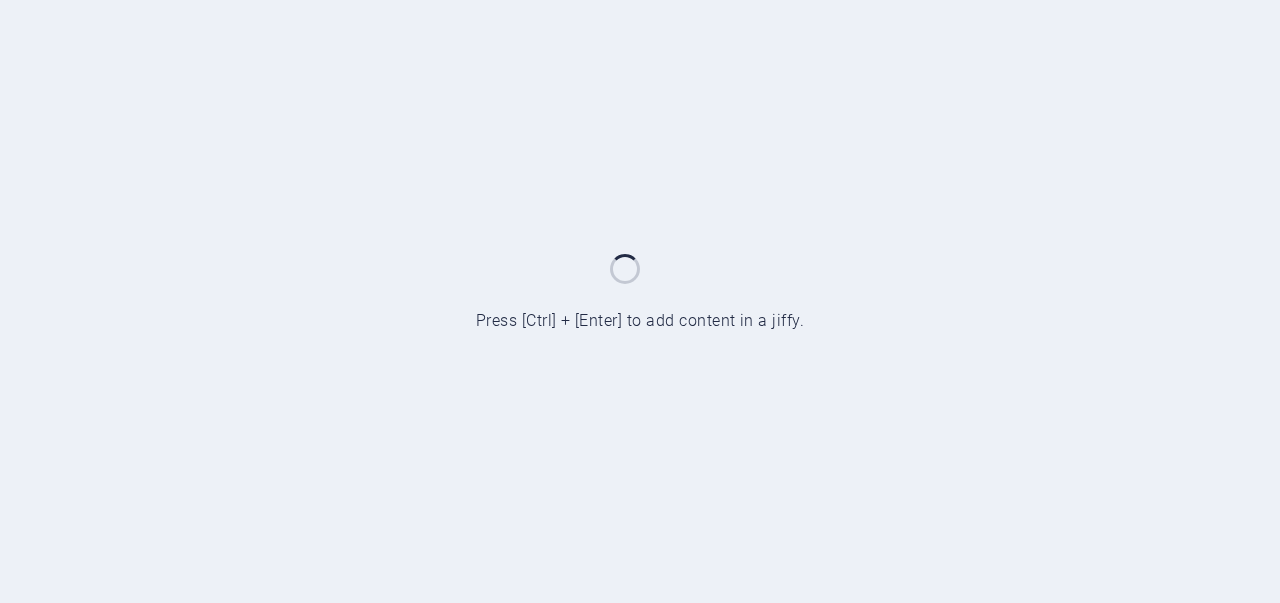scroll, scrollTop: 0, scrollLeft: 0, axis: both 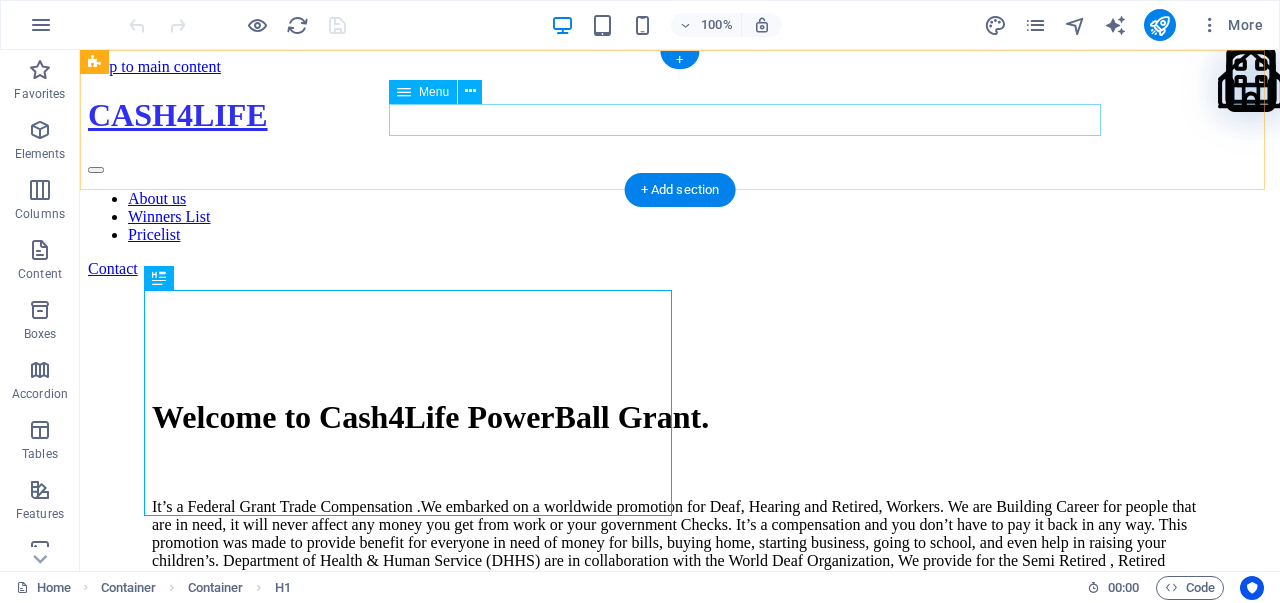 click on "About us Winners List Pricelist" at bounding box center [680, 217] 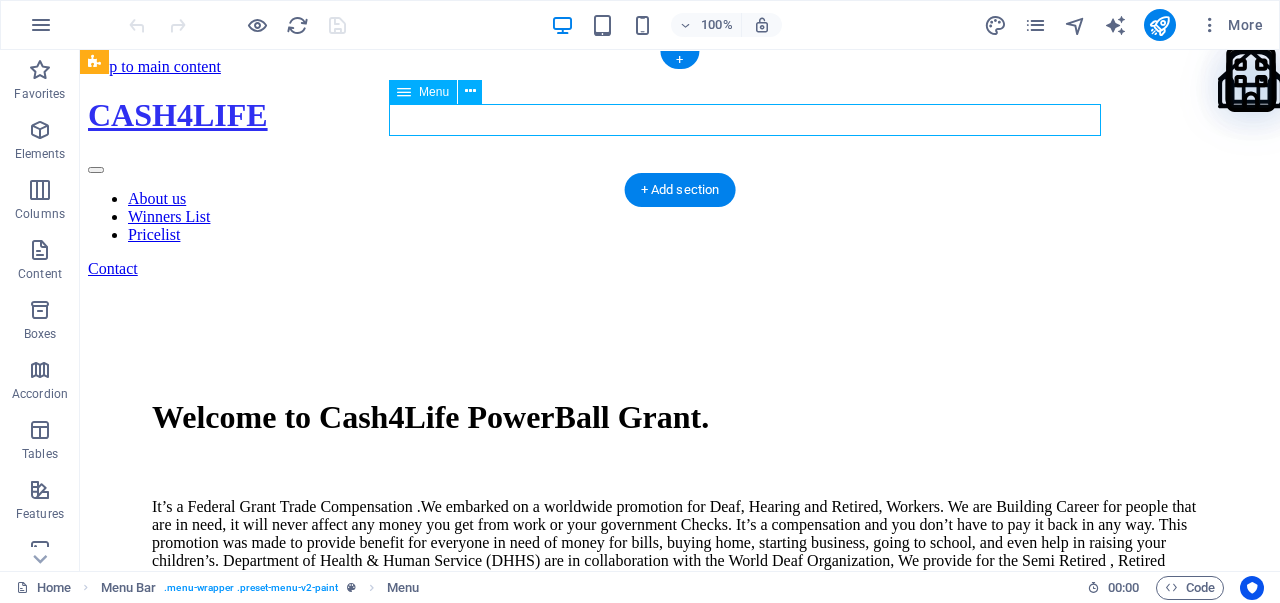 click on "About us Winners List Pricelist" at bounding box center [680, 217] 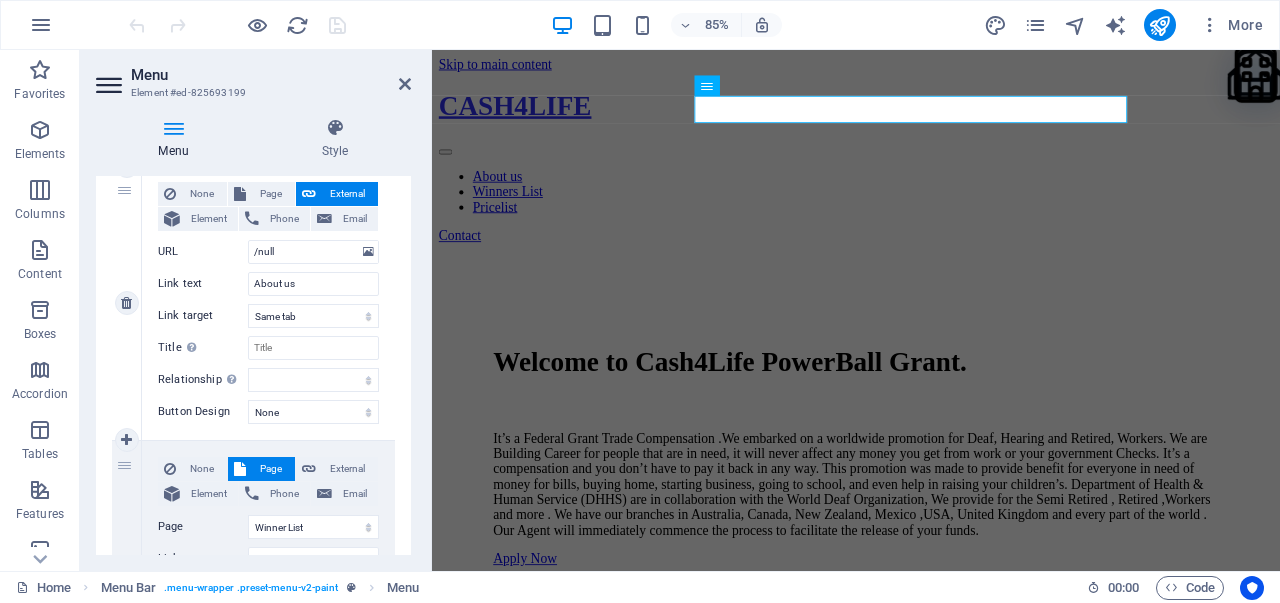 scroll, scrollTop: 400, scrollLeft: 0, axis: vertical 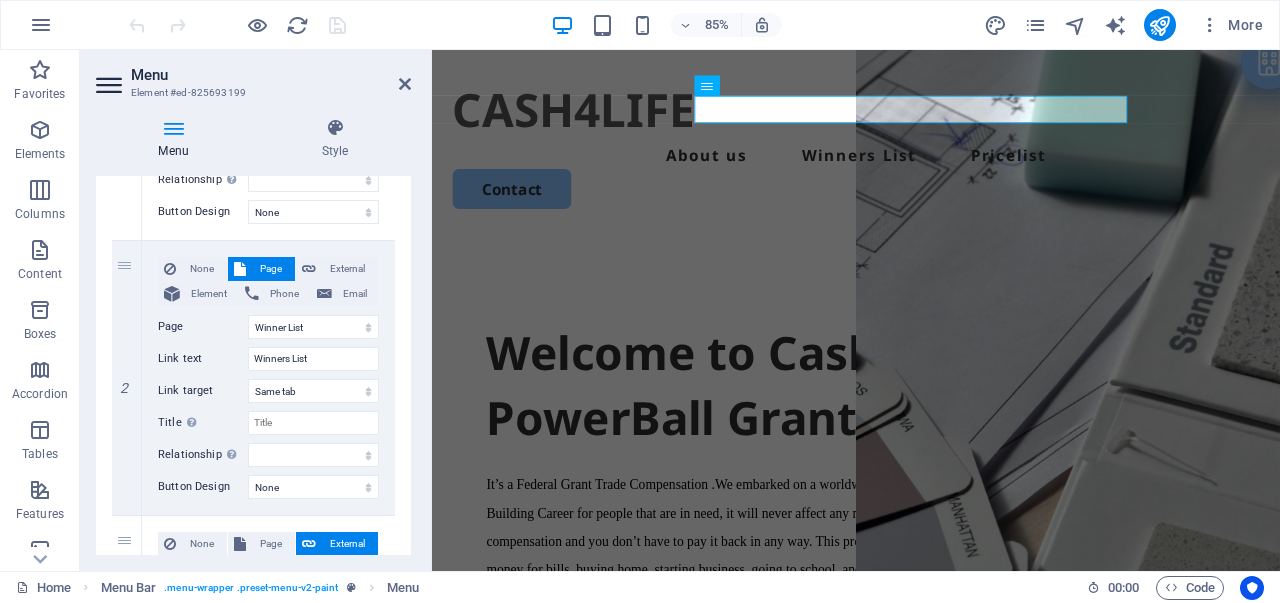 click at bounding box center (237, 25) 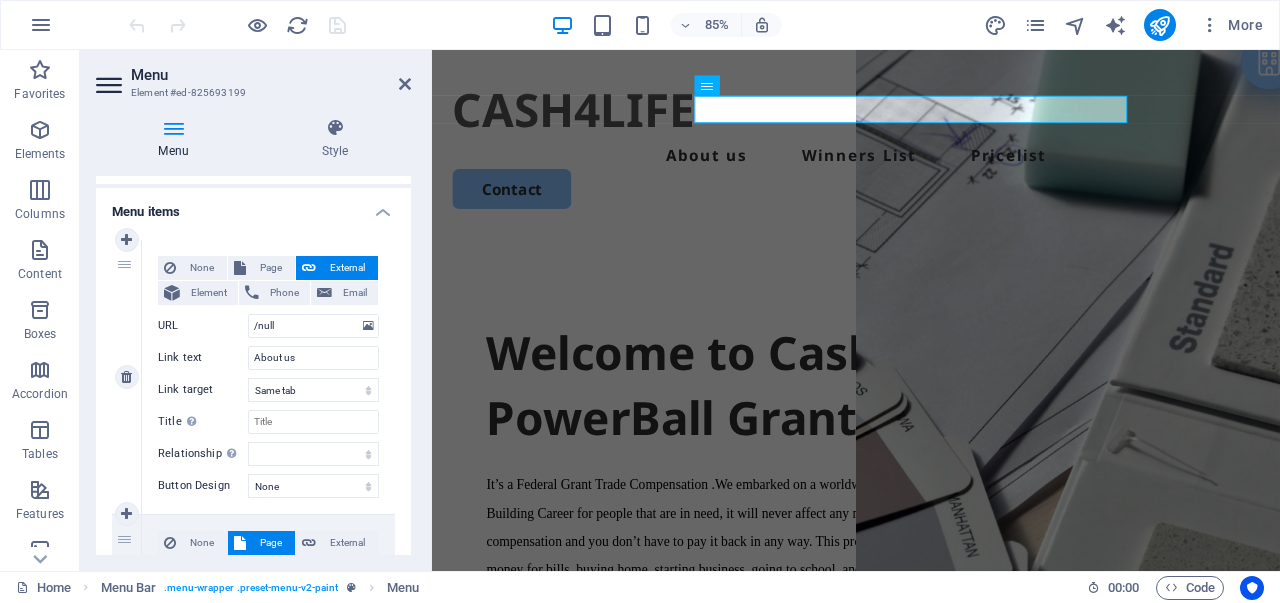 scroll, scrollTop: 100, scrollLeft: 0, axis: vertical 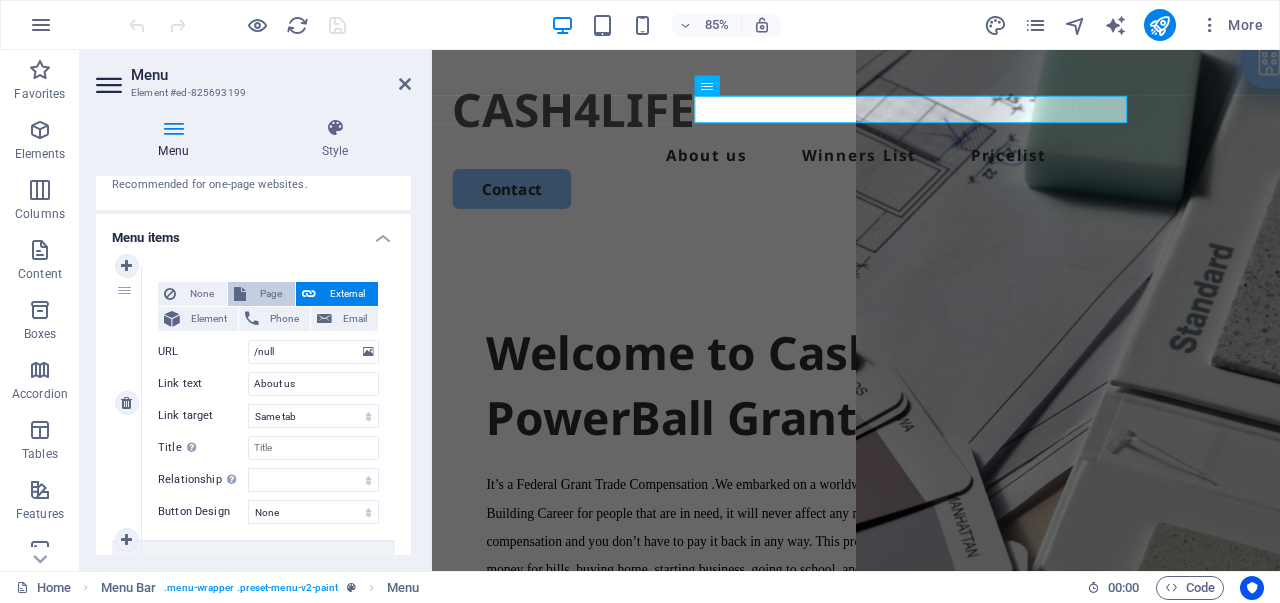 click on "Page" at bounding box center (270, 294) 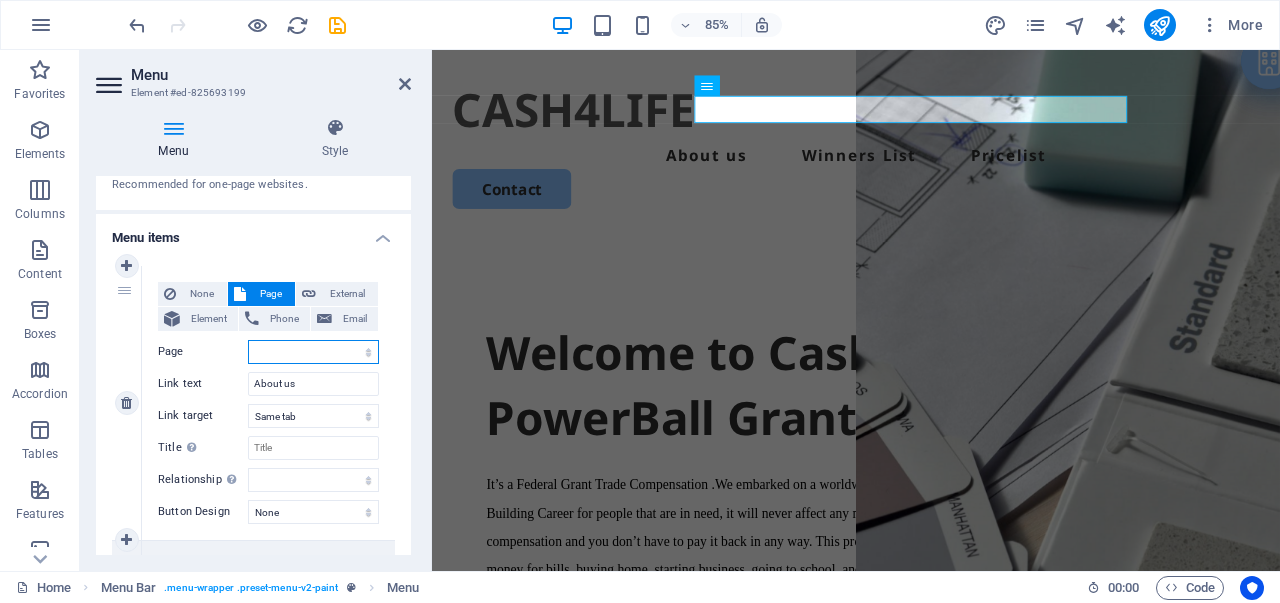 click on "Home Winner List Legal Notice Privacy Subpage" at bounding box center (313, 352) 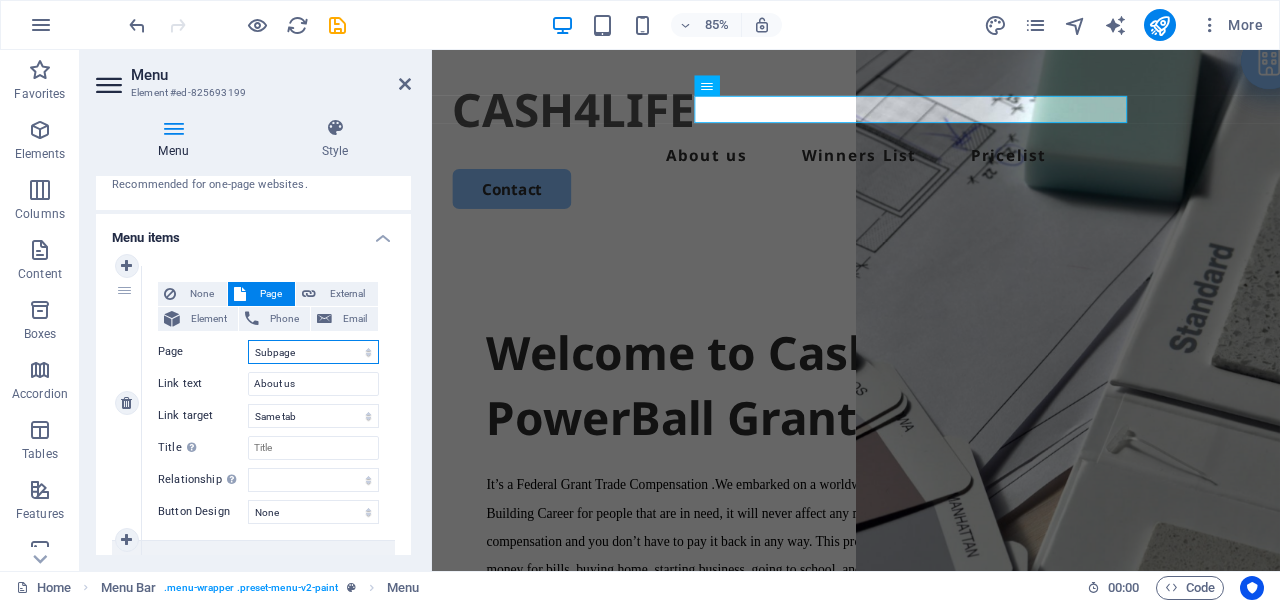 click on "Home Winner List Legal Notice Privacy Subpage" at bounding box center (313, 352) 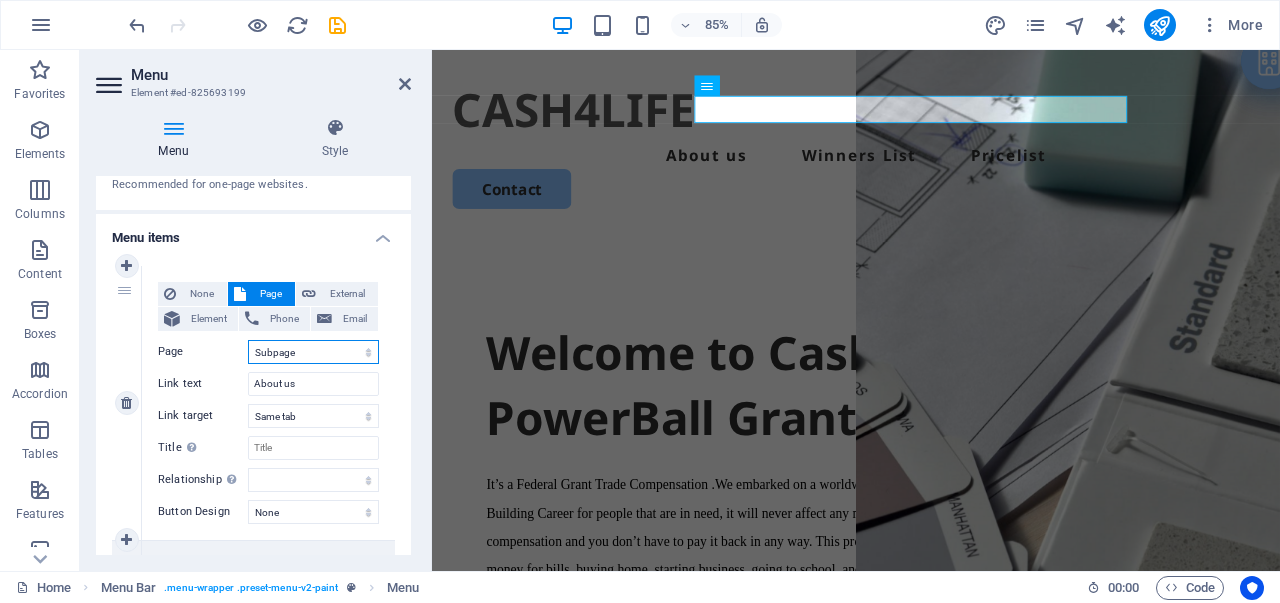 select 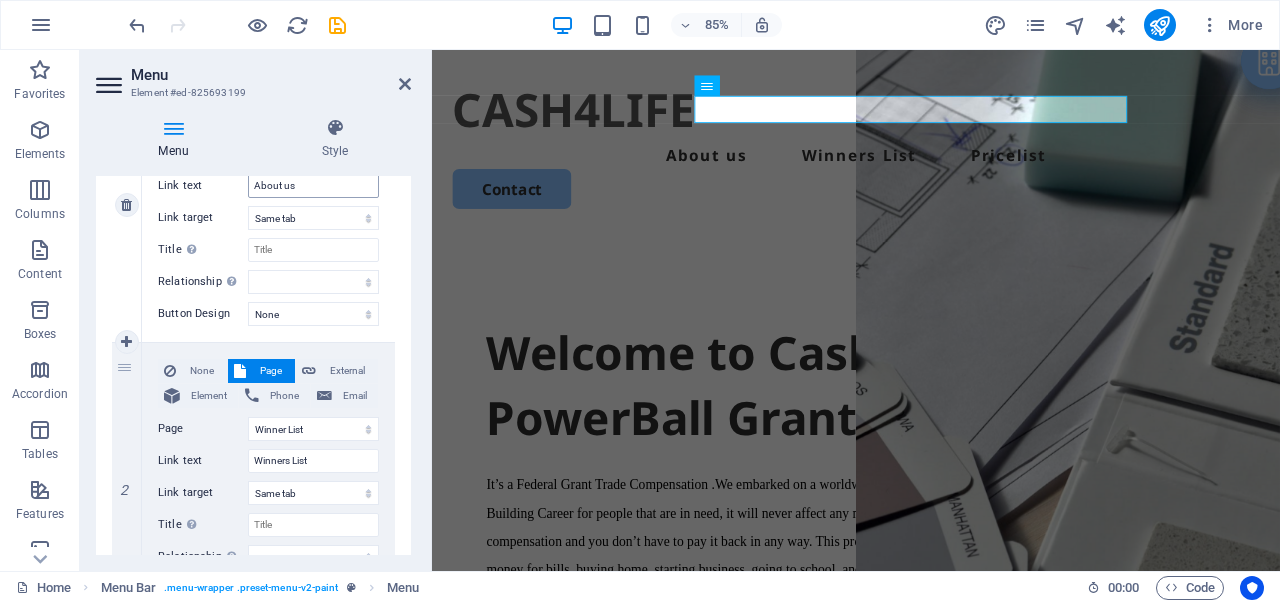 scroll, scrollTop: 400, scrollLeft: 0, axis: vertical 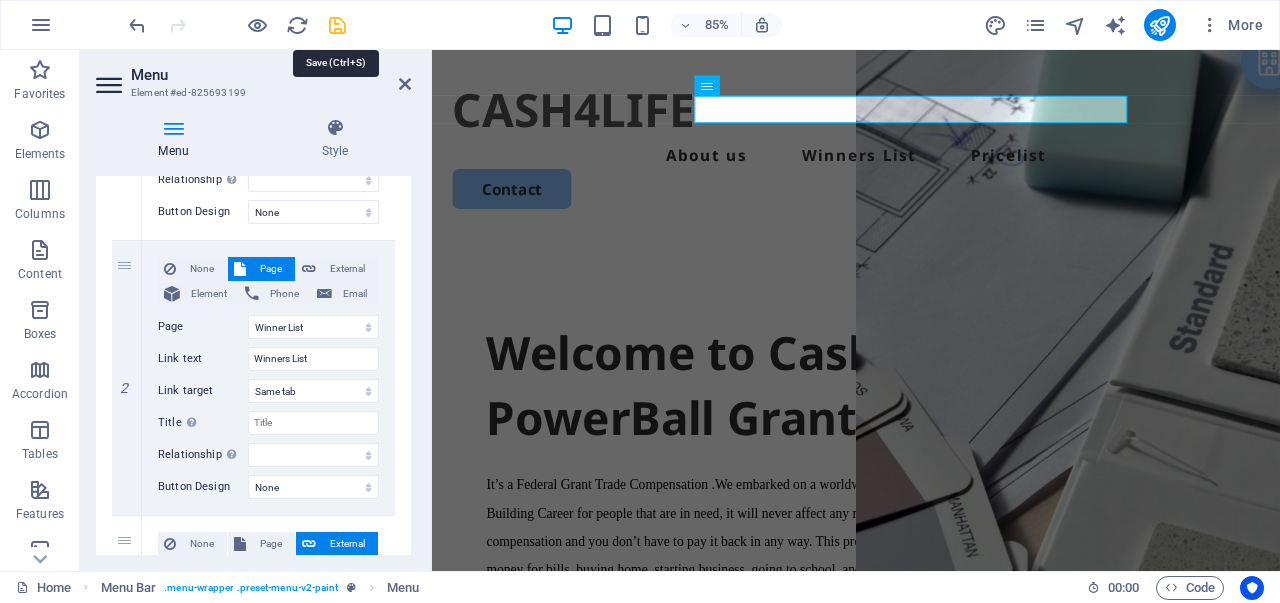 click at bounding box center (337, 25) 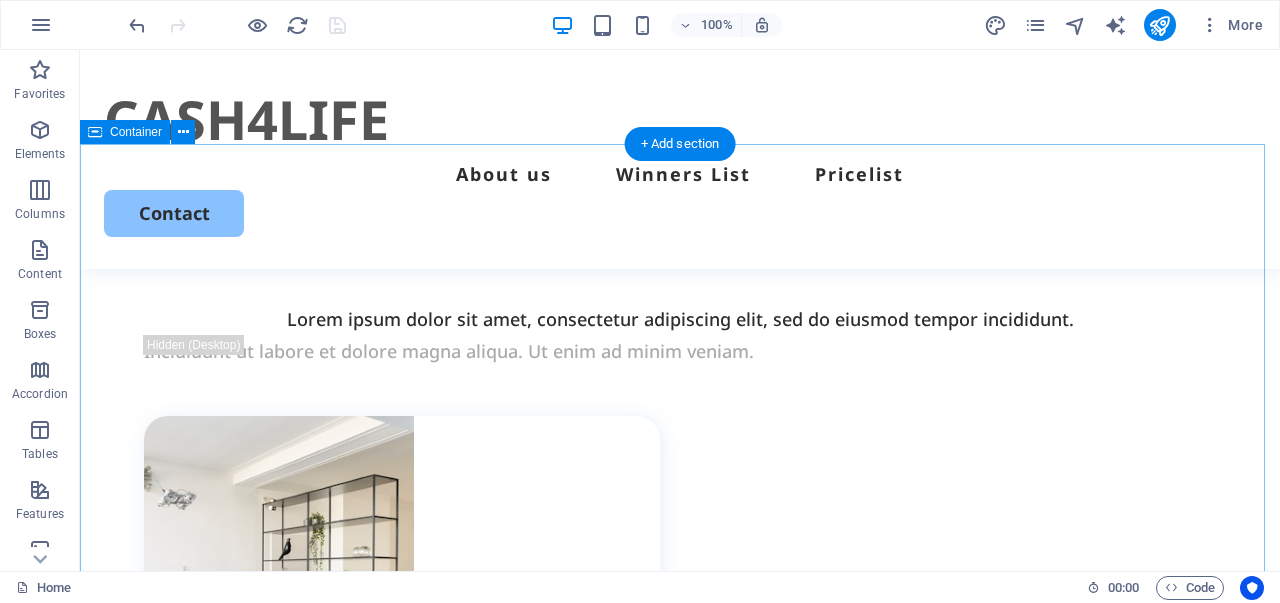 scroll, scrollTop: 800, scrollLeft: 0, axis: vertical 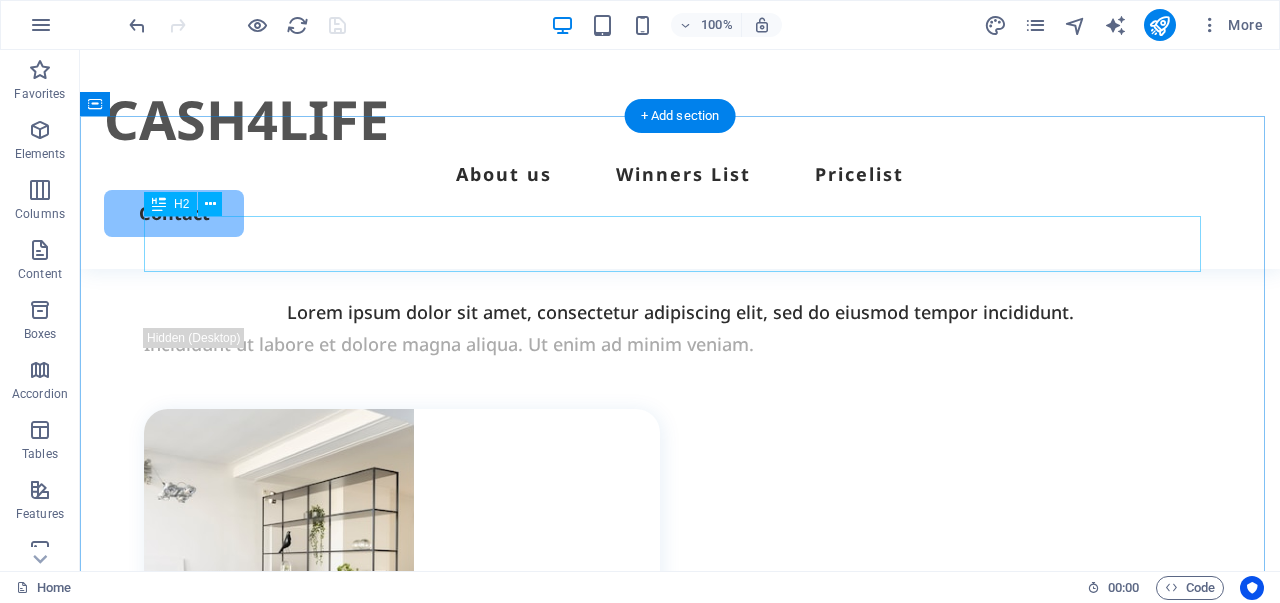 click on "Our Services" at bounding box center (680, 244) 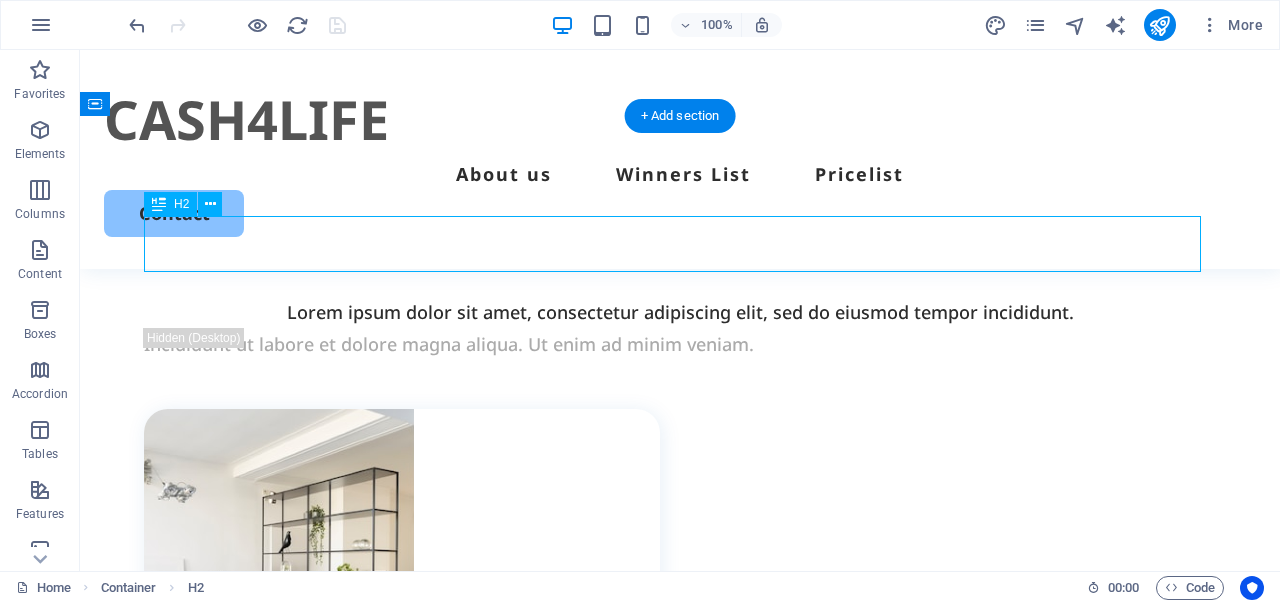 click on "Our Services" at bounding box center (680, 244) 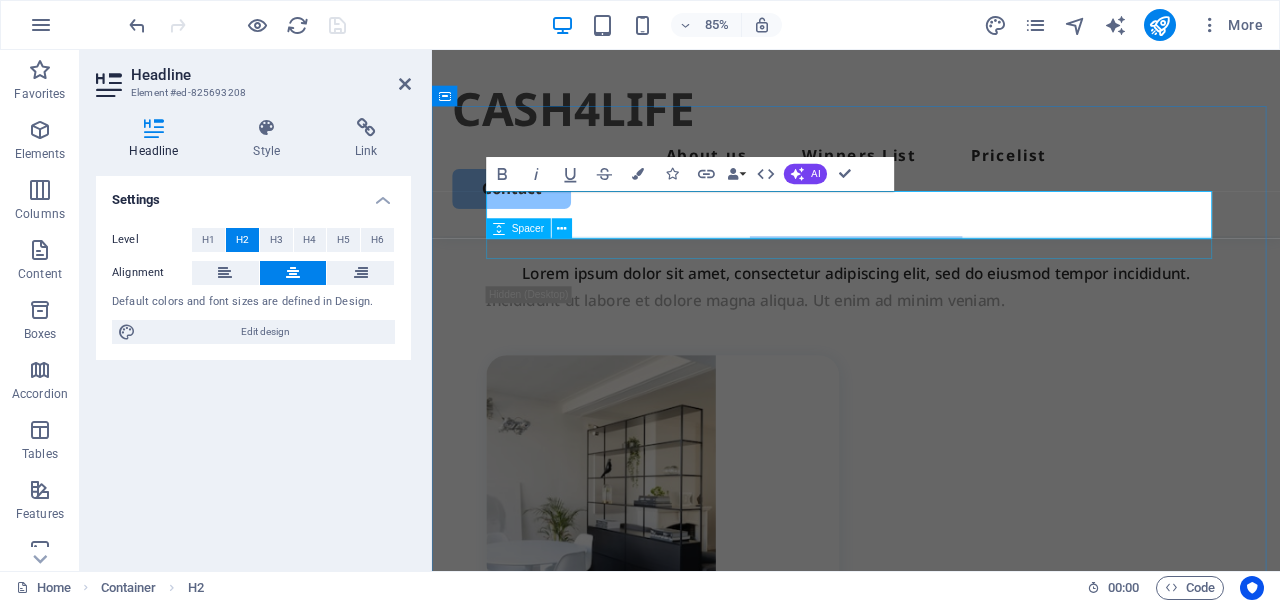 type 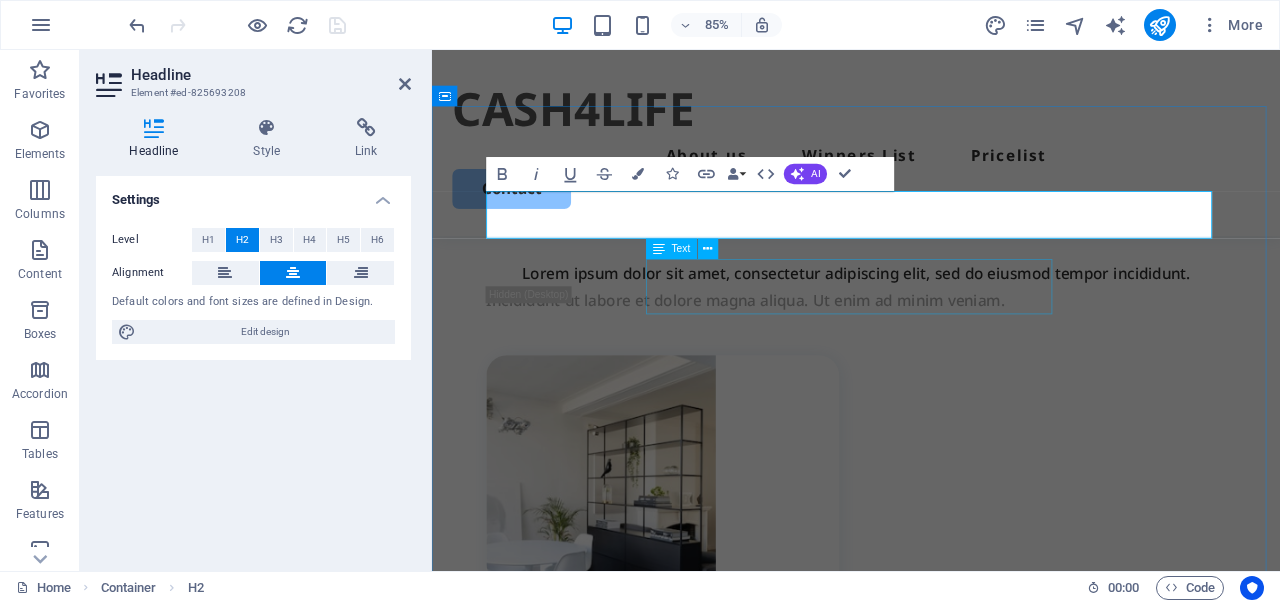 click on "Lorem ipsum dolor sit amet, consectetur adipiscing elit, sed do eiusmod tempor incididunt." at bounding box center [931, 312] 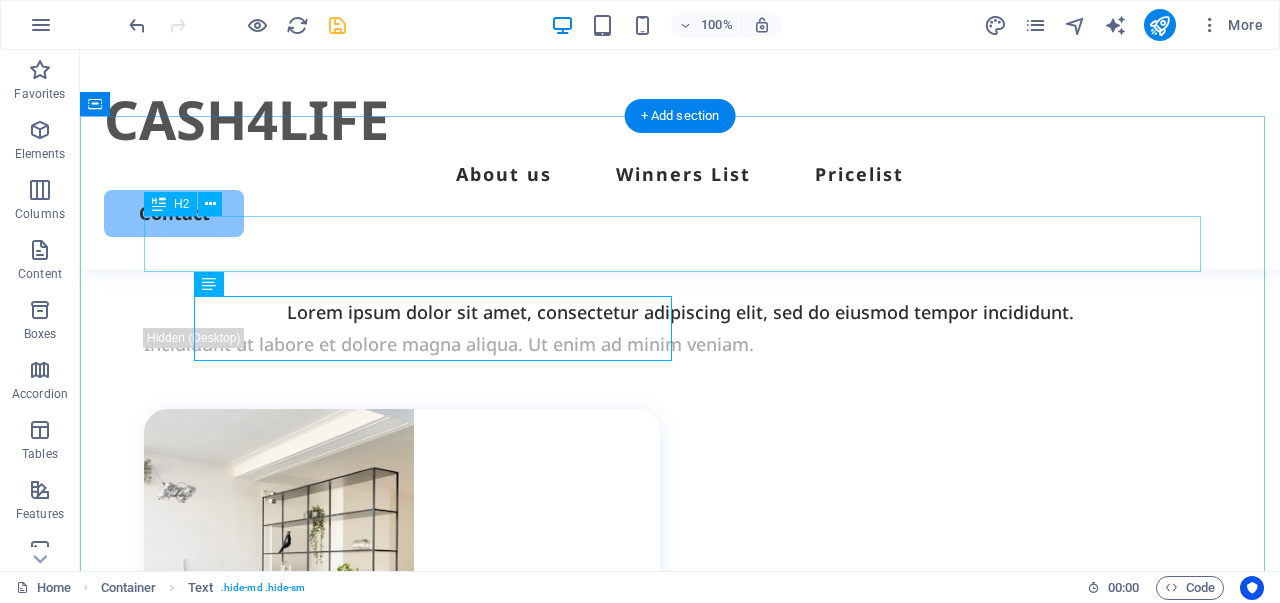 click on "Pricelist" at bounding box center (680, 244) 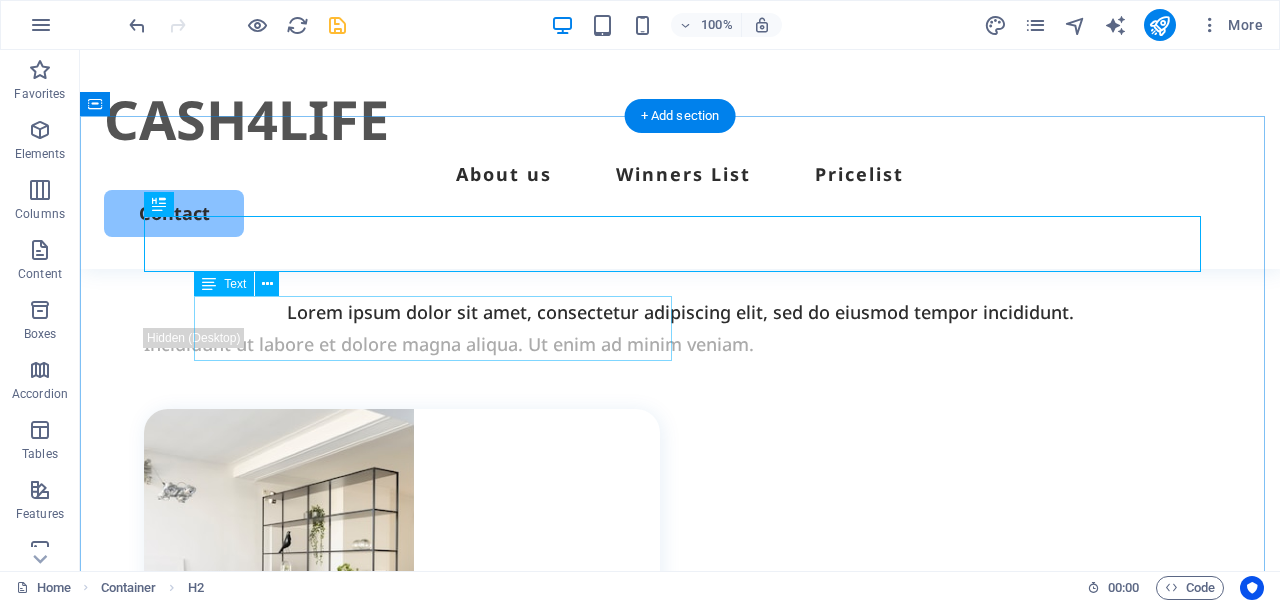 click on "Lorem ipsum dolor sit amet, consectetur adipiscing elit, sed do eiusmod tempor incididunt." at bounding box center (680, 312) 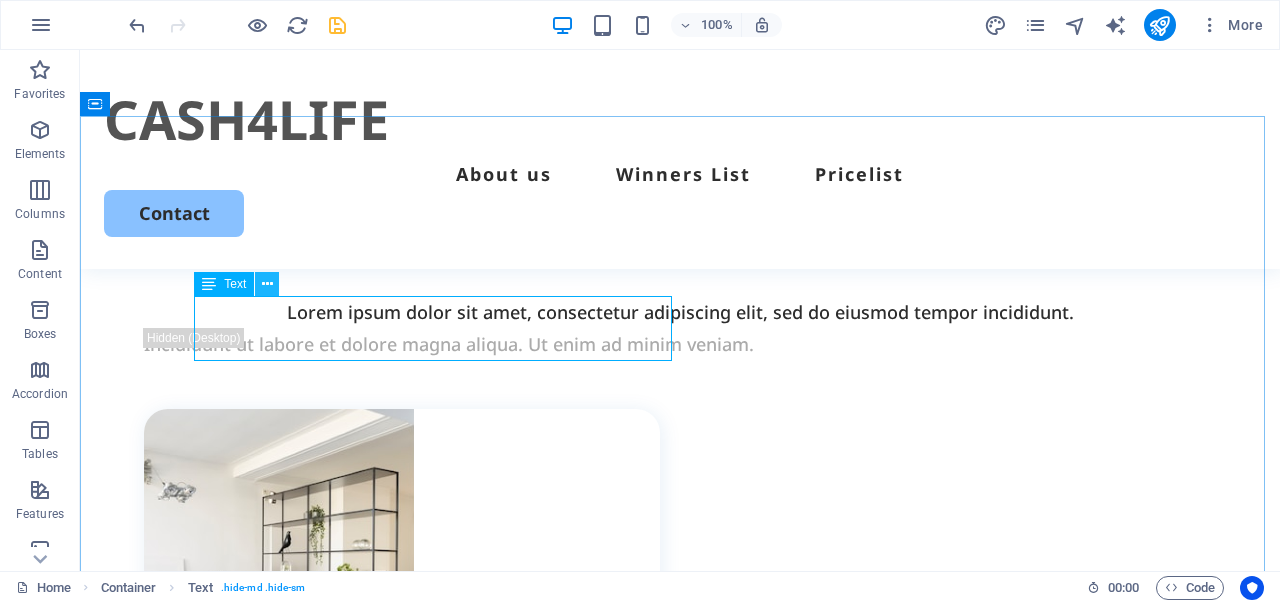click at bounding box center (267, 284) 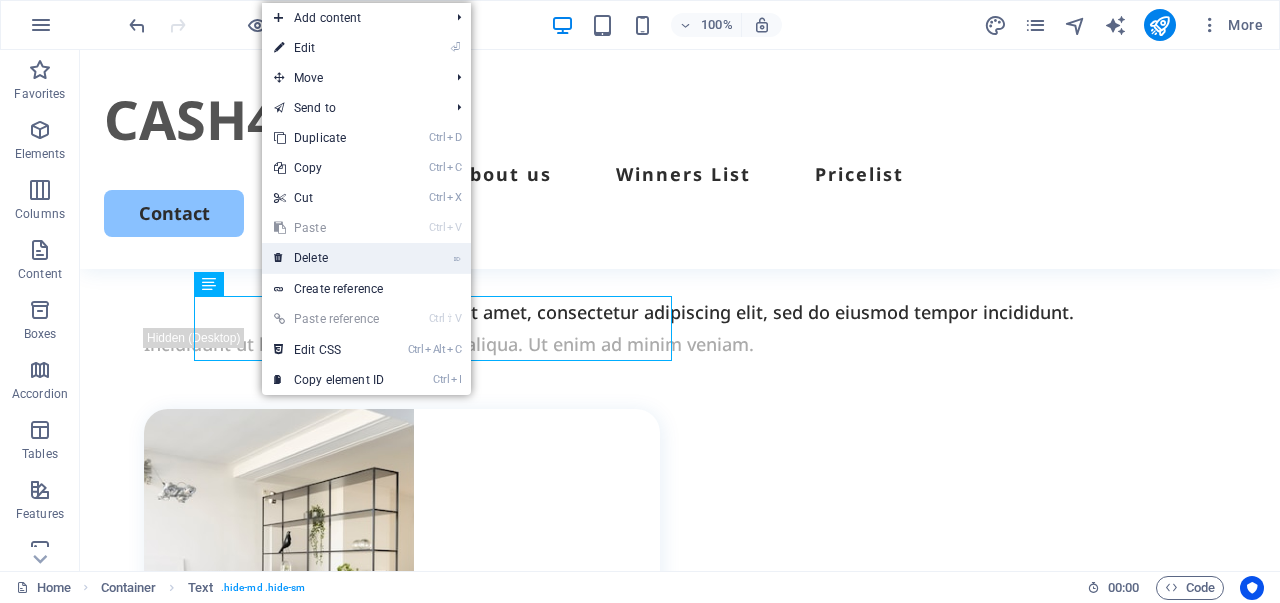 click on "⌦  Delete" at bounding box center [329, 258] 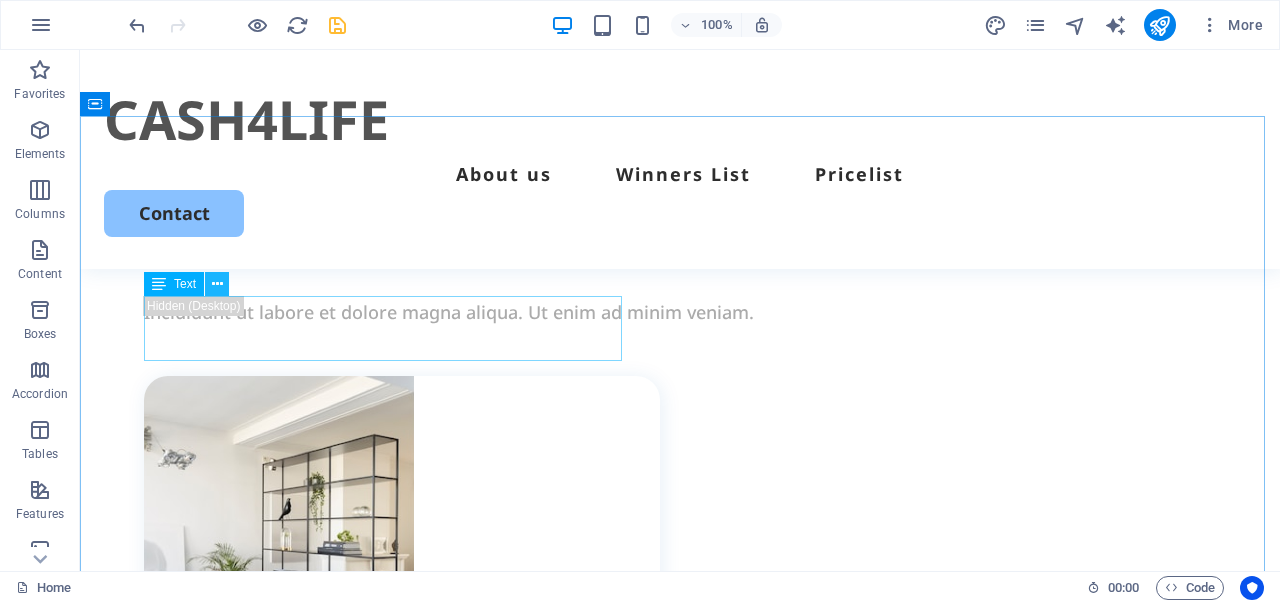 click at bounding box center [217, 284] 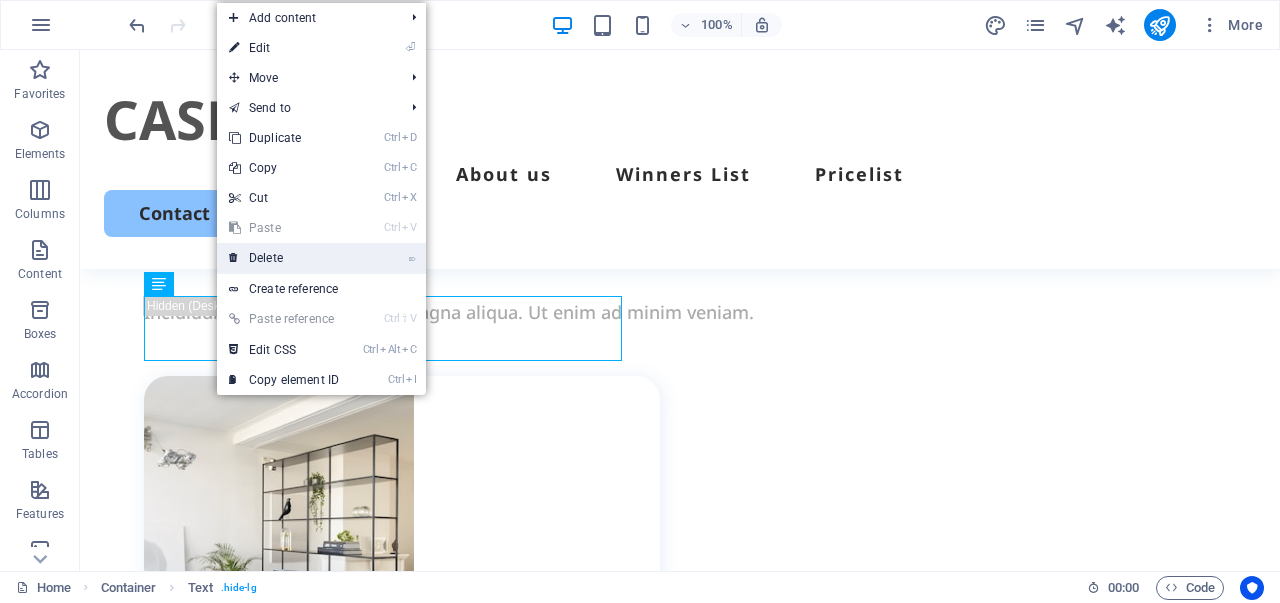 click on "⌦  Delete" at bounding box center [284, 258] 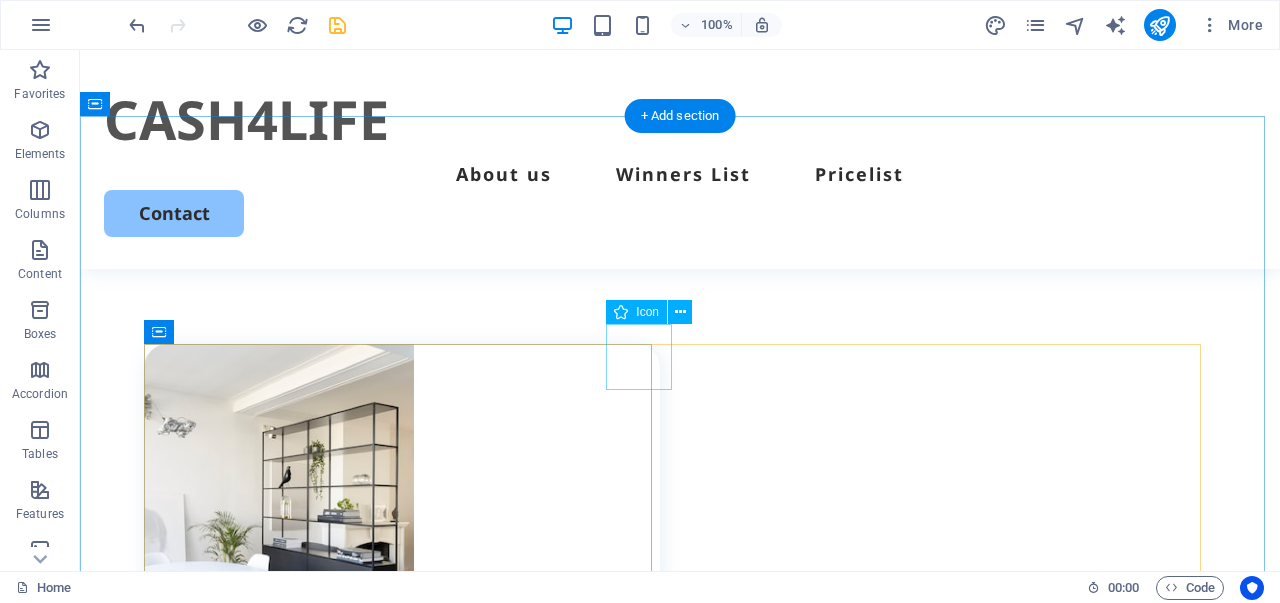 click at bounding box center [1267, -733] 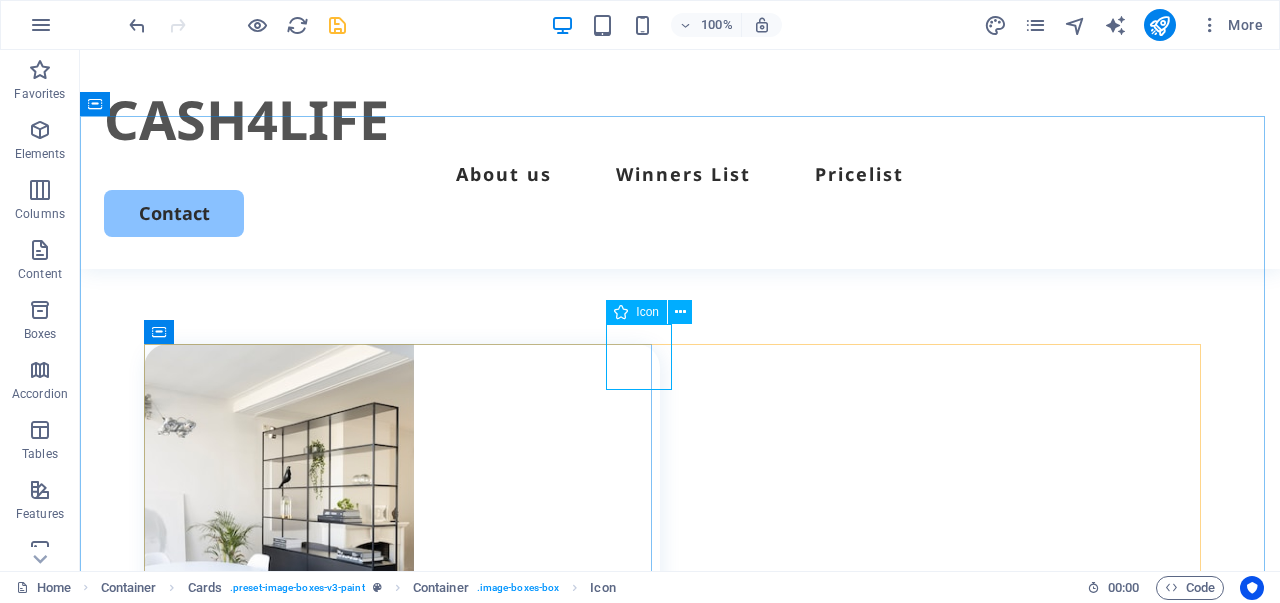 click on "Icon" at bounding box center [647, 312] 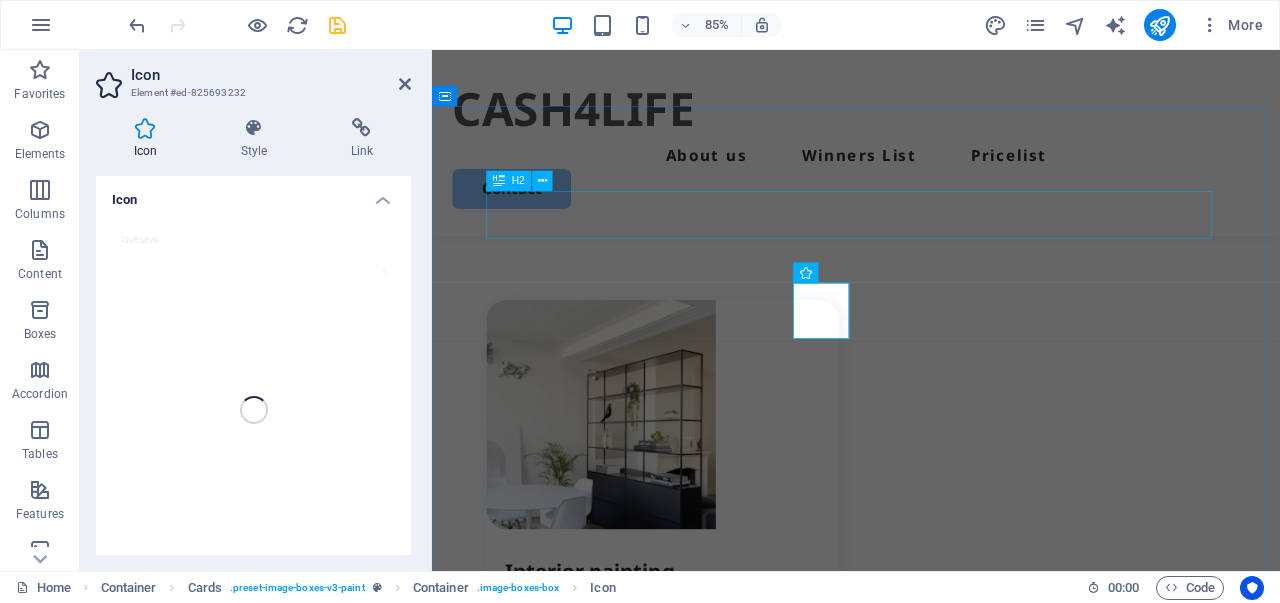 click on "Pricelist" at bounding box center (931, 244) 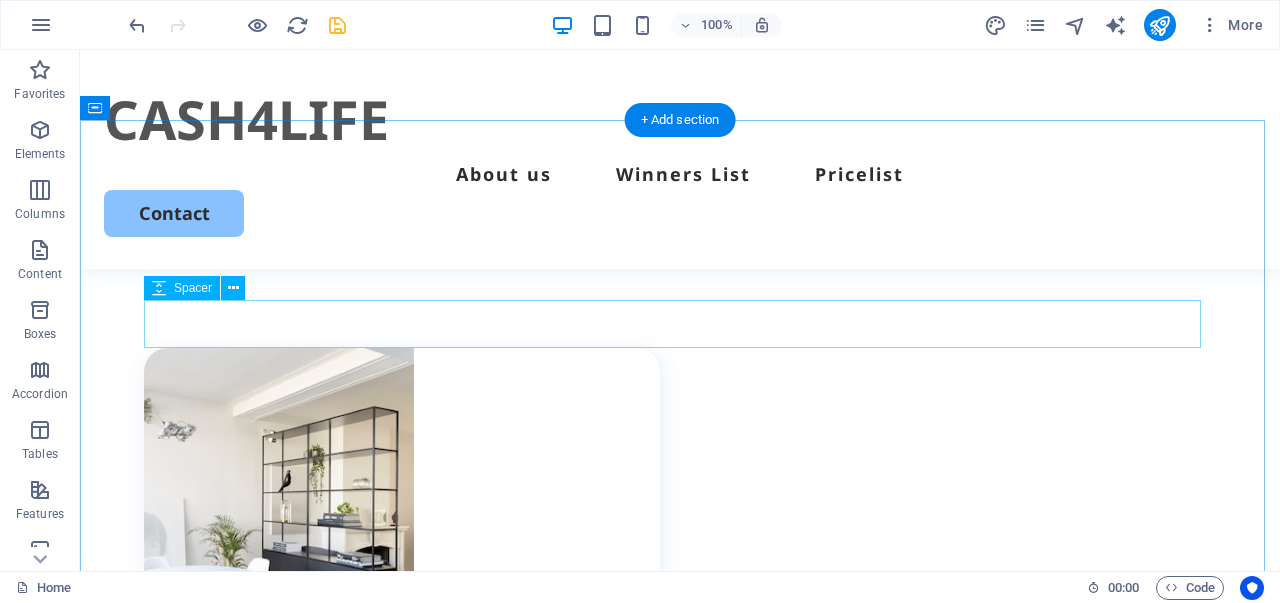 scroll, scrollTop: 900, scrollLeft: 0, axis: vertical 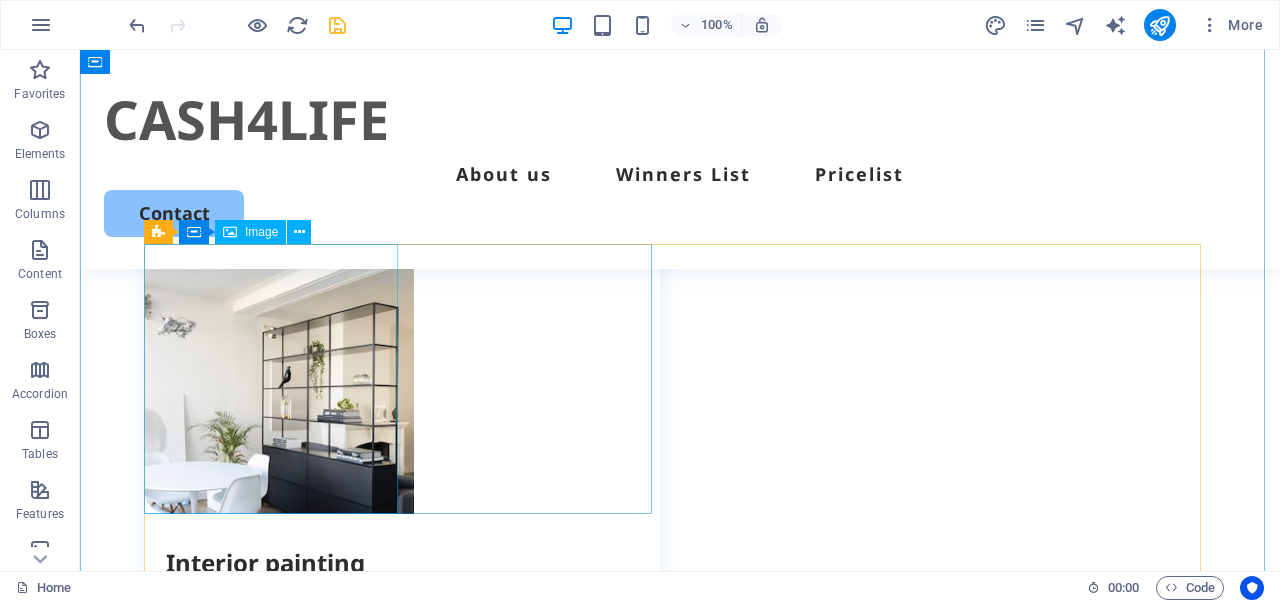 click at bounding box center [402, 379] 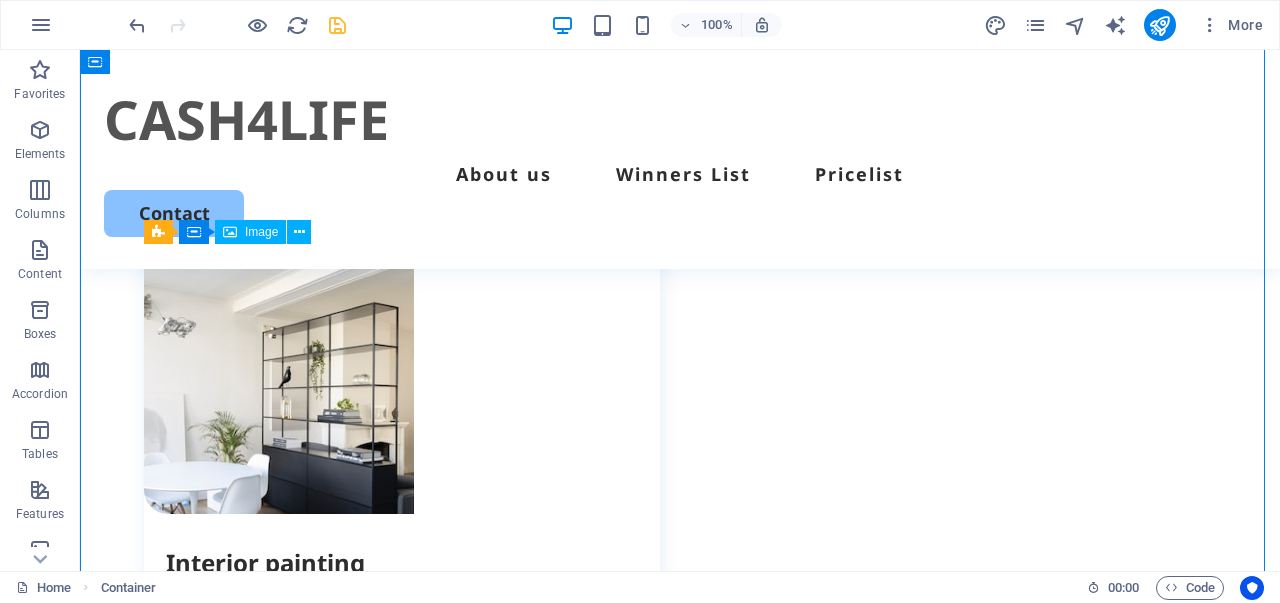 click at bounding box center [402, 379] 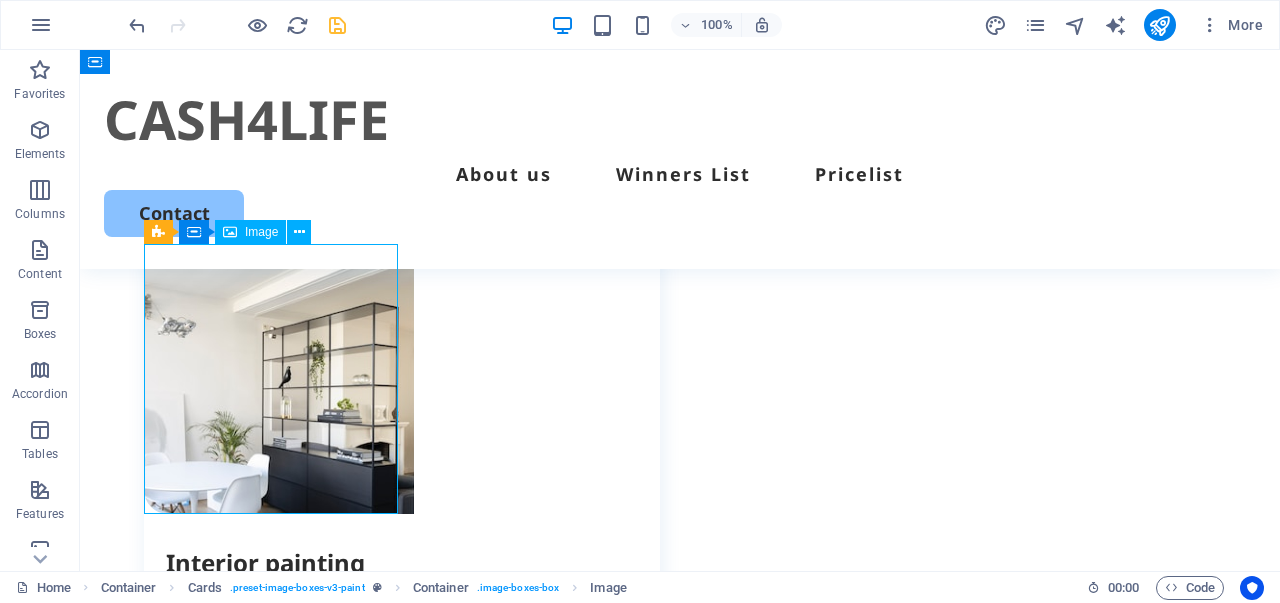 click at bounding box center (402, 379) 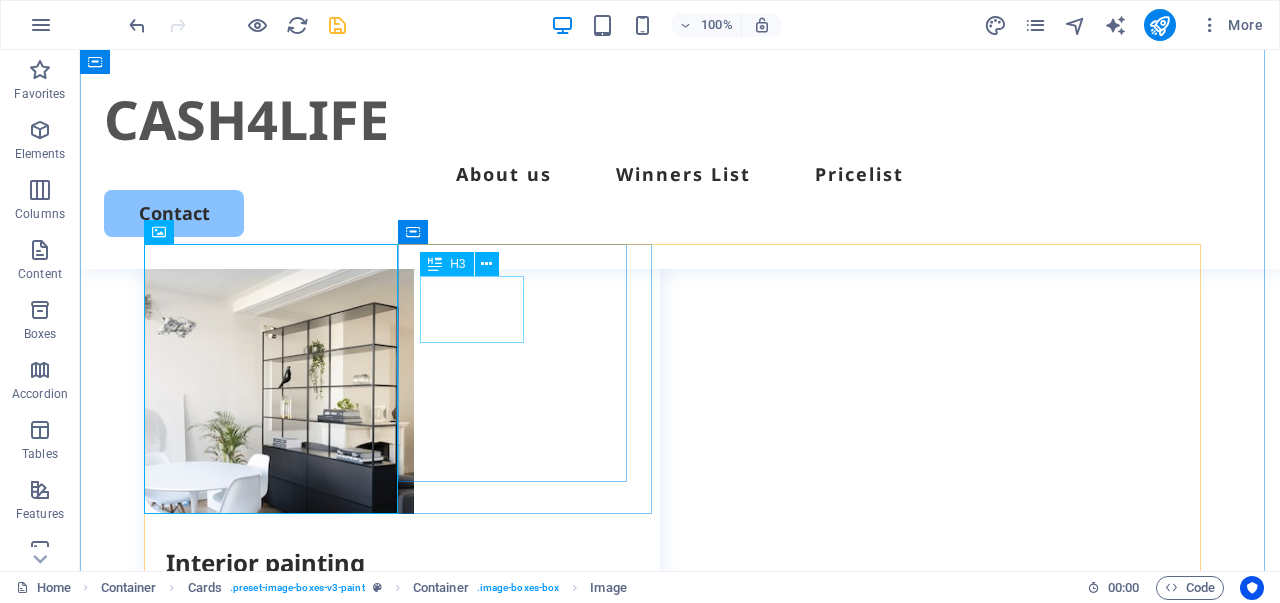 click on "Interior painting" at bounding box center [413, 563] 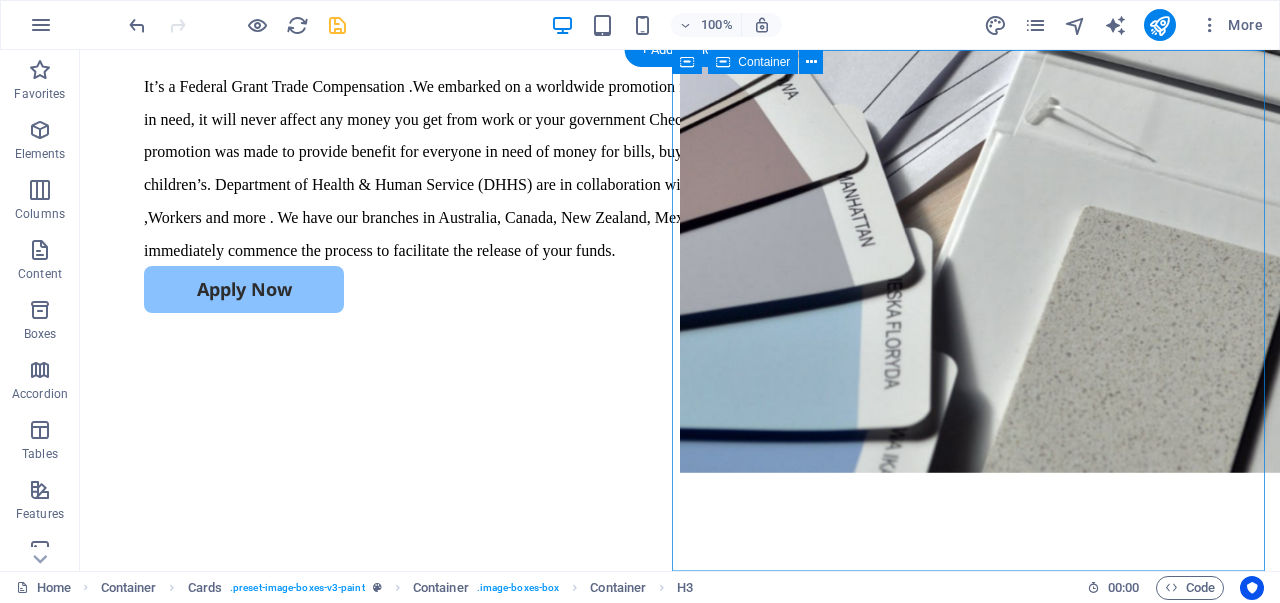 scroll, scrollTop: 0, scrollLeft: 0, axis: both 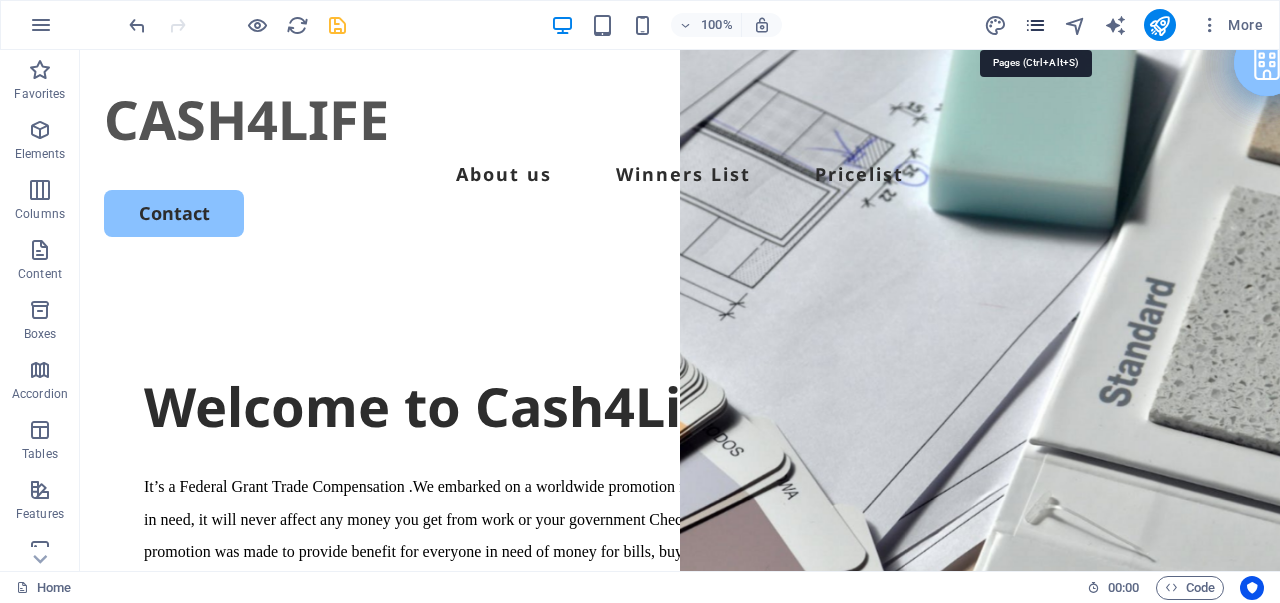 click at bounding box center [1035, 25] 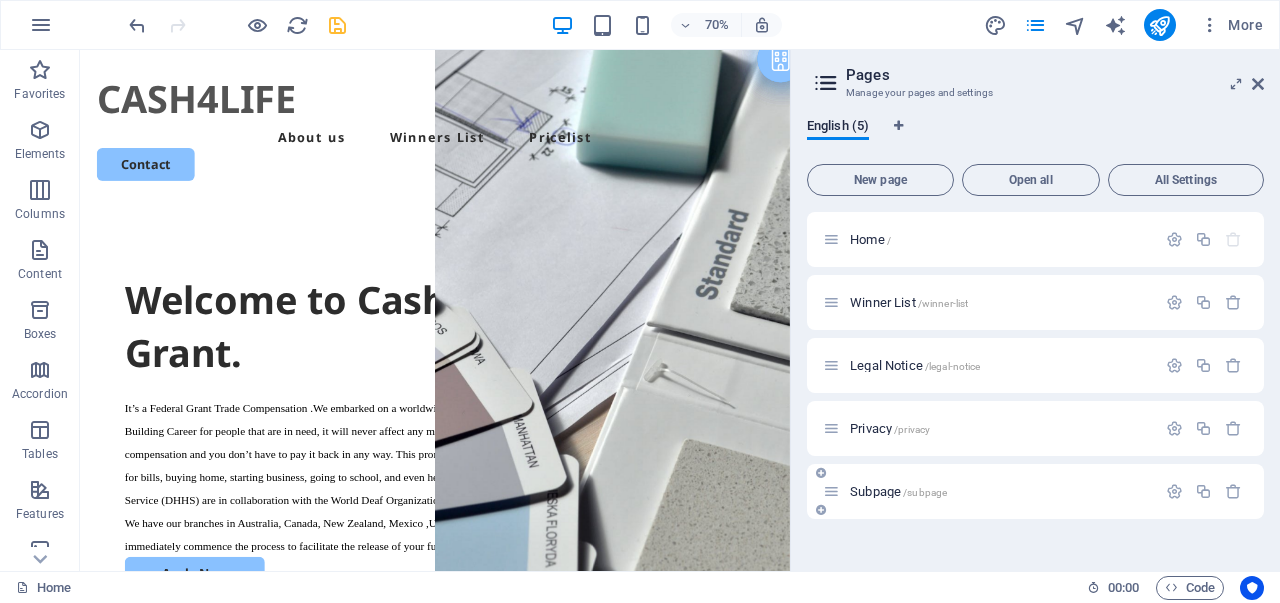 click on "Subpage /subpage" at bounding box center [989, 491] 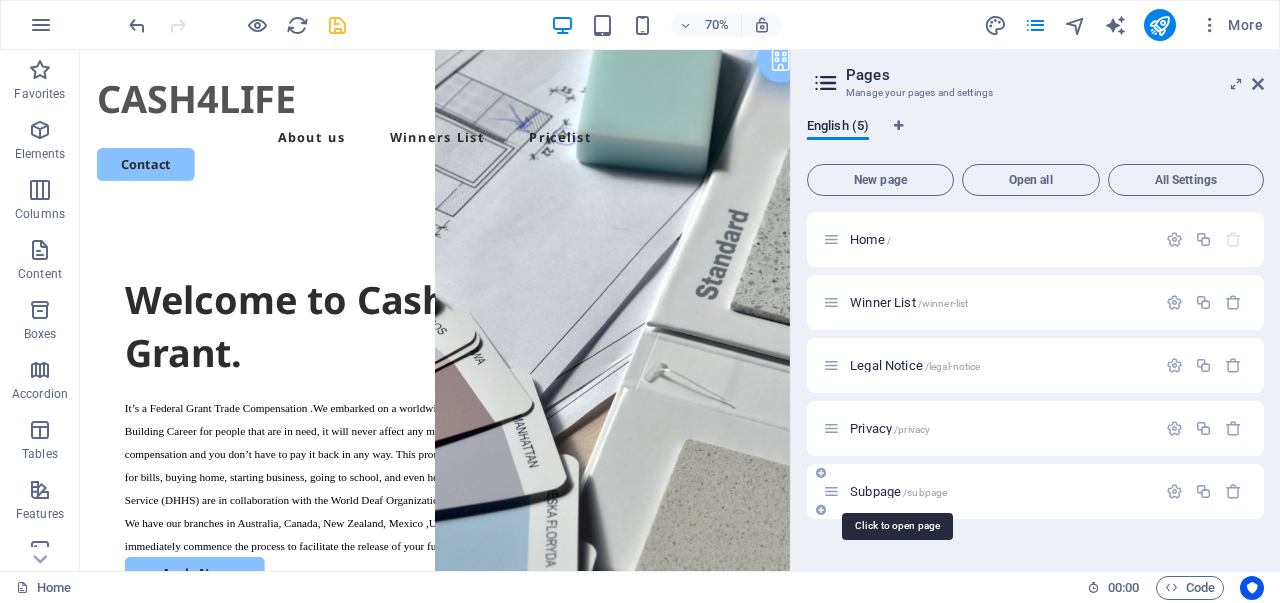 click on "Subpage /subpage" at bounding box center (898, 491) 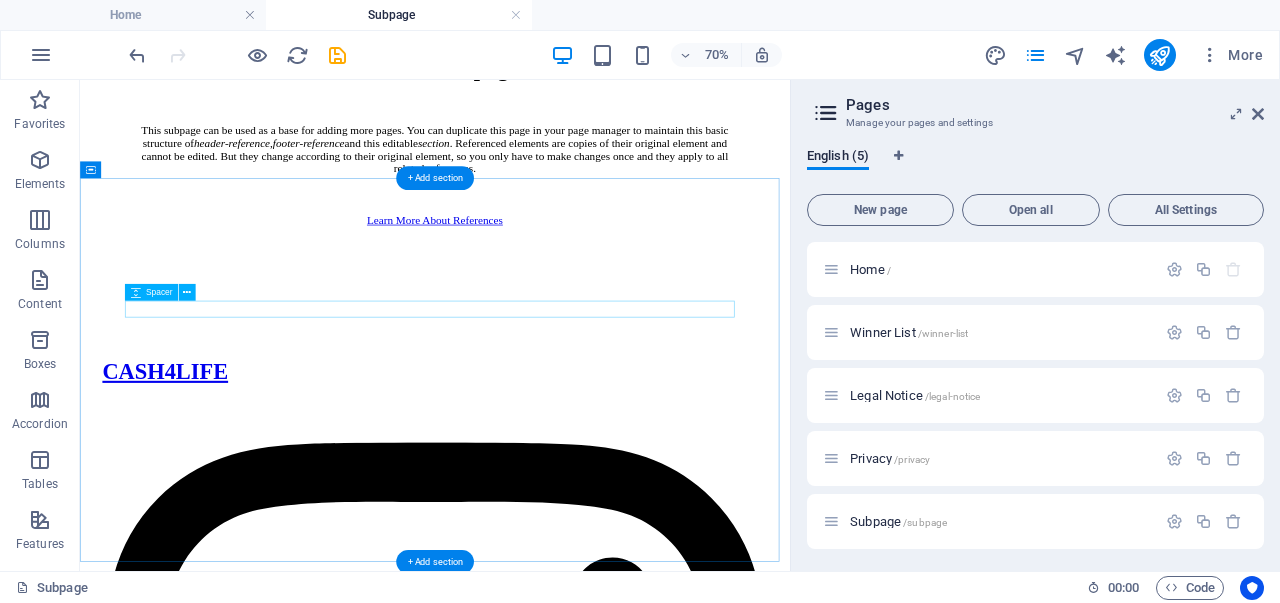 scroll, scrollTop: 0, scrollLeft: 0, axis: both 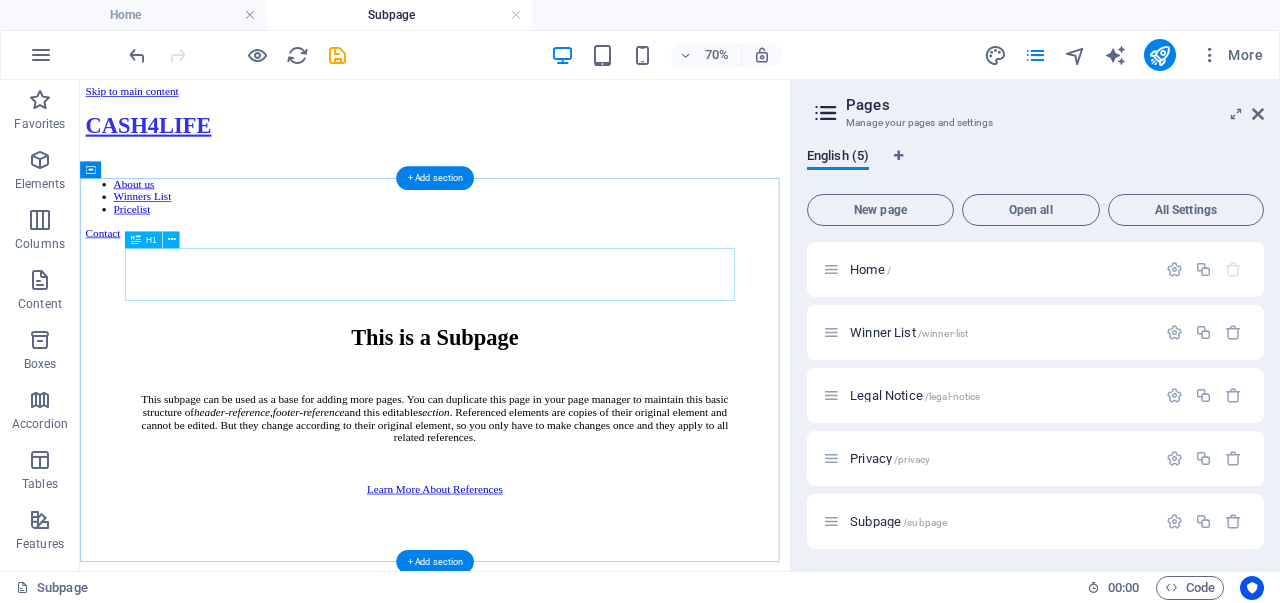 click on "This is a Subpage" at bounding box center [587, 447] 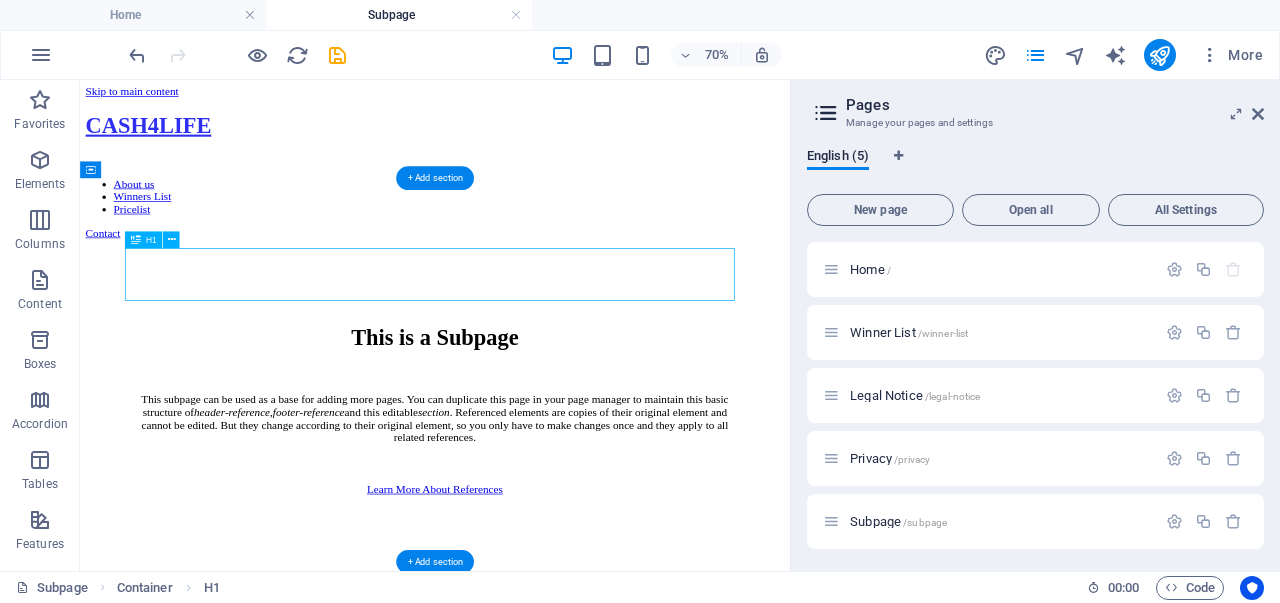 click on "This is a Subpage" at bounding box center [587, 447] 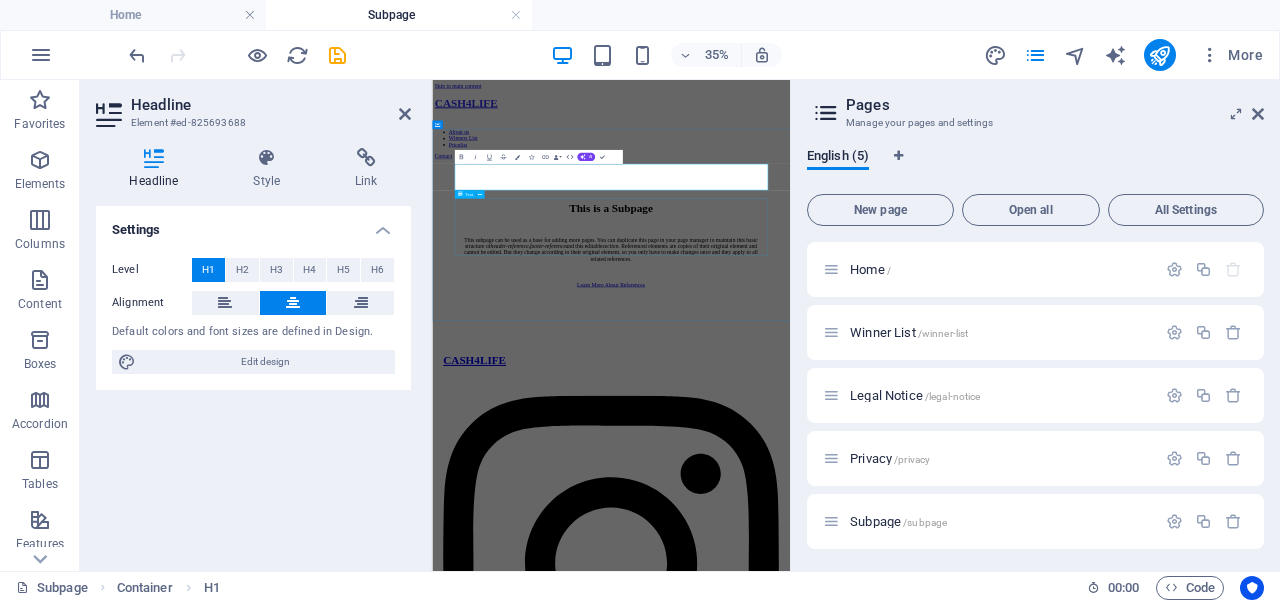 drag, startPoint x: 1201, startPoint y: 482, endPoint x: 1319, endPoint y: 279, distance: 234.80417 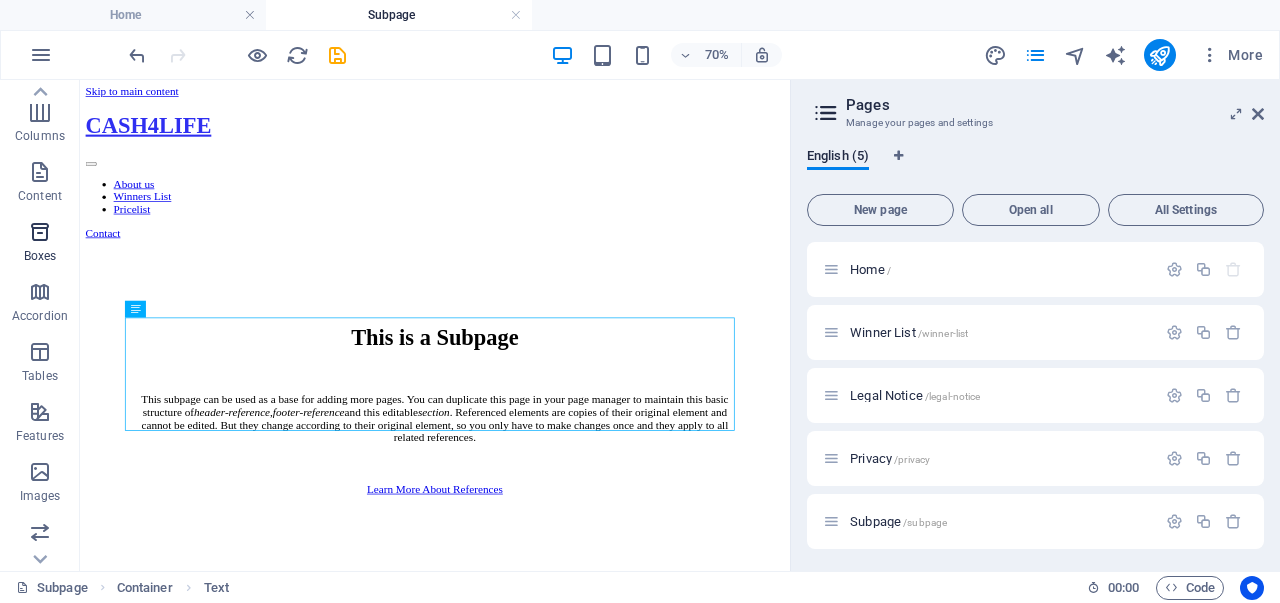scroll, scrollTop: 8, scrollLeft: 0, axis: vertical 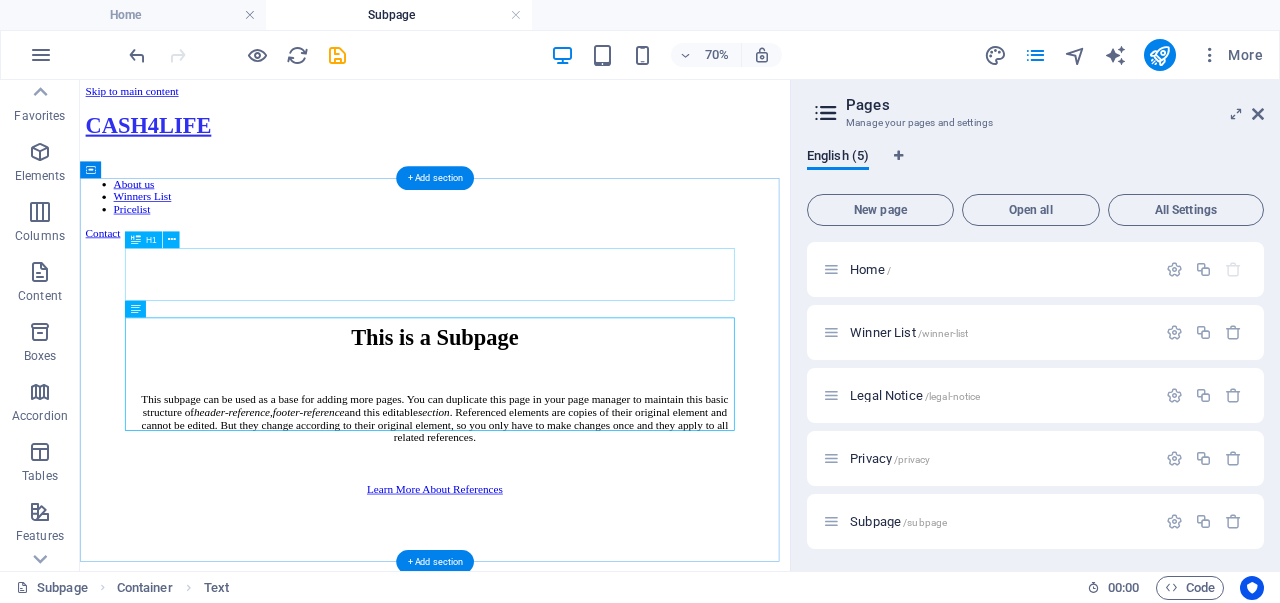 click on "This is a Subpage" at bounding box center (587, 447) 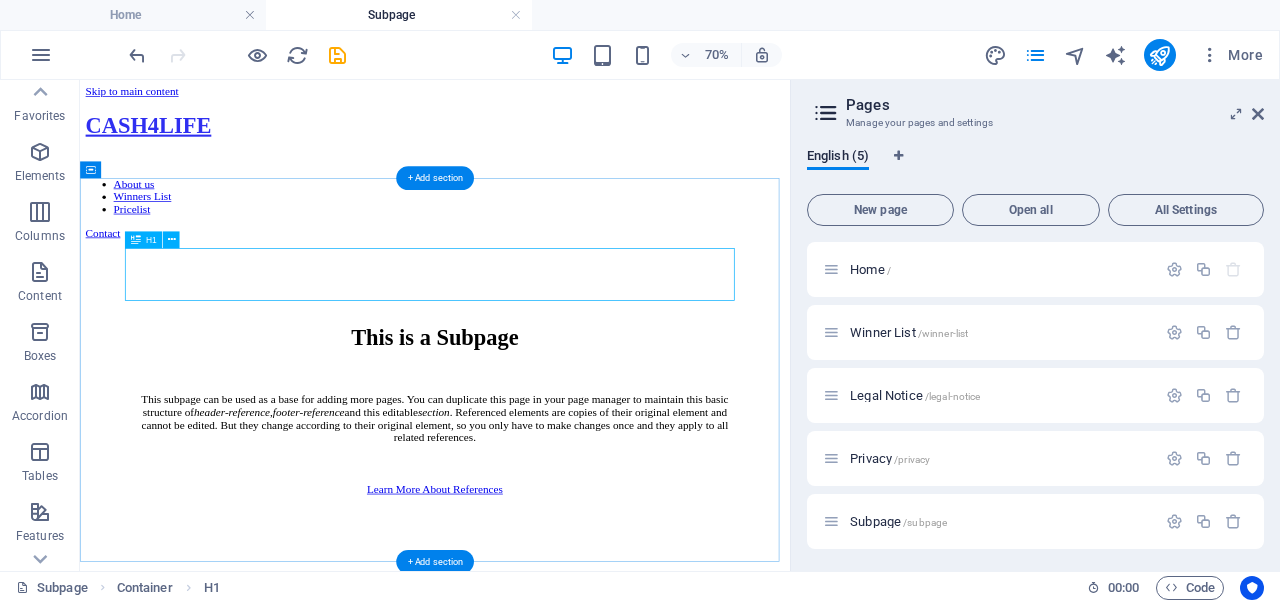 click on "This is a Subpage" at bounding box center [587, 447] 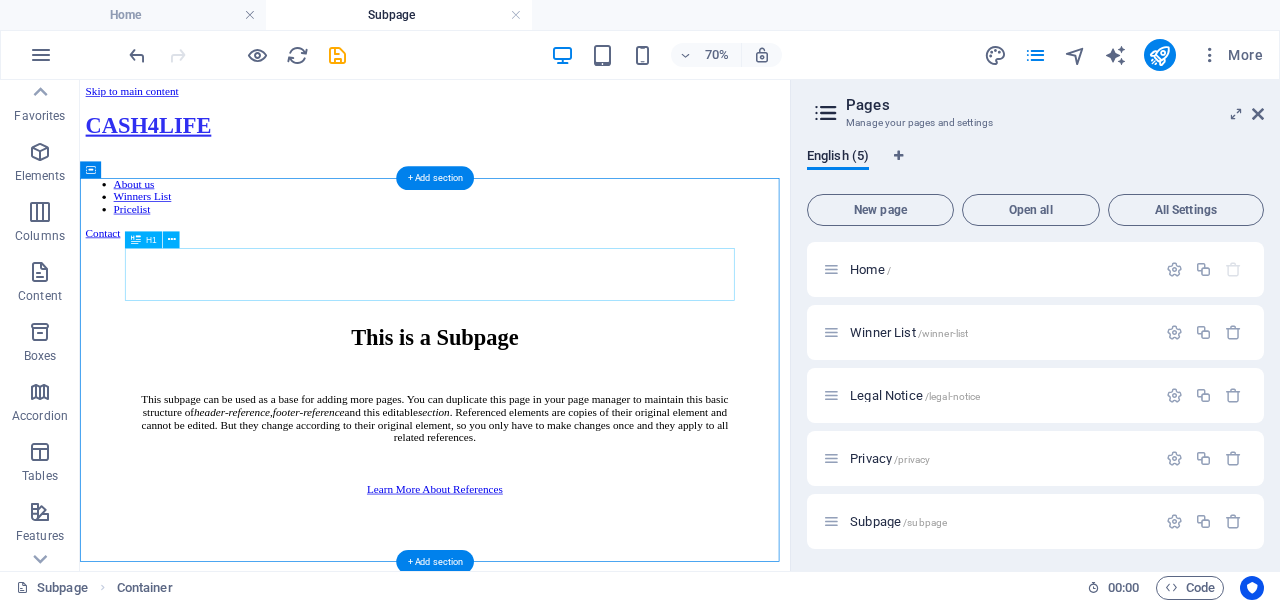 click on "This is a Subpage" at bounding box center [587, 447] 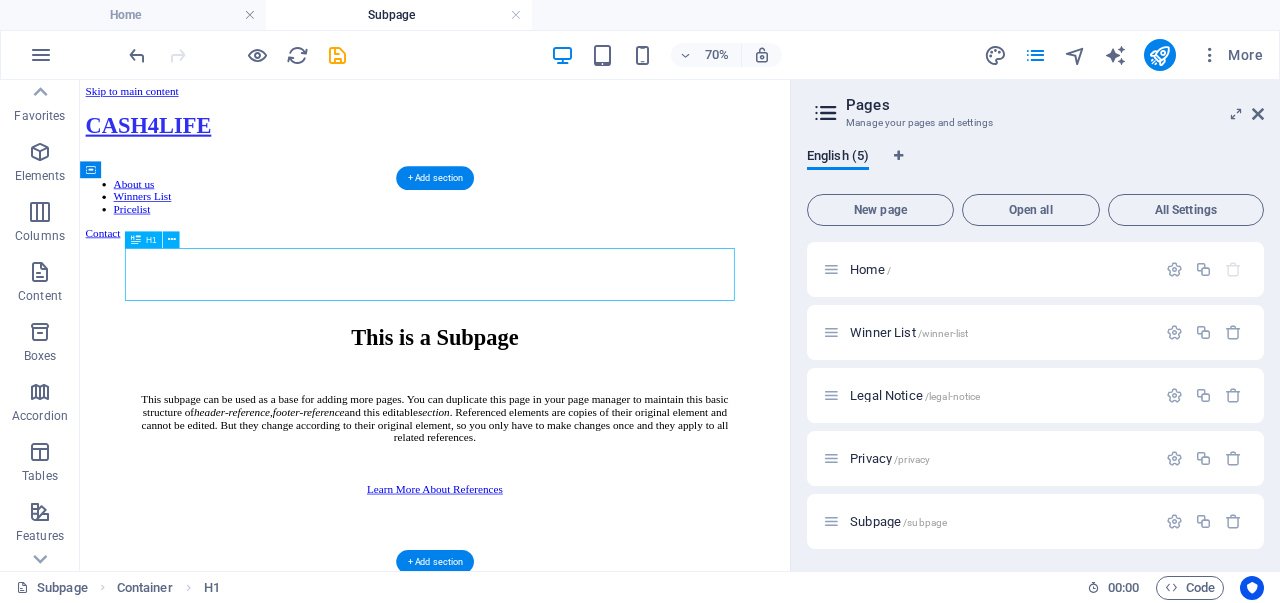click on "This is a Subpage" at bounding box center (587, 447) 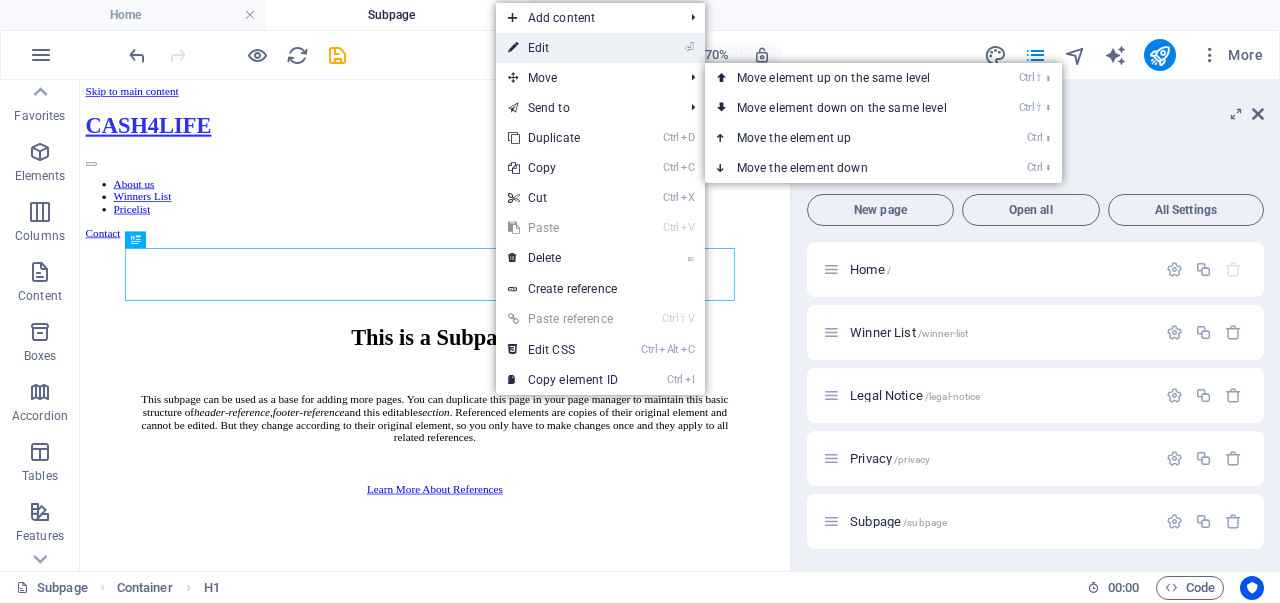 click on "⏎  Edit" at bounding box center [563, 48] 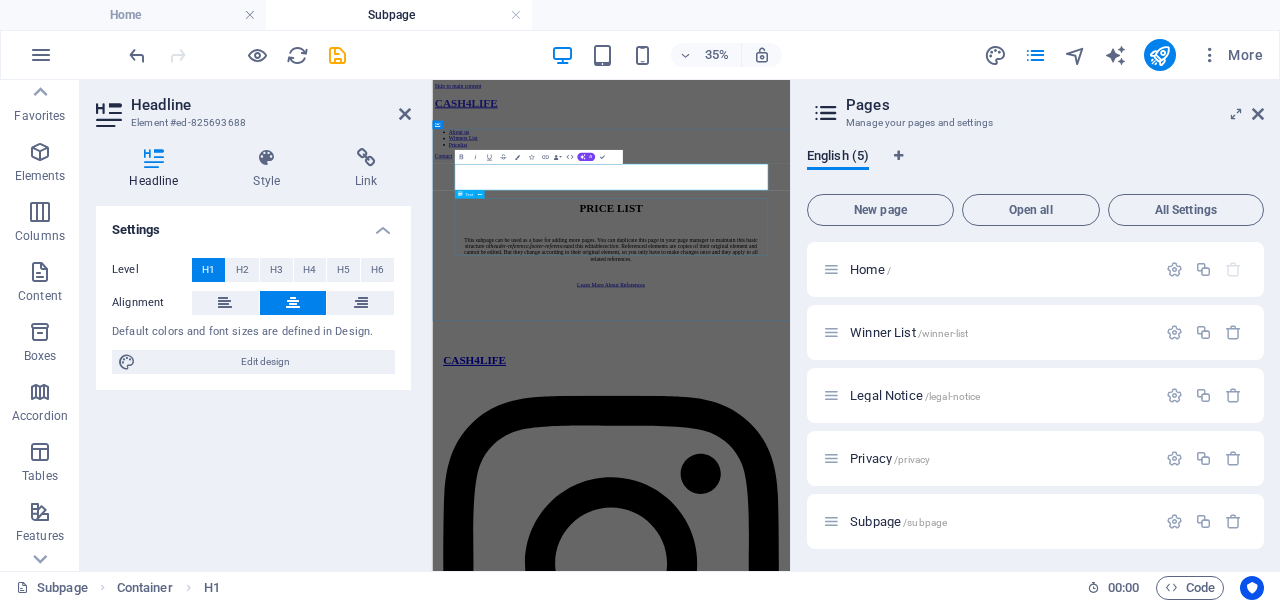click on "This subpage can be used as a base for adding more pages. You can duplicate this page in your page manager to maintain this basic structure of  header-reference ,  footer-reference  and this editable  section . Referenced elements are copies of their original element and cannot be edited. But they change according to their original element, so you only have to make changes once and they apply to all related references." at bounding box center (943, 564) 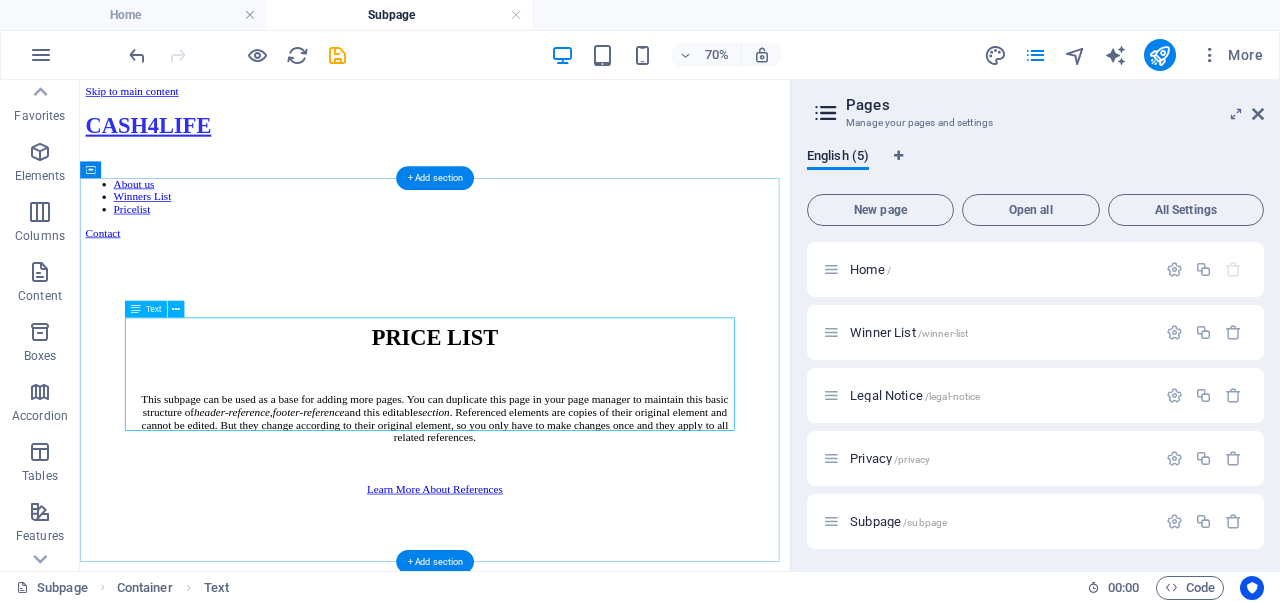click on "This subpage can be used as a base for adding more pages. You can duplicate this page in your page manager to maintain this basic structure of  header-reference ,  footer-reference  and this editable  section . Referenced elements are copies of their original element and cannot be edited. But they change according to their original element, so you only have to make changes once and they apply to all related references." at bounding box center (587, 564) 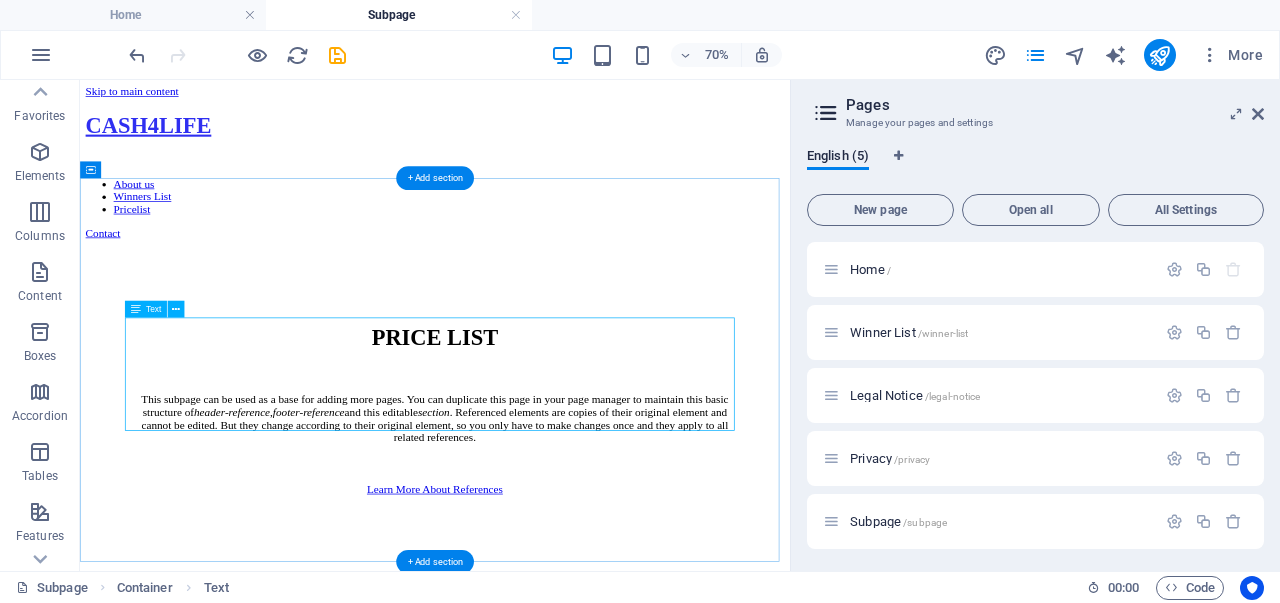 click on "This subpage can be used as a base for adding more pages. You can duplicate this page in your page manager to maintain this basic structure of  header-reference ,  footer-reference  and this editable  section . Referenced elements are copies of their original element and cannot be edited. But they change according to their original element, so you only have to make changes once and they apply to all related references." at bounding box center (587, 564) 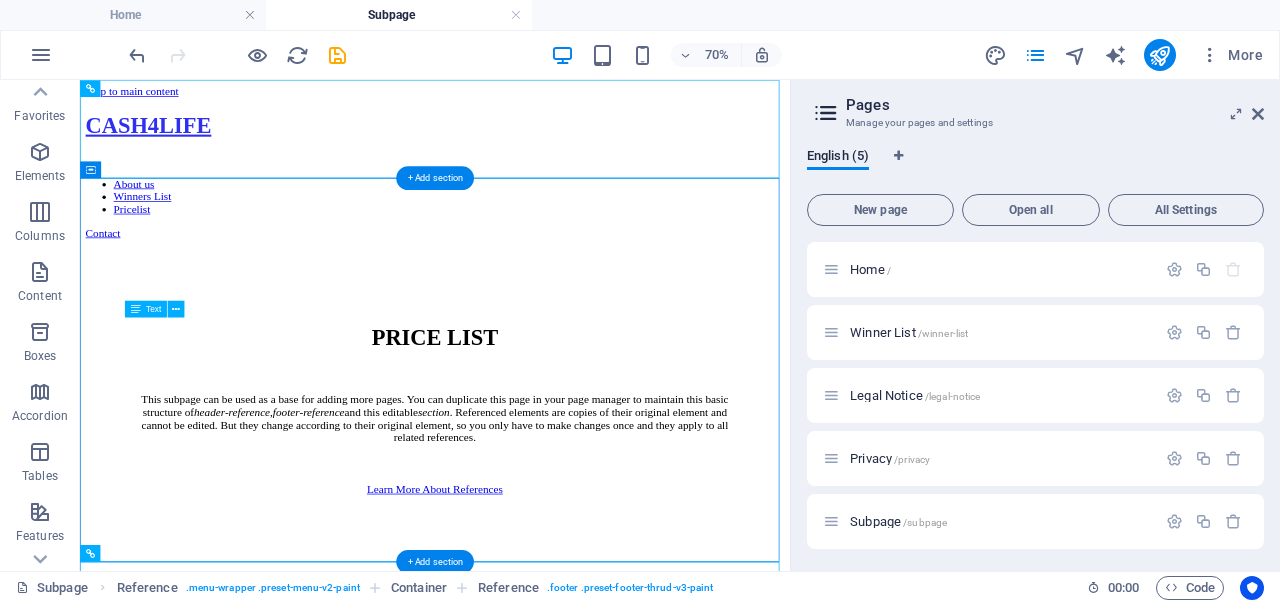 click on "This subpage can be used as a base for adding more pages. You can duplicate this page in your page manager to maintain this basic structure of  header-reference ,  footer-reference  and this editable  section . Referenced elements are copies of their original element and cannot be edited. But they change according to their original element, so you only have to make changes once and they apply to all related references." at bounding box center [587, 564] 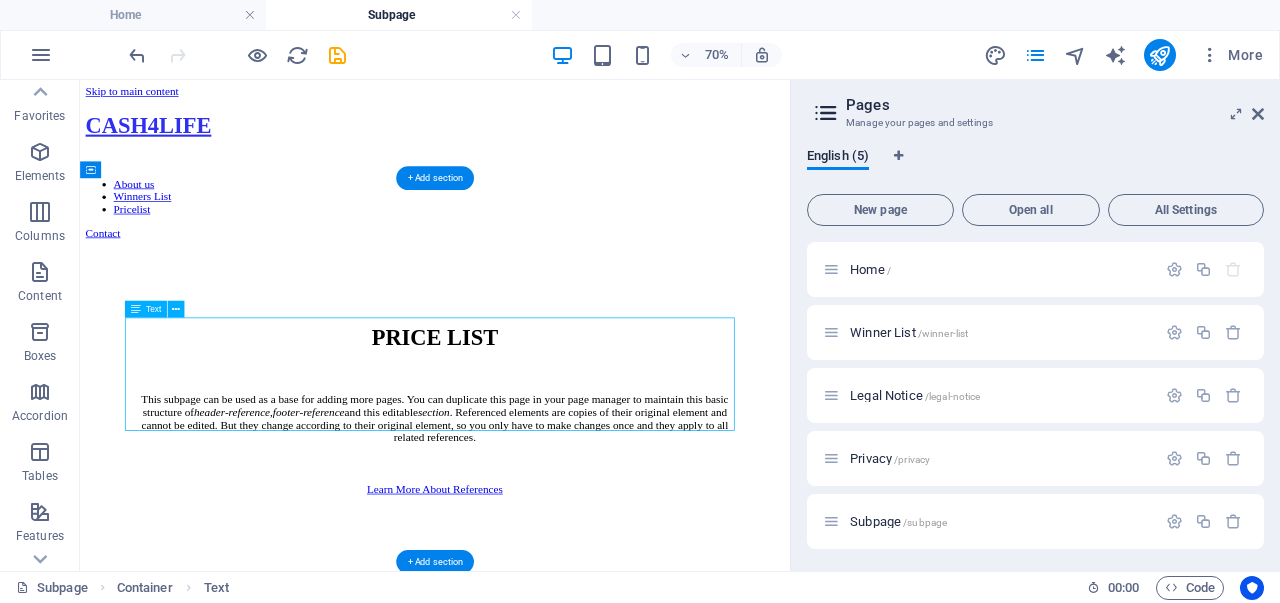 click on "This subpage can be used as a base for adding more pages. You can duplicate this page in your page manager to maintain this basic structure of  header-reference ,  footer-reference  and this editable  section . Referenced elements are copies of their original element and cannot be edited. But they change according to their original element, so you only have to make changes once and they apply to all related references." at bounding box center [587, 564] 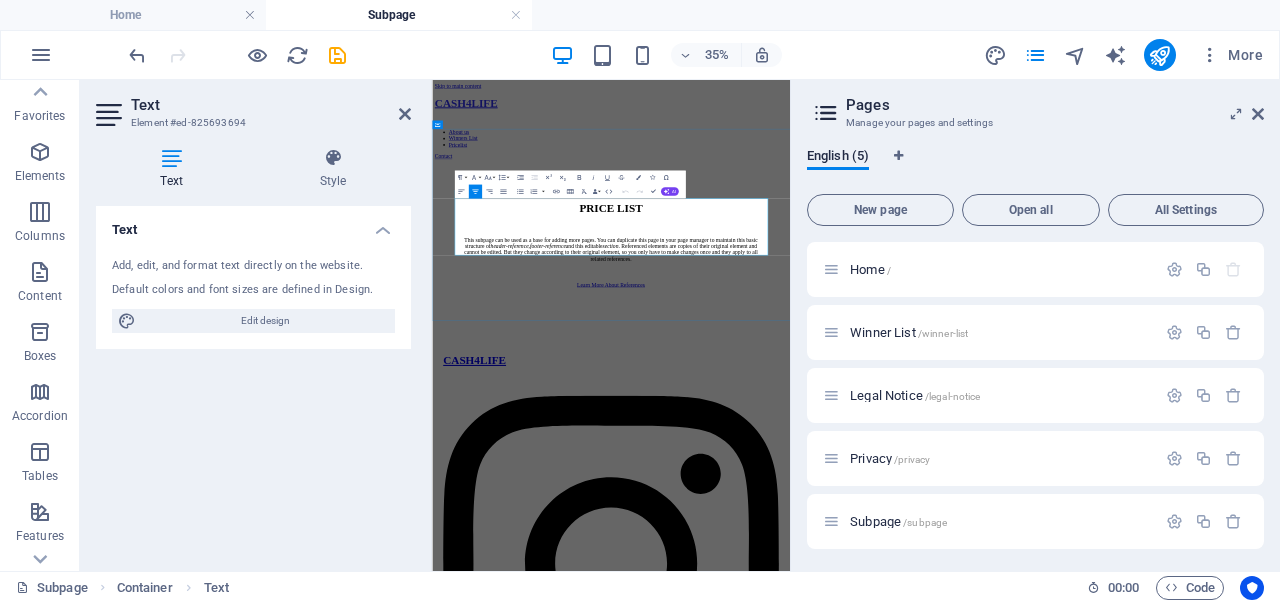 click on "This subpage can be used as a base for adding more pages. You can duplicate this page in your page manager to maintain this basic structure of  header-reference ,  footer-reference  and this editable  section . Referenced elements are copies of their original element and cannot be edited. But they change according to their original element, so you only have to make changes once and they apply to all related references." at bounding box center [943, 564] 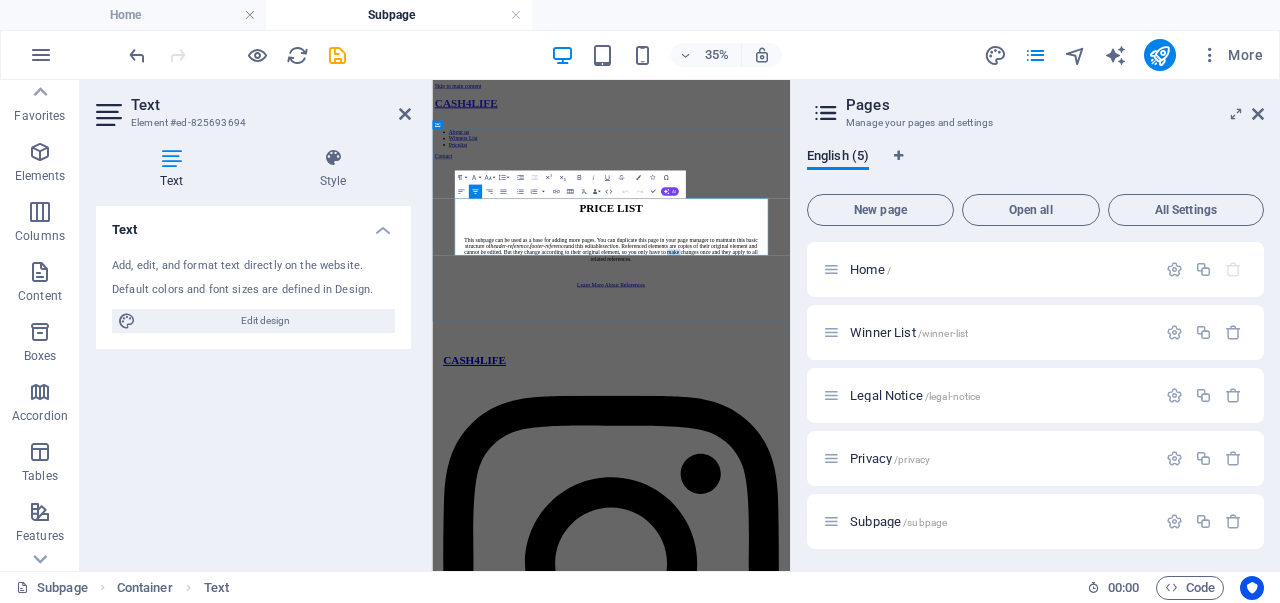 click on "This subpage can be used as a base for adding more pages. You can duplicate this page in your page manager to maintain this basic structure of  header-reference ,  footer-reference  and this editable  section . Referenced elements are copies of their original element and cannot be edited. But they change according to their original element, so you only have to make changes once and they apply to all related references." at bounding box center [943, 564] 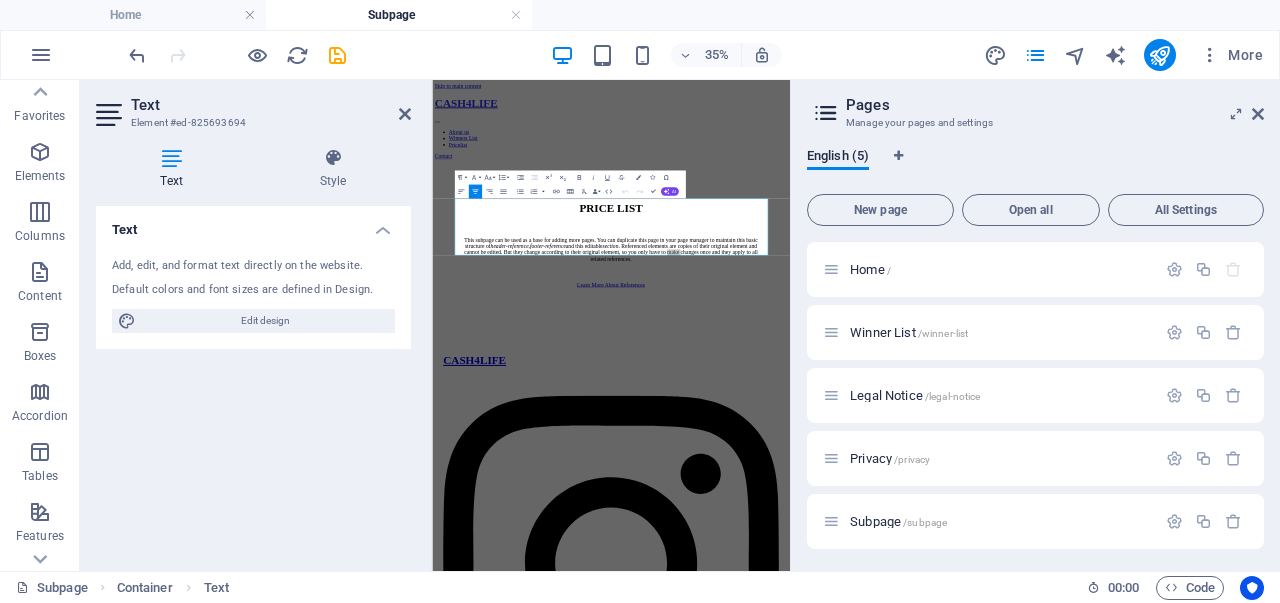 click on "Text Add, edit, and format text directly on the website. Default colors and font sizes are defined in Design. Edit design Alignment Left aligned Centered Right aligned" at bounding box center [253, 380] 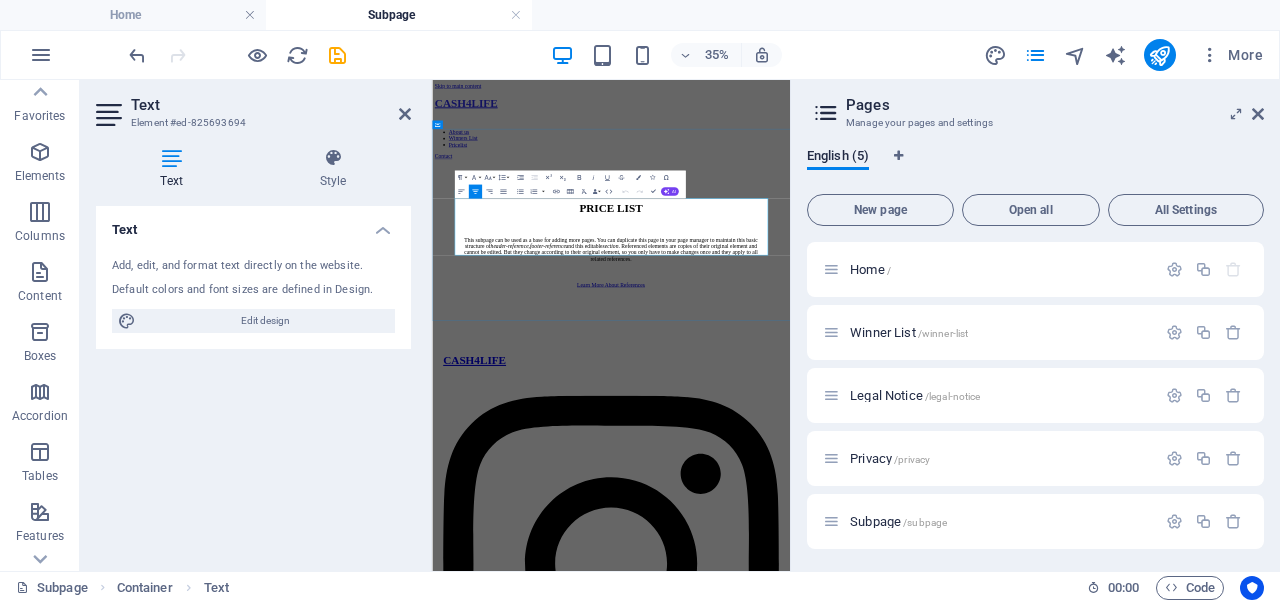 click on "This subpage can be used as a base for adding more pages. You can duplicate this page in your page manager to maintain this basic structure of  header-reference ,  footer-reference  and this editable  section . Referenced elements are copies of their original element and cannot be edited. But they change according to their original element, so you only have to make changes once and they apply to all related references." at bounding box center (943, 564) 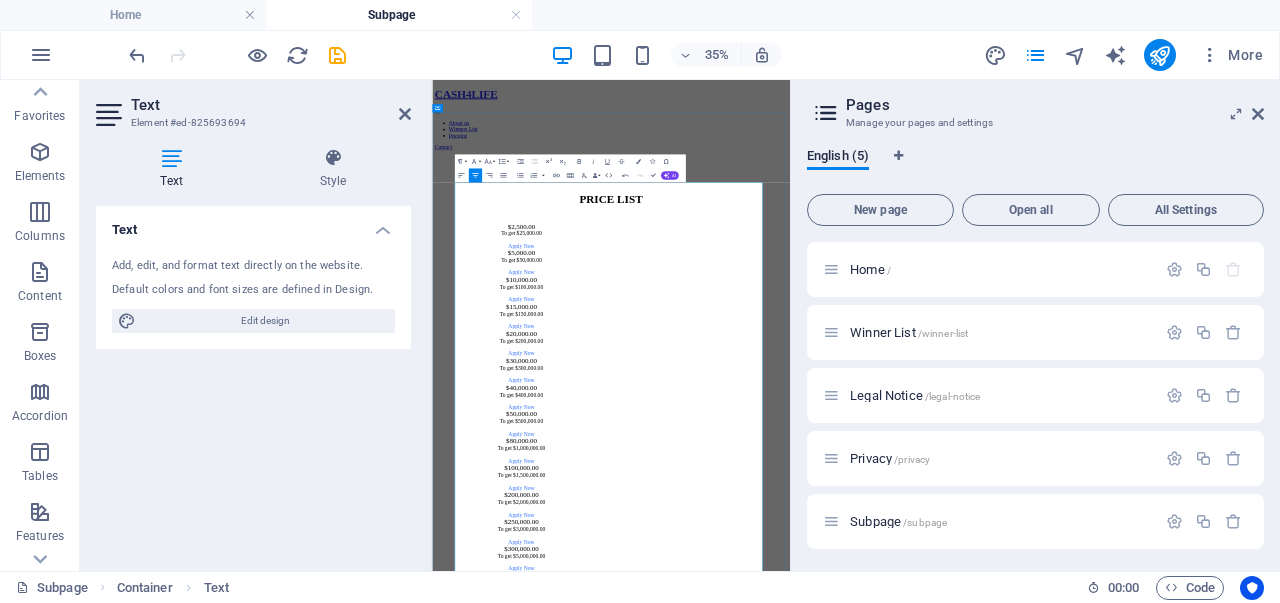 scroll, scrollTop: 0, scrollLeft: 0, axis: both 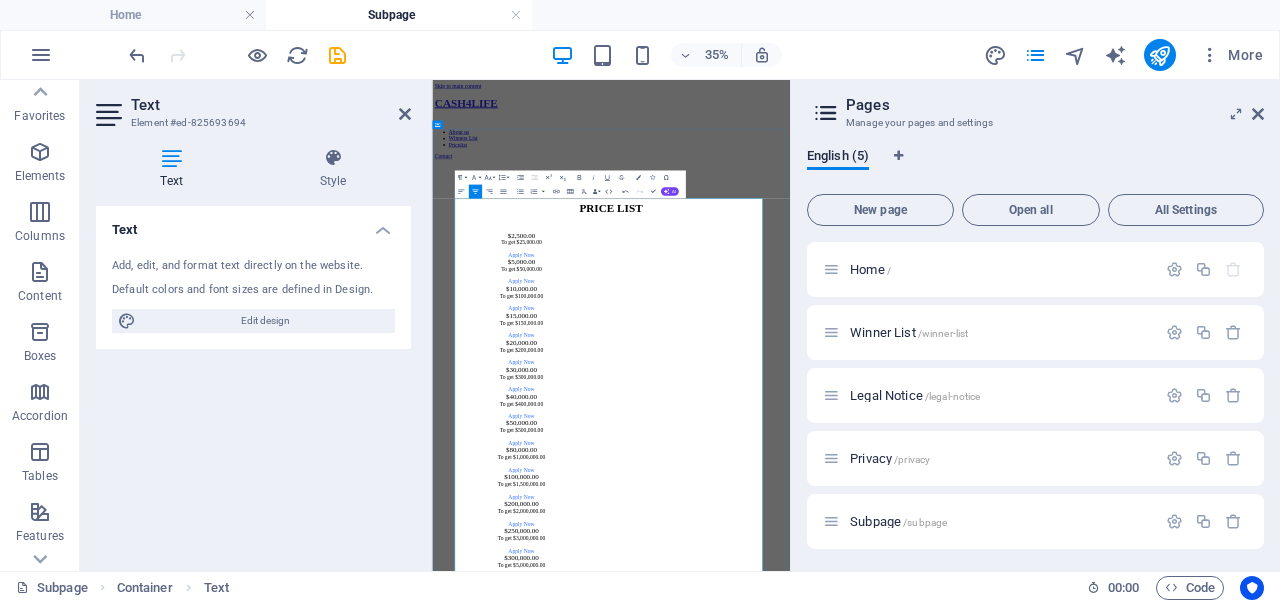 click on "$5,000.00" at bounding box center [687, 600] 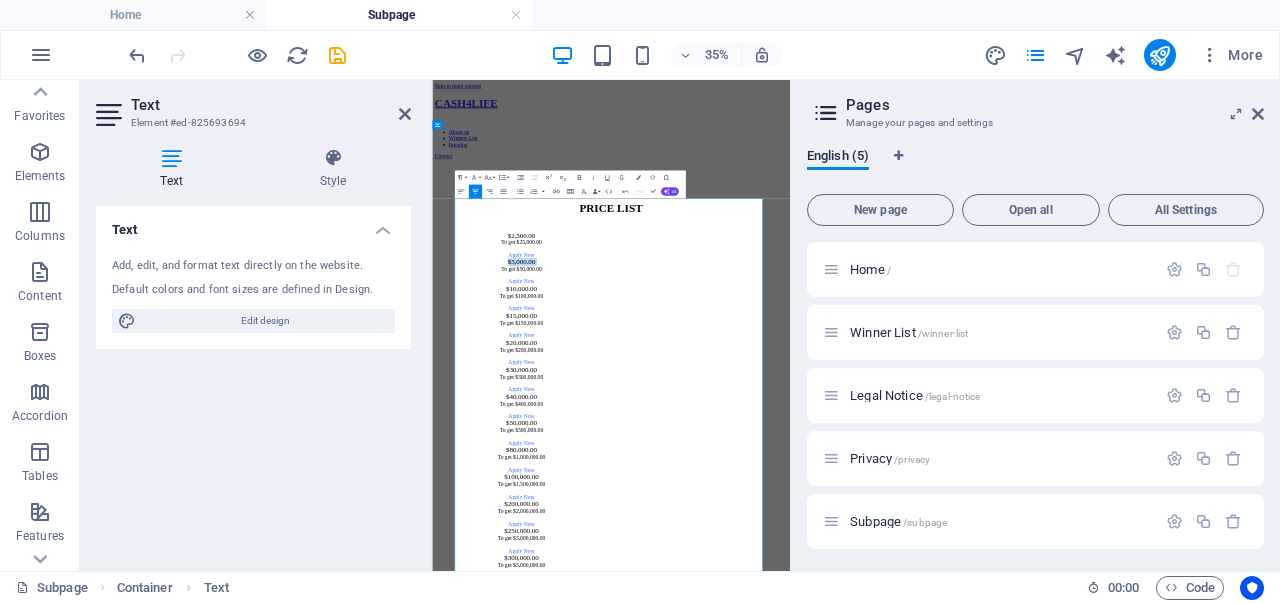click on "$5,000.00" at bounding box center (687, 600) 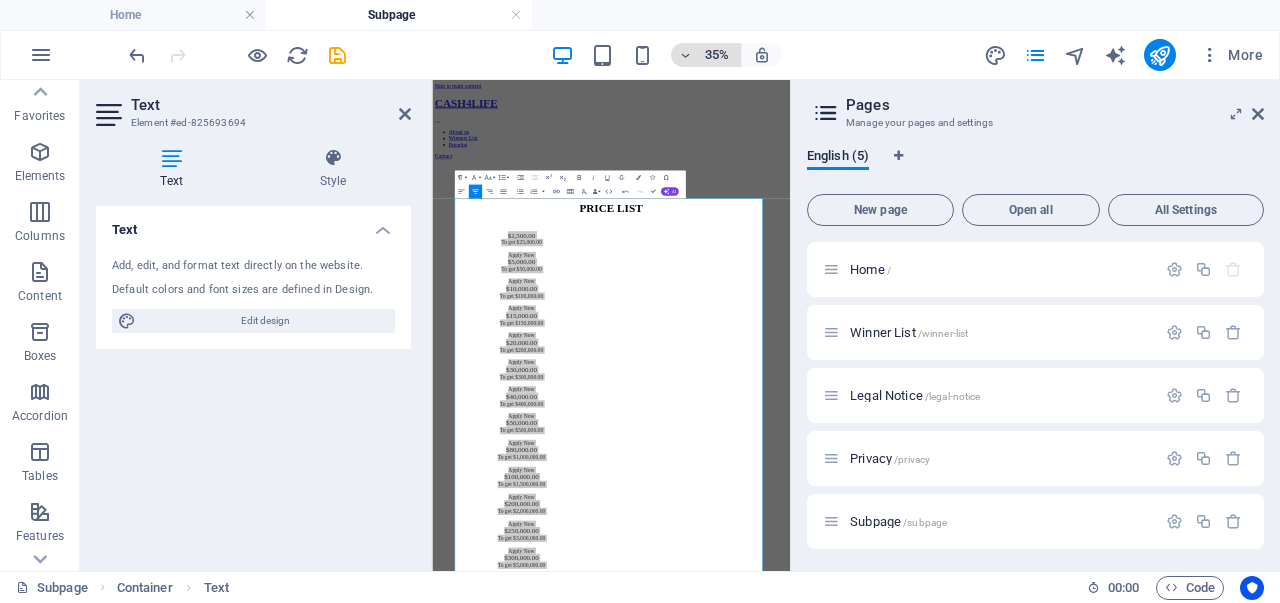 click on "35%" at bounding box center (717, 55) 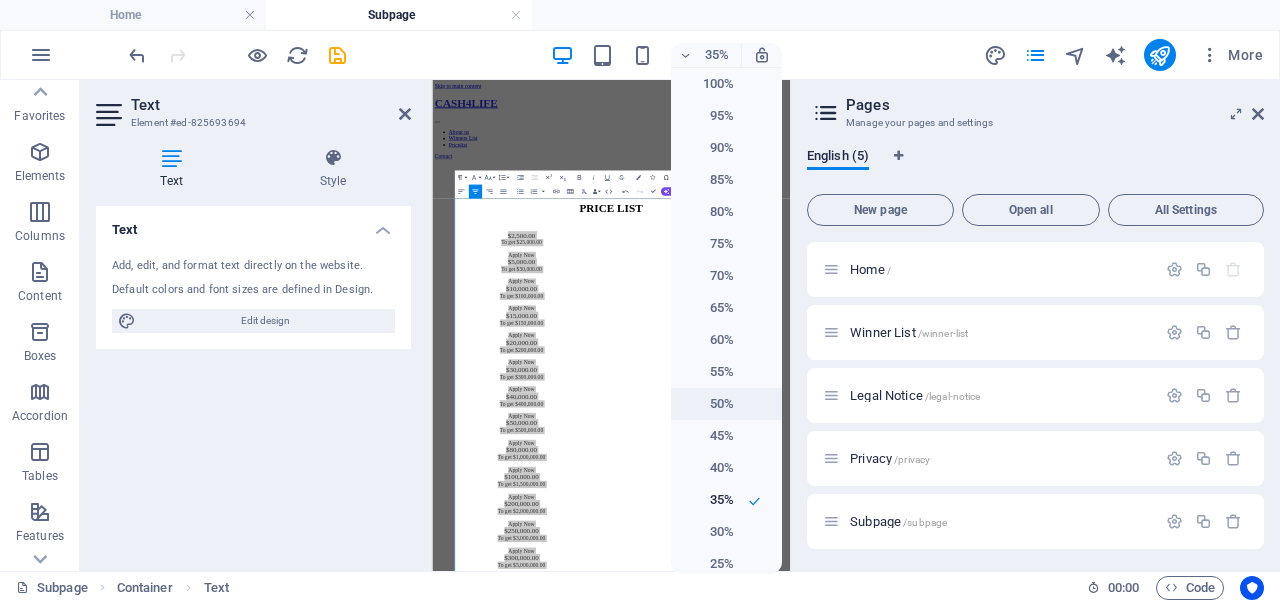 click on "50%" at bounding box center [708, 404] 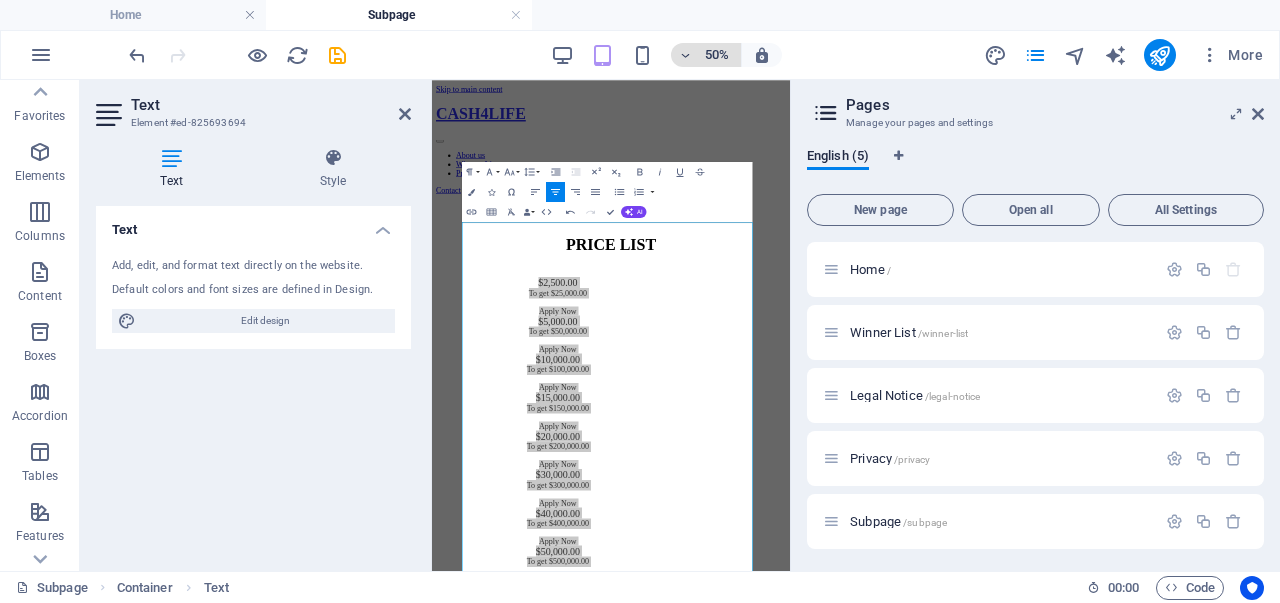 click on "50%" at bounding box center (706, 55) 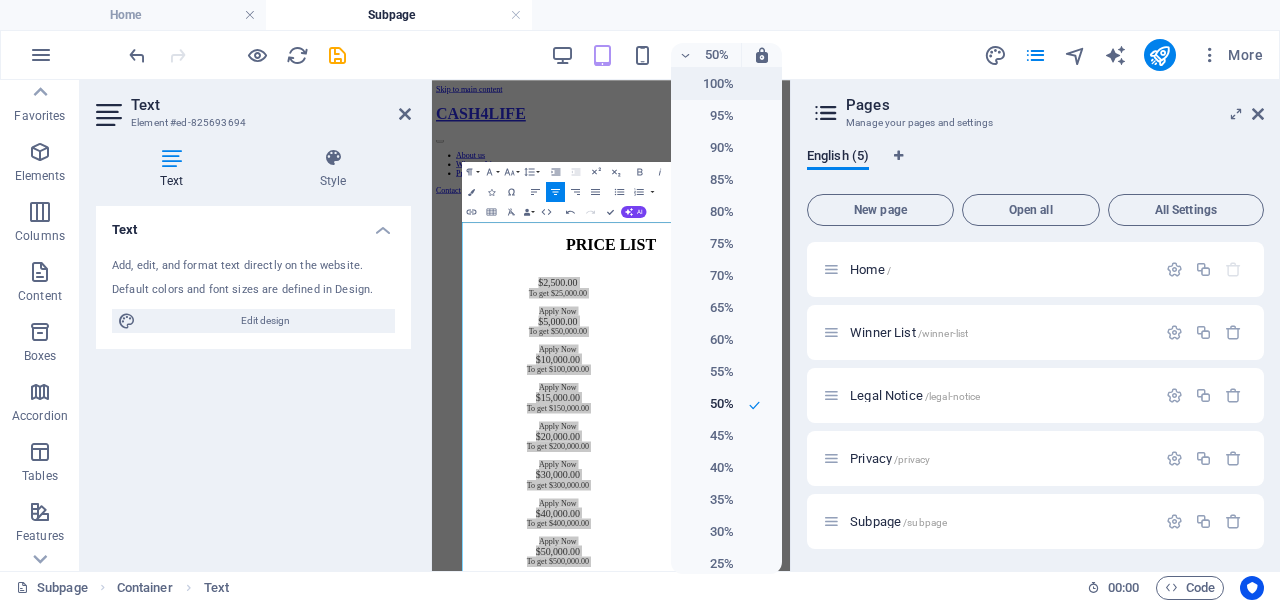 click on "100%" at bounding box center (708, 84) 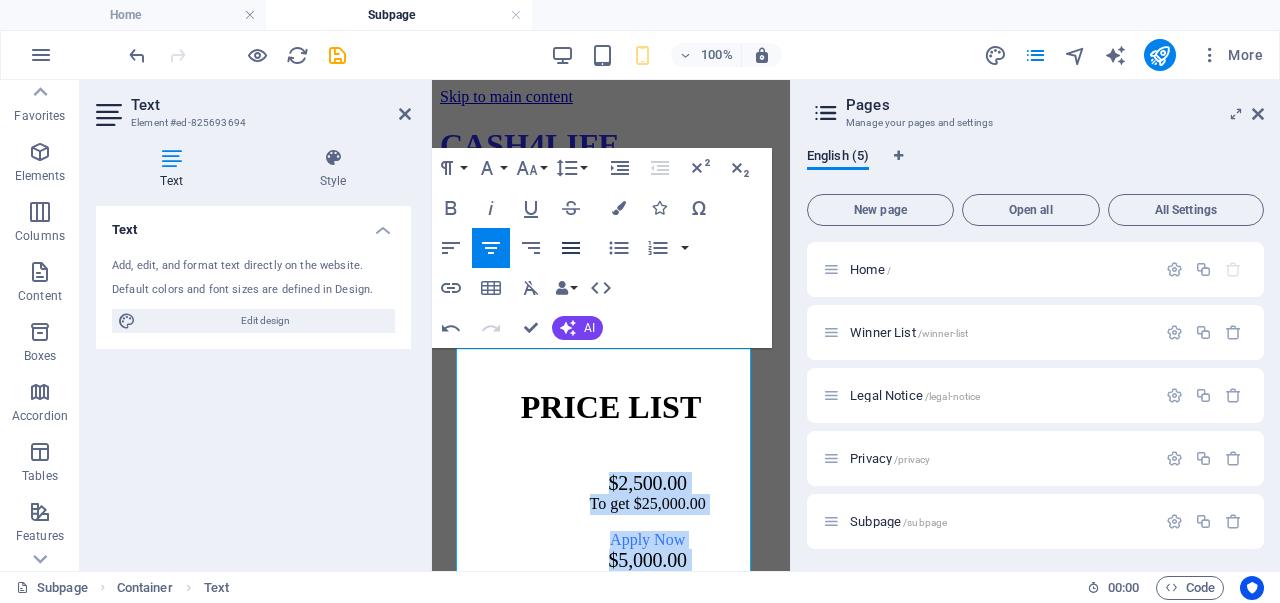 click 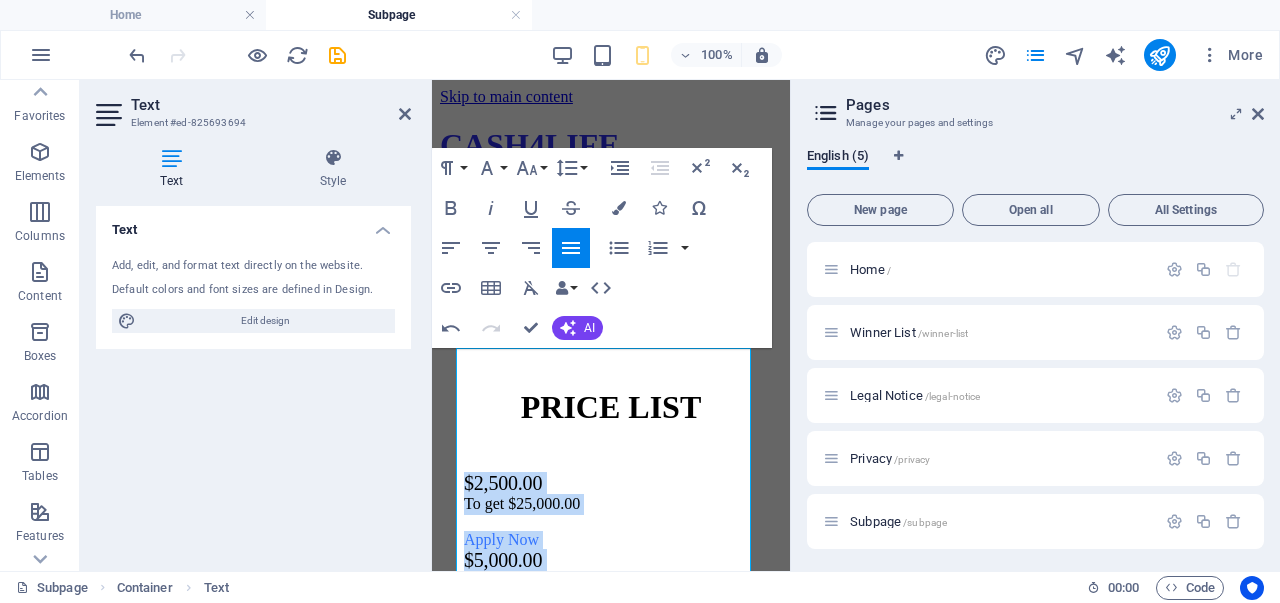 click 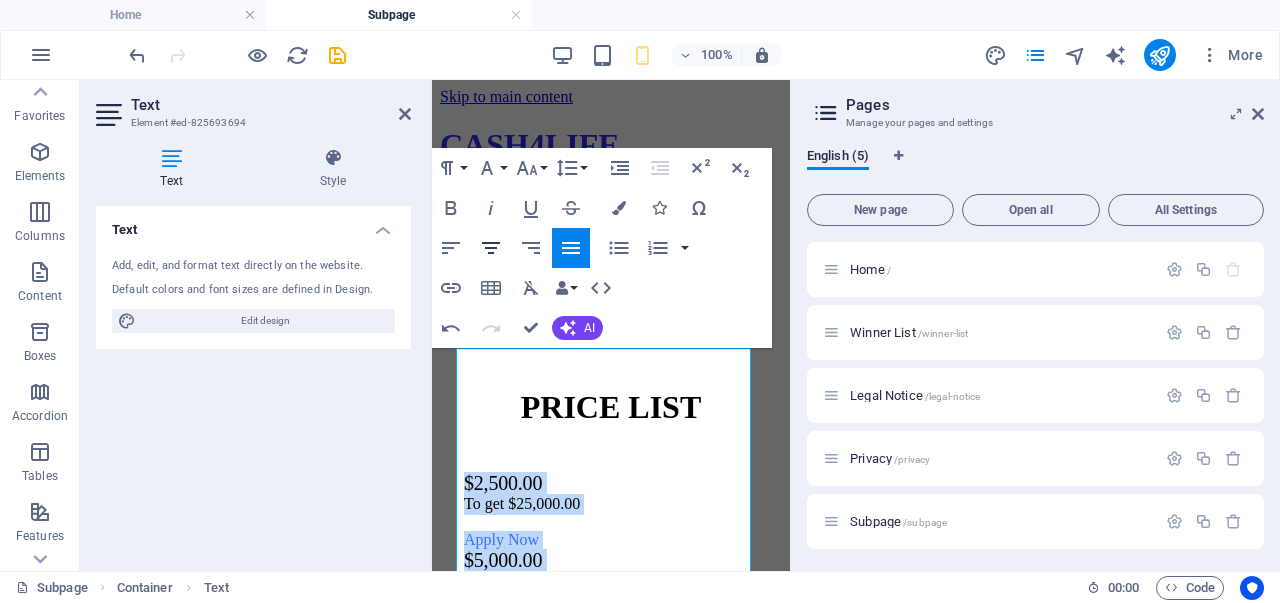 click 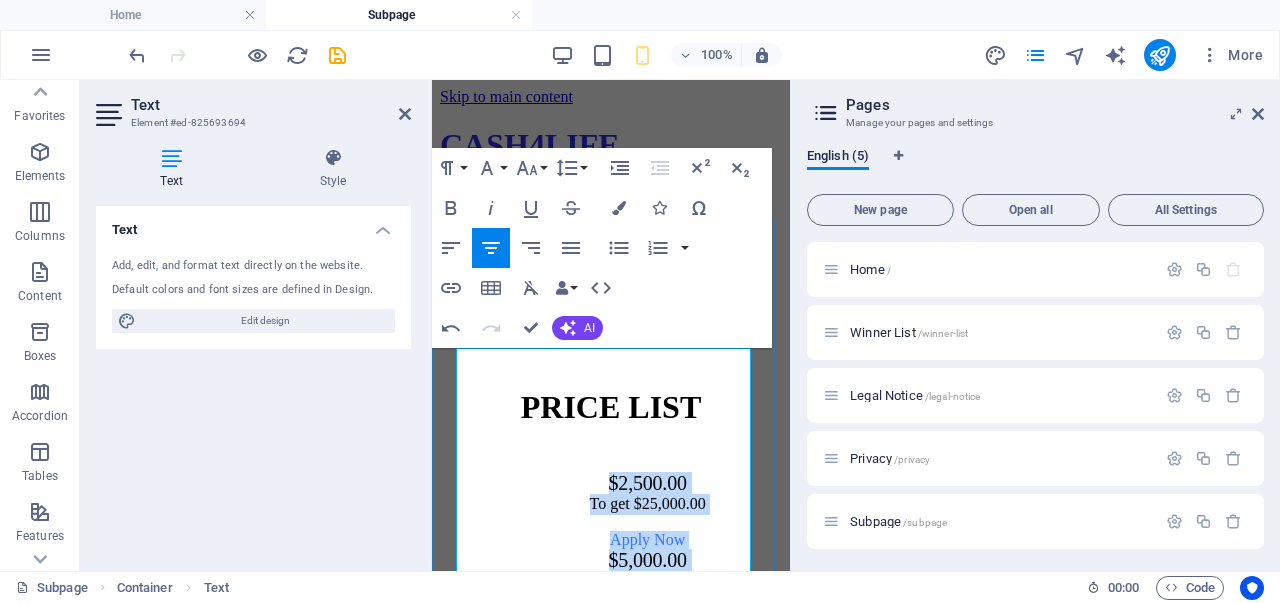 click on "Apply Now" at bounding box center [647, 540] 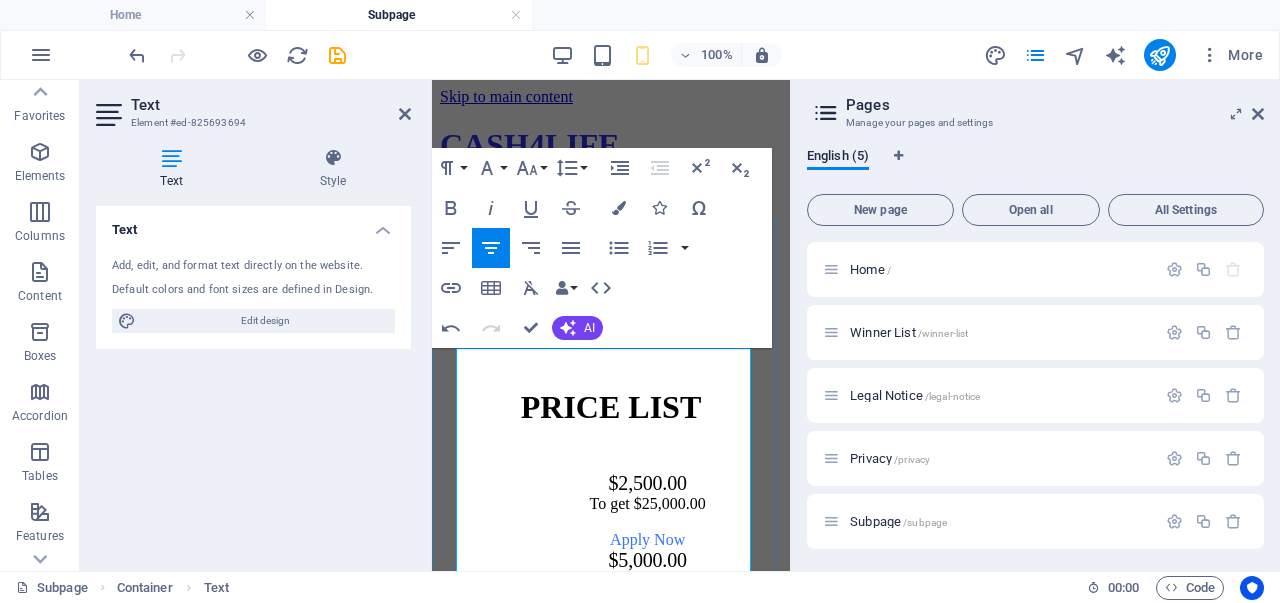 click on "Apply Now" at bounding box center [647, 540] 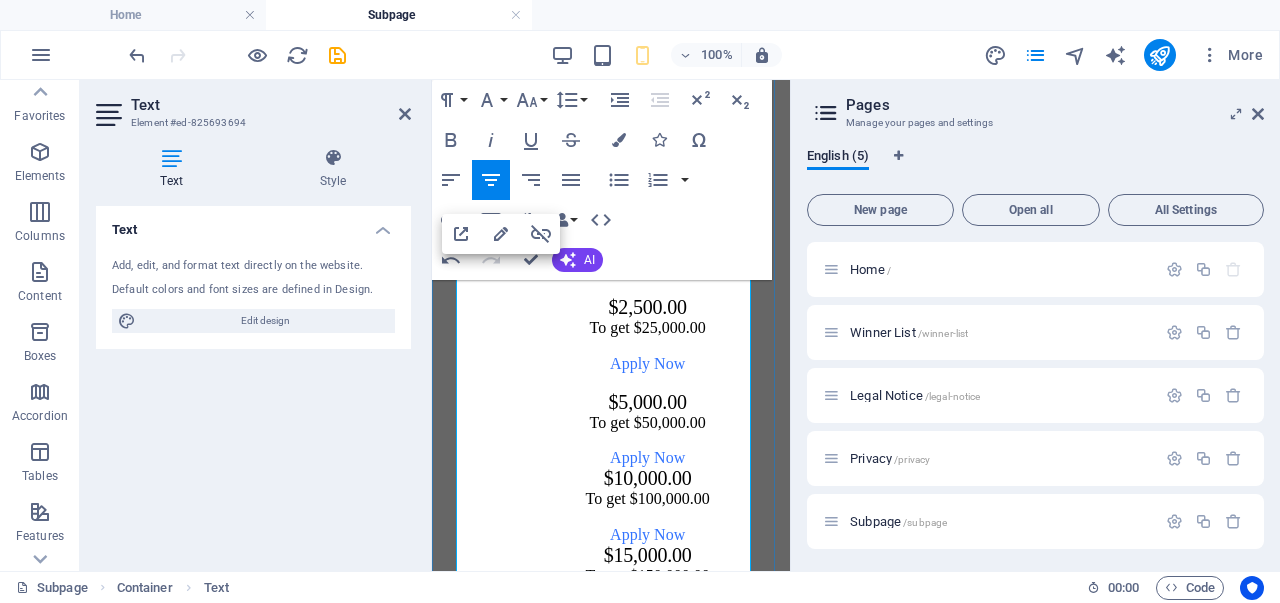 scroll, scrollTop: 177, scrollLeft: 0, axis: vertical 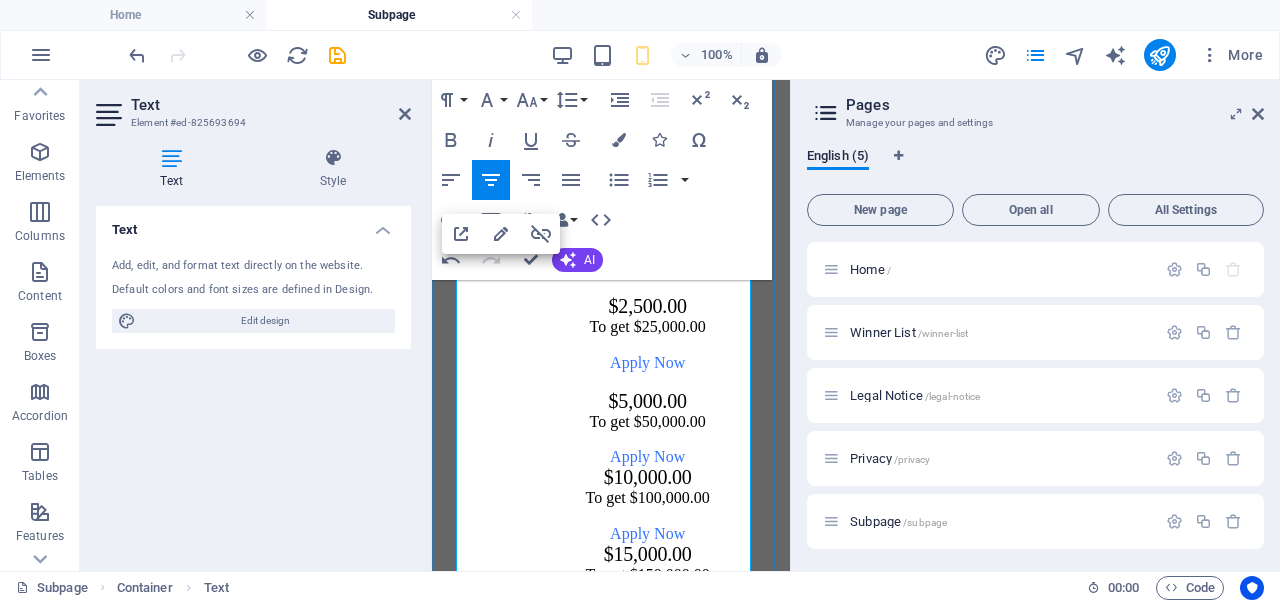 click on "Apply Now" at bounding box center (647, 457) 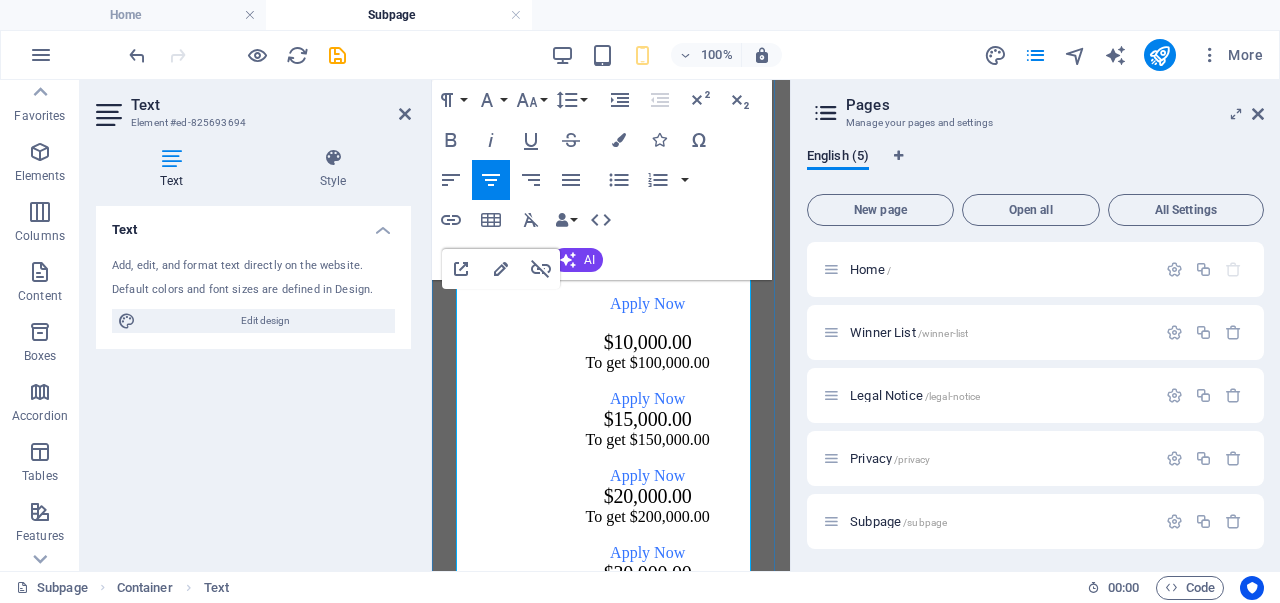 scroll, scrollTop: 343, scrollLeft: 0, axis: vertical 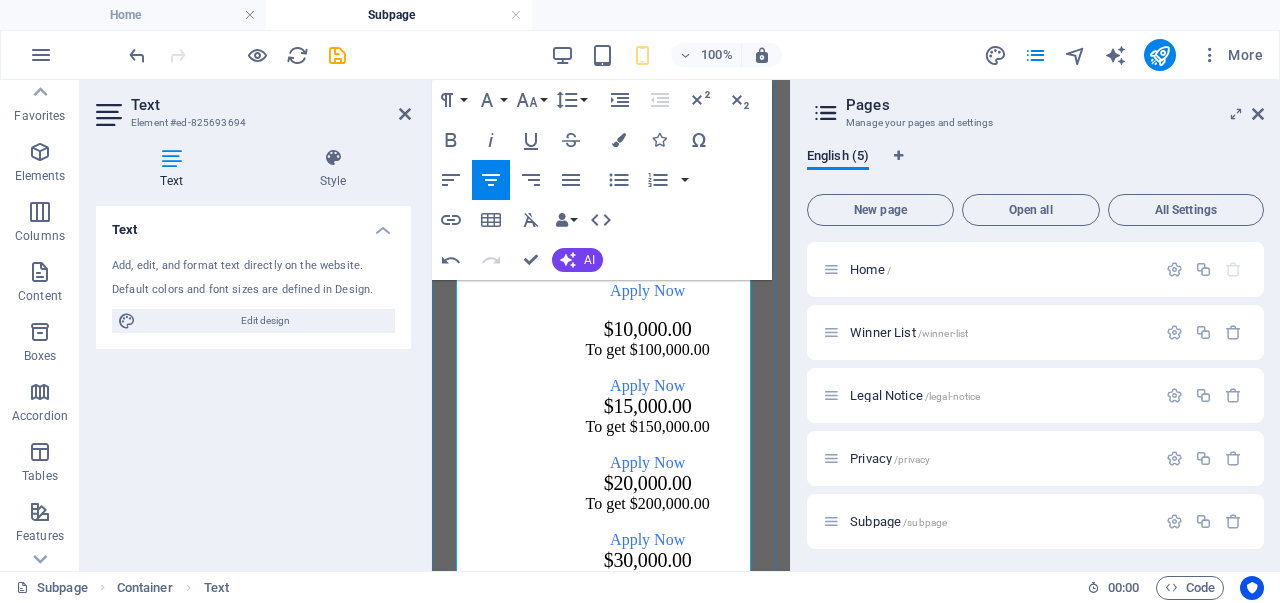 drag, startPoint x: 698, startPoint y: 371, endPoint x: 684, endPoint y: 332, distance: 41.4367 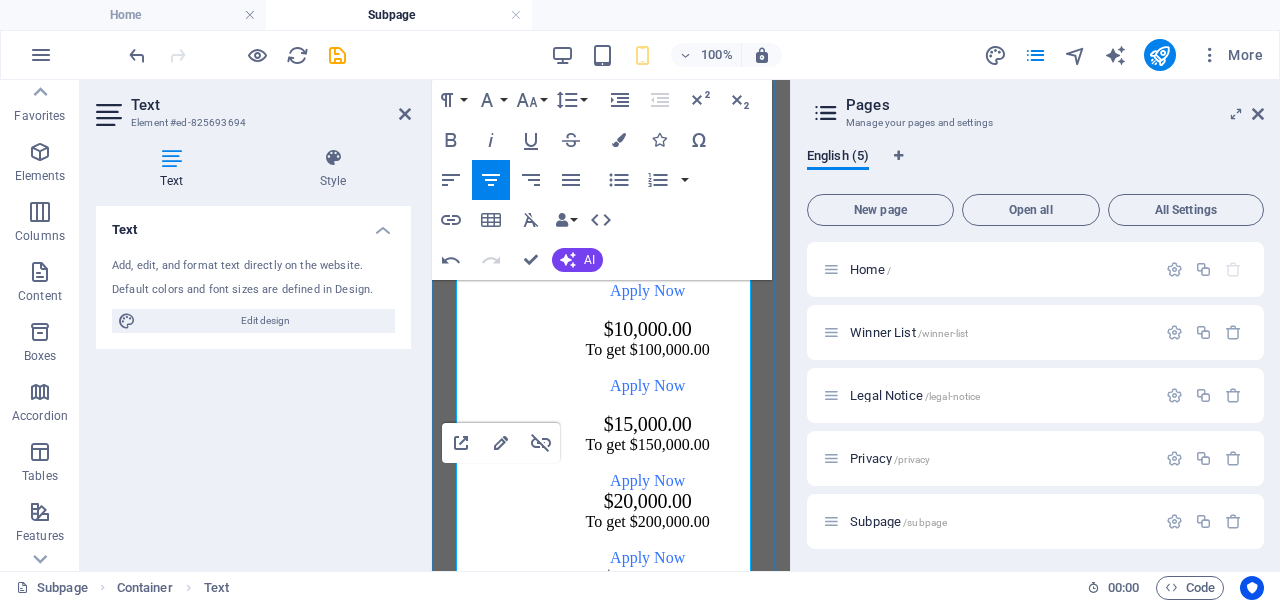 scroll, scrollTop: 450, scrollLeft: 0, axis: vertical 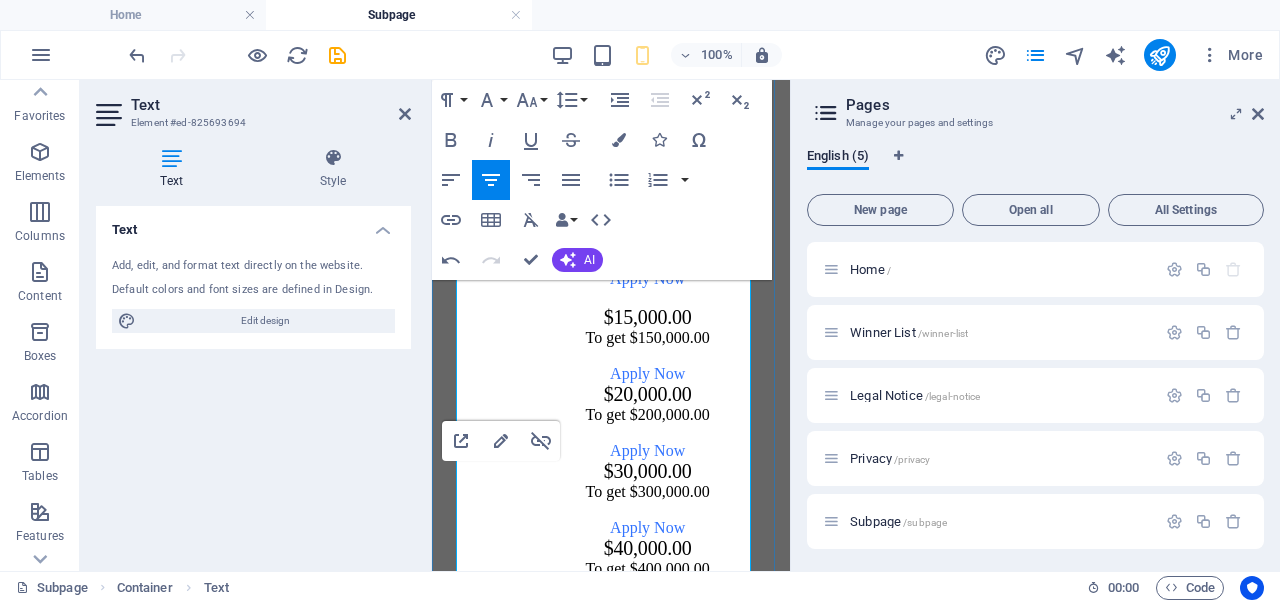 click on "Apply Now" at bounding box center [647, 374] 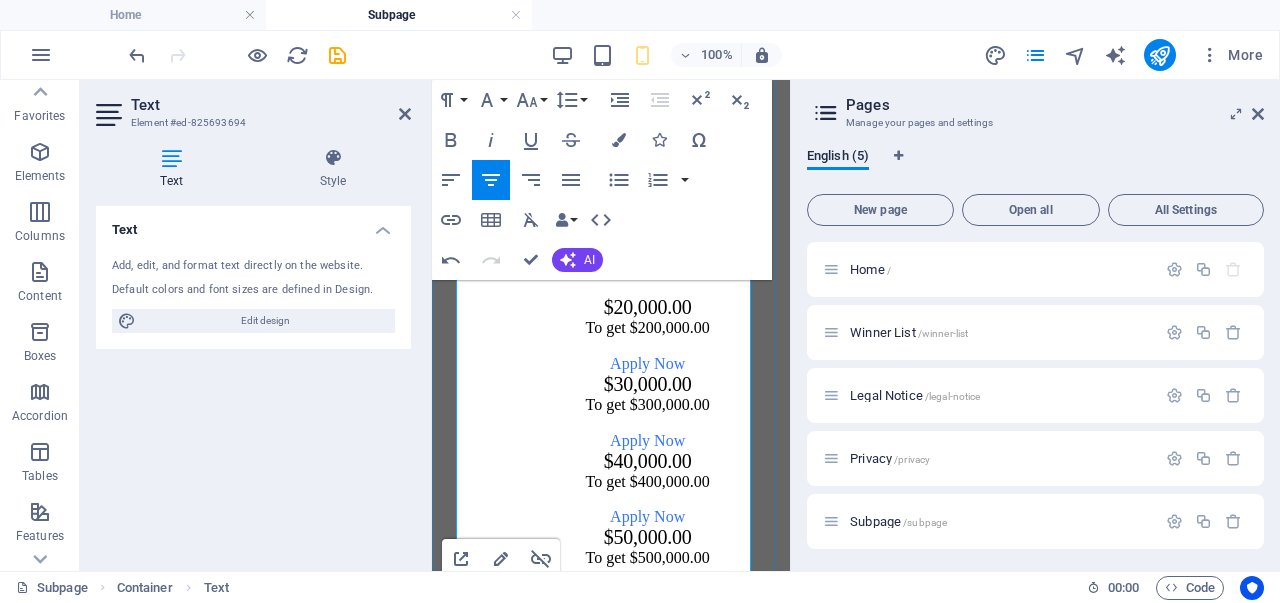scroll, scrollTop: 562, scrollLeft: 0, axis: vertical 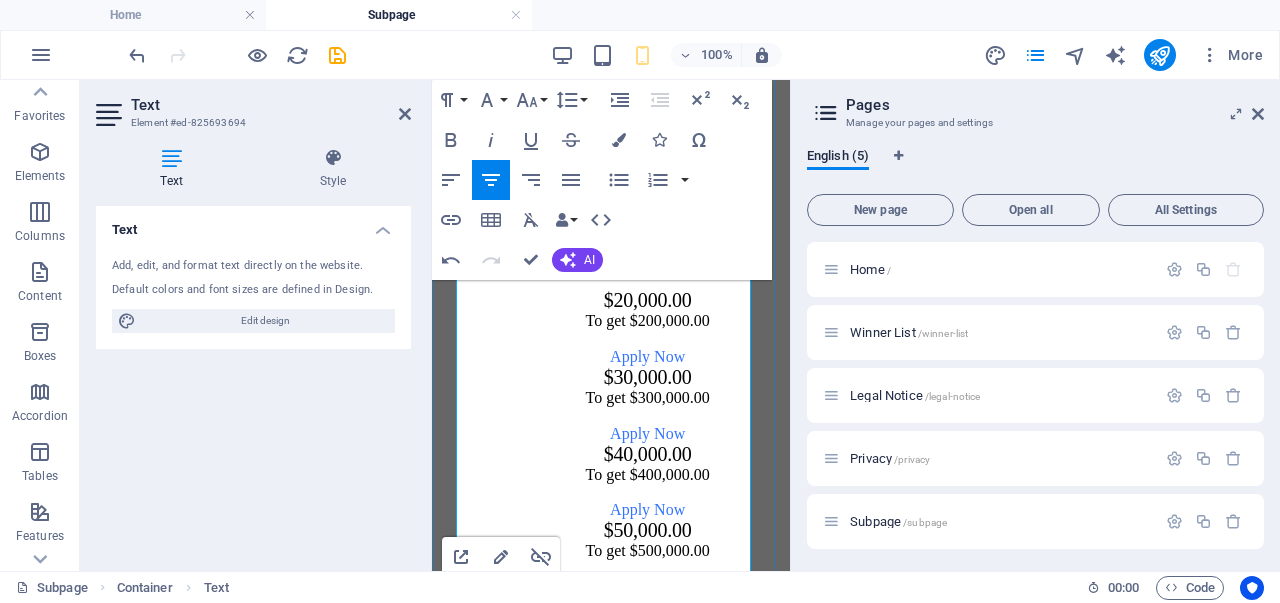 click on "Apply Now" at bounding box center (647, 357) 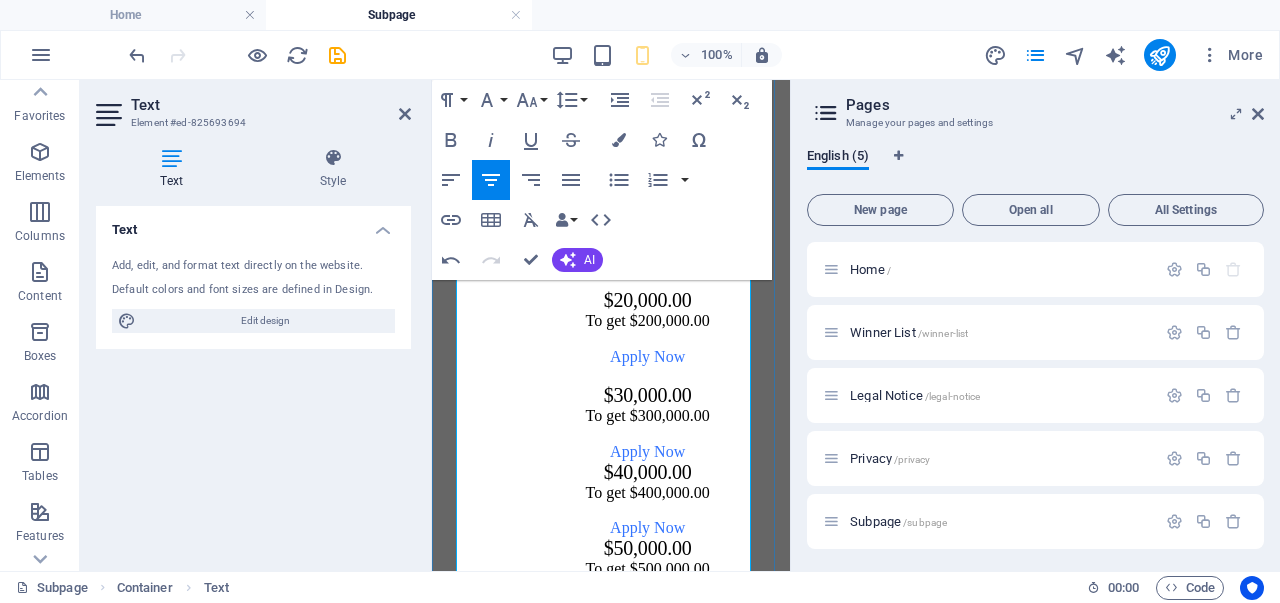 click on "Apply Now" at bounding box center (647, 452) 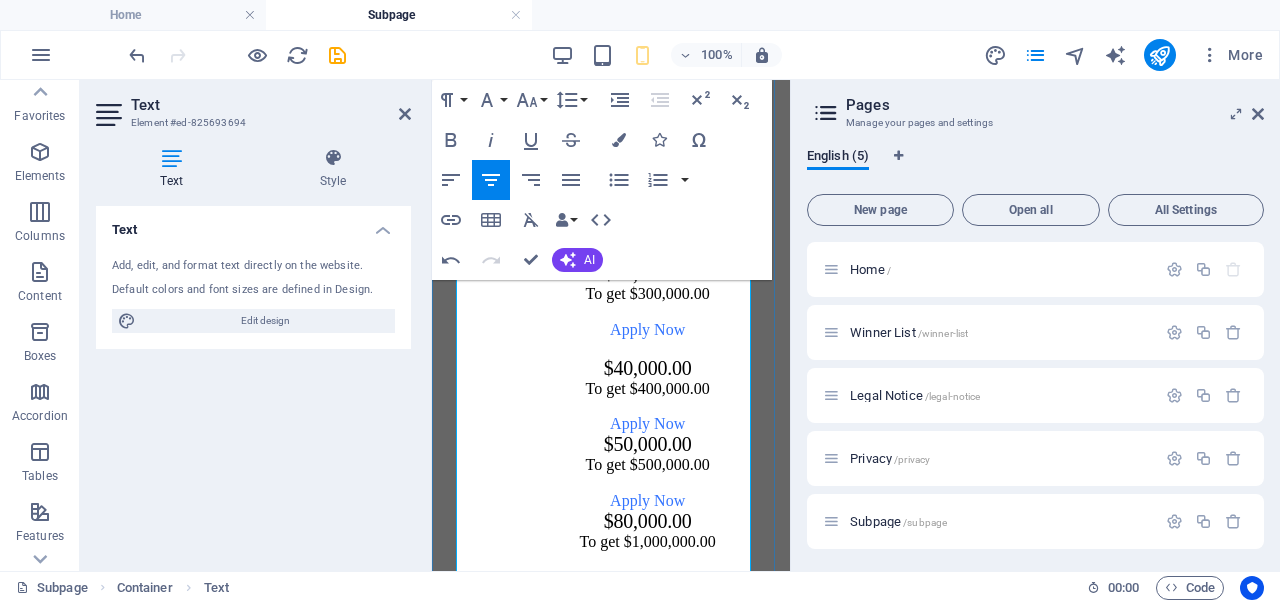 scroll, scrollTop: 718, scrollLeft: 0, axis: vertical 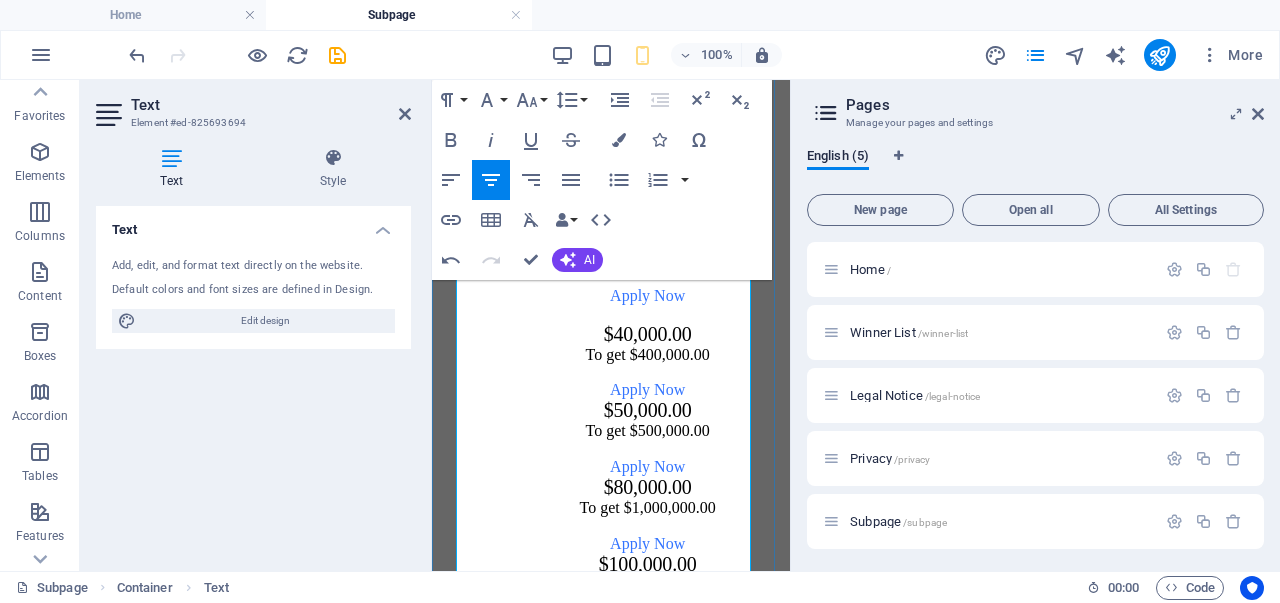 click on "Apply Now" at bounding box center (647, 390) 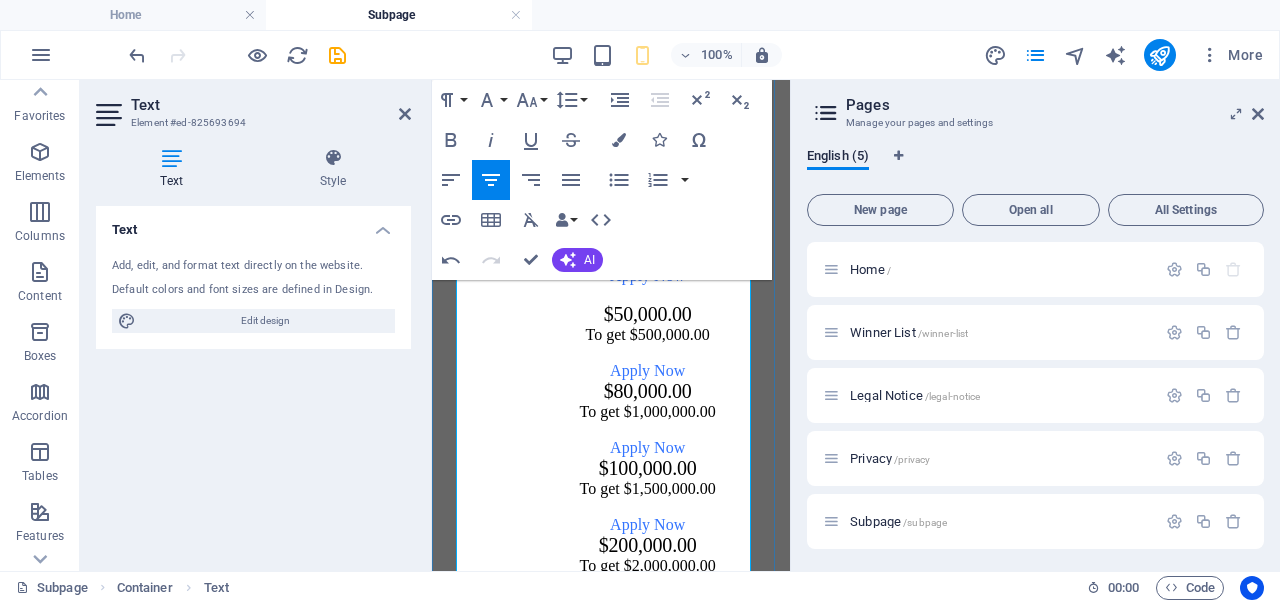 scroll, scrollTop: 836, scrollLeft: 0, axis: vertical 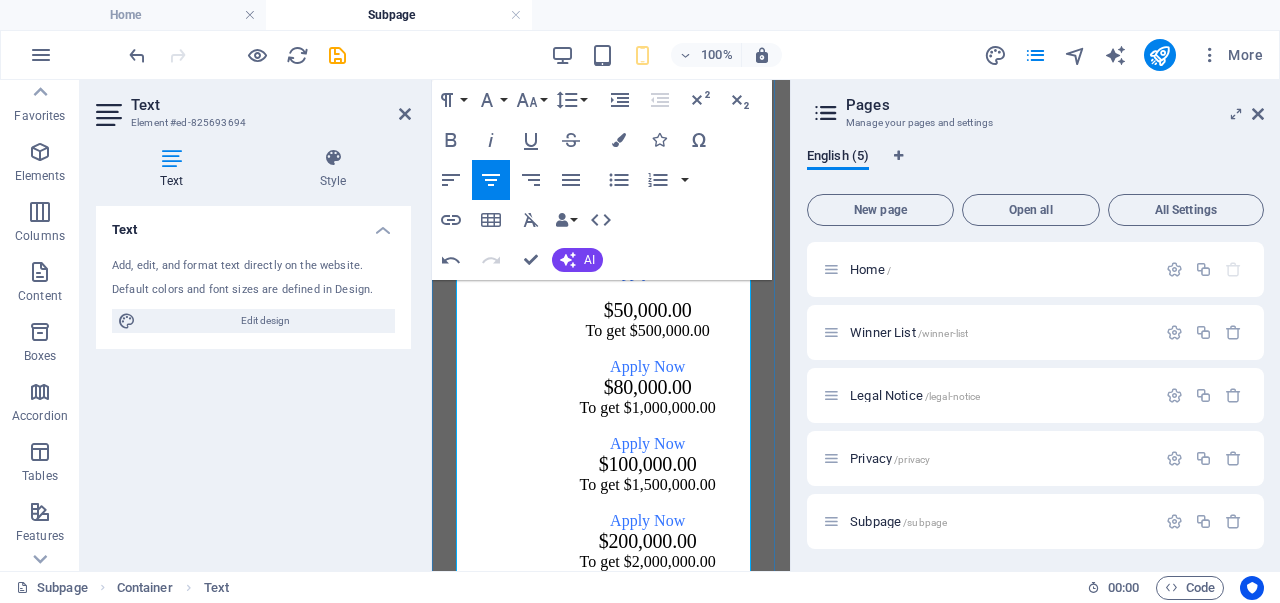 click on "Apply Now" at bounding box center (647, 367) 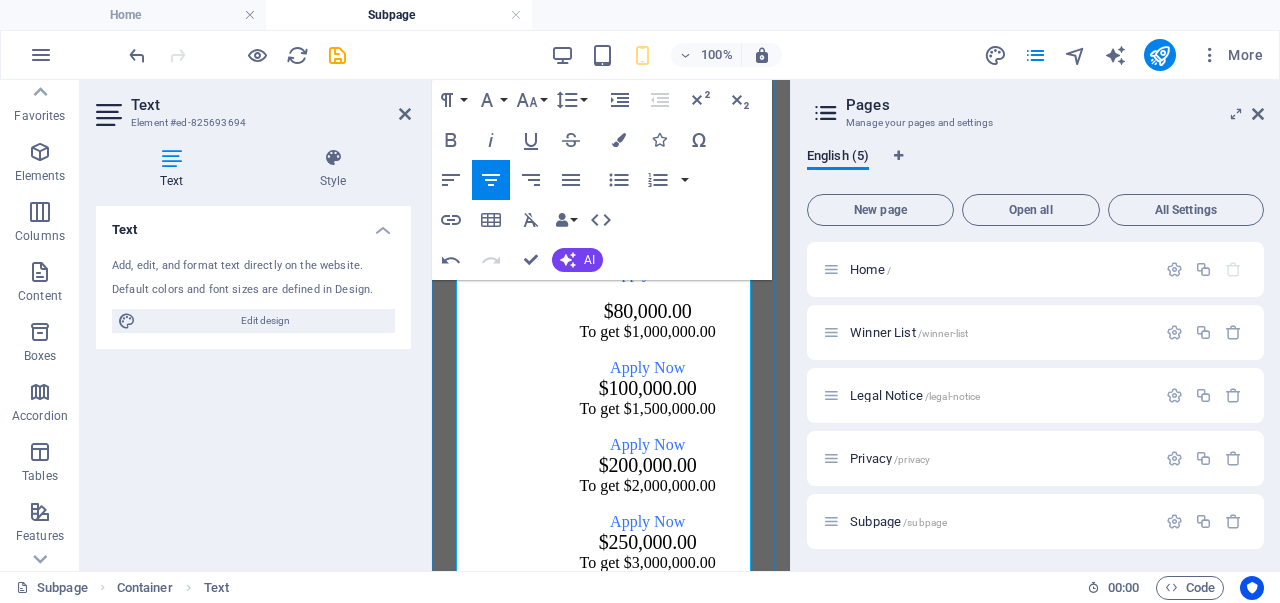 scroll, scrollTop: 1030, scrollLeft: 0, axis: vertical 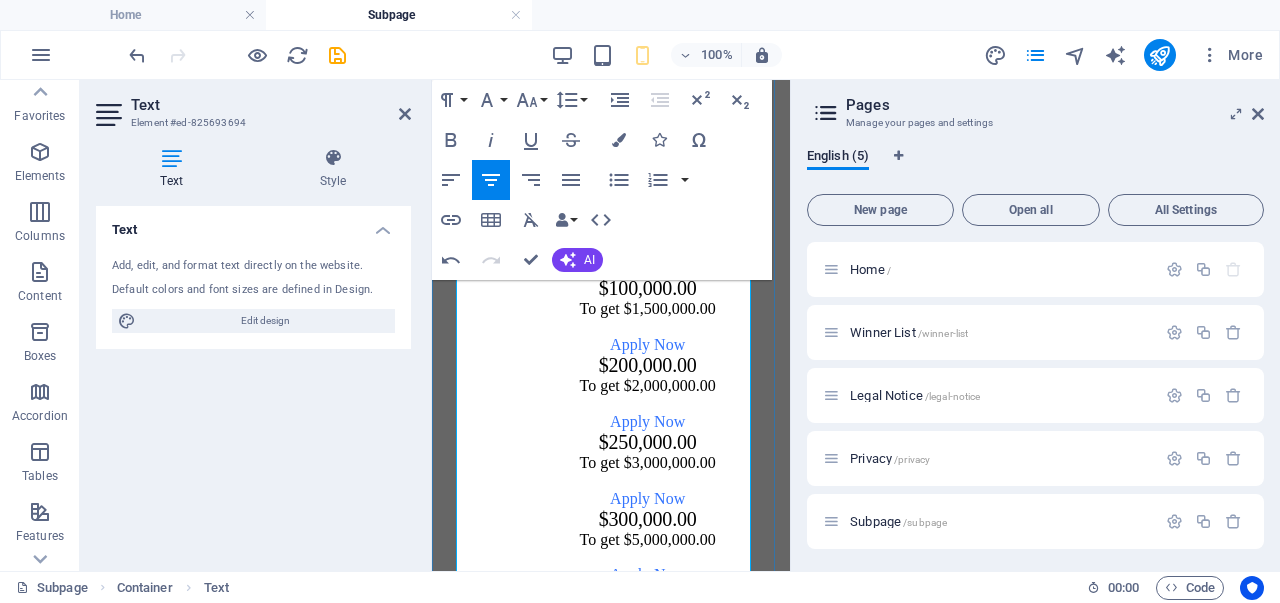 click on "Apply Now" at bounding box center [647, 268] 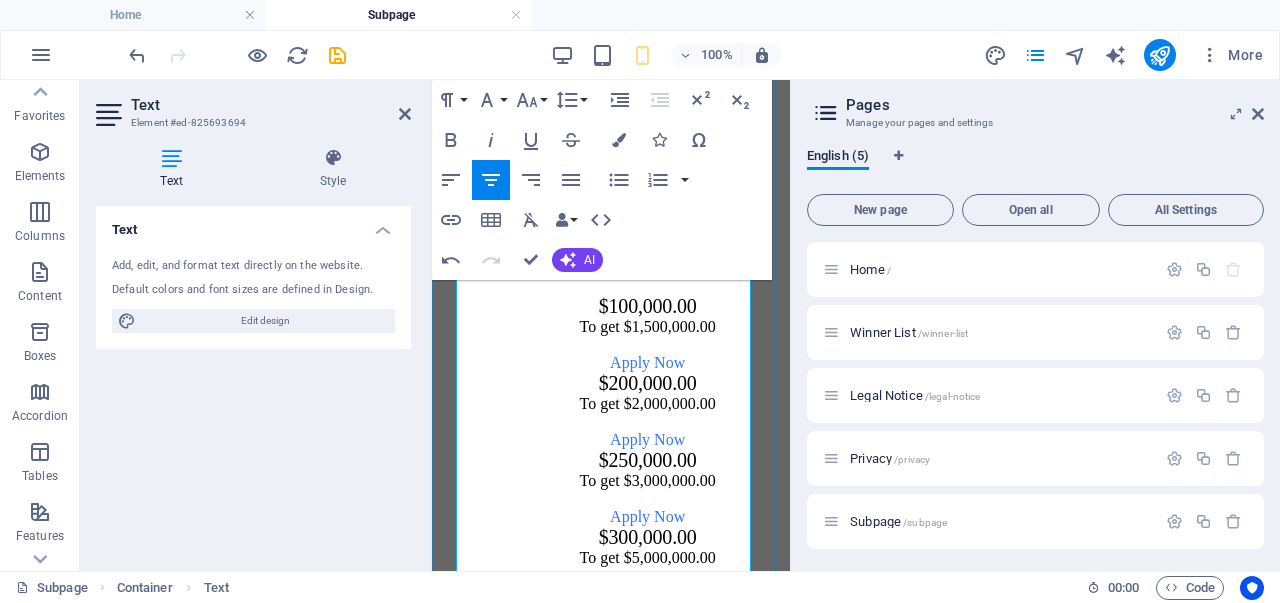 click on "Apply Now" at bounding box center (647, 363) 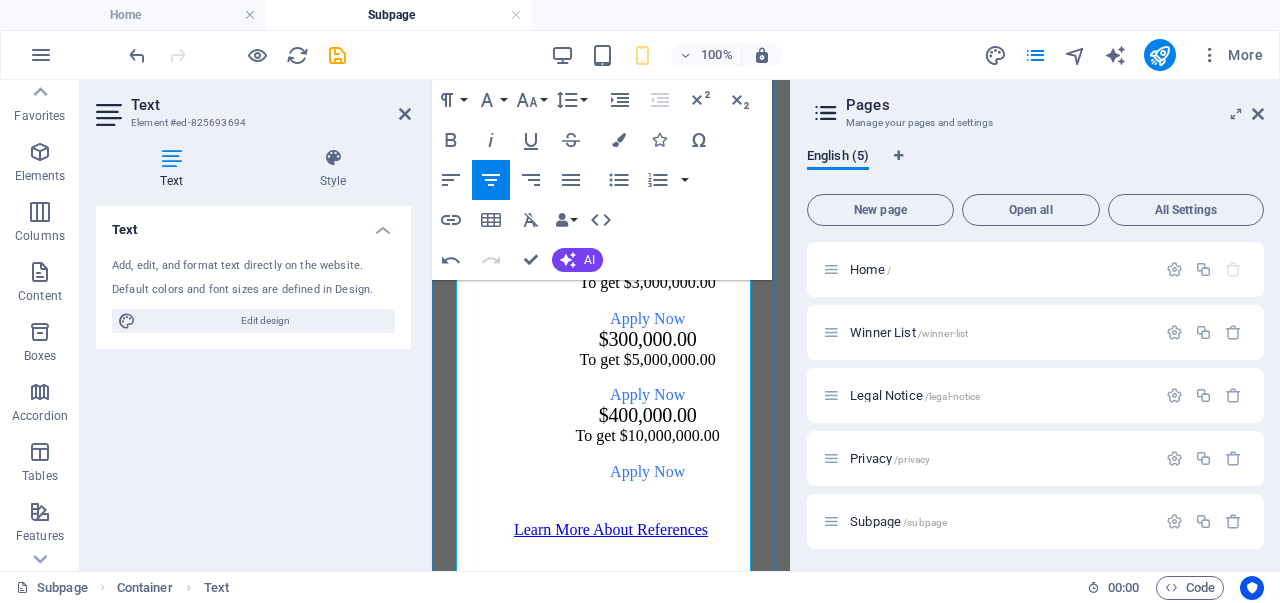 scroll, scrollTop: 1254, scrollLeft: 0, axis: vertical 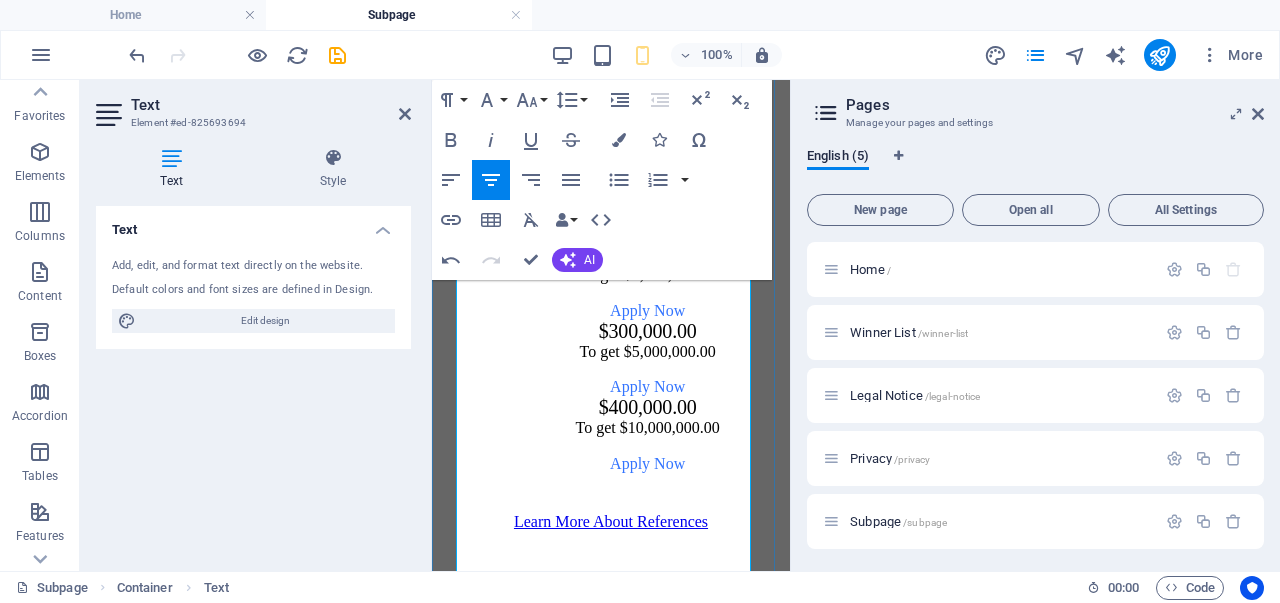 click on "Apply Now" at bounding box center [647, 234] 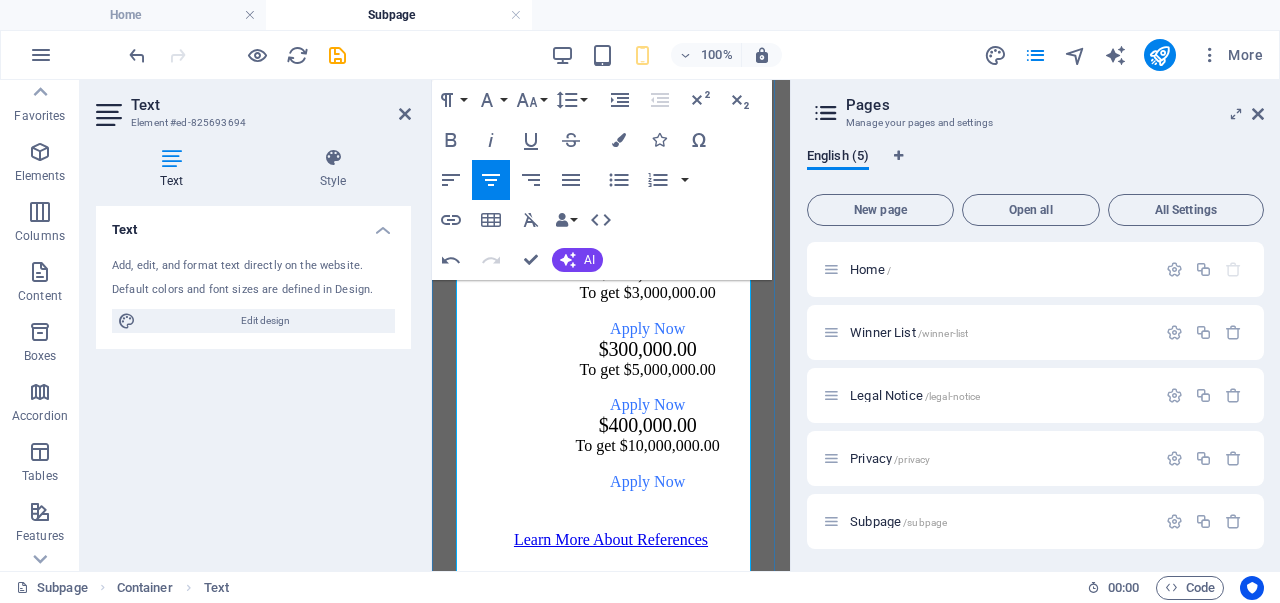 click on "Apply Now" at bounding box center [647, 329] 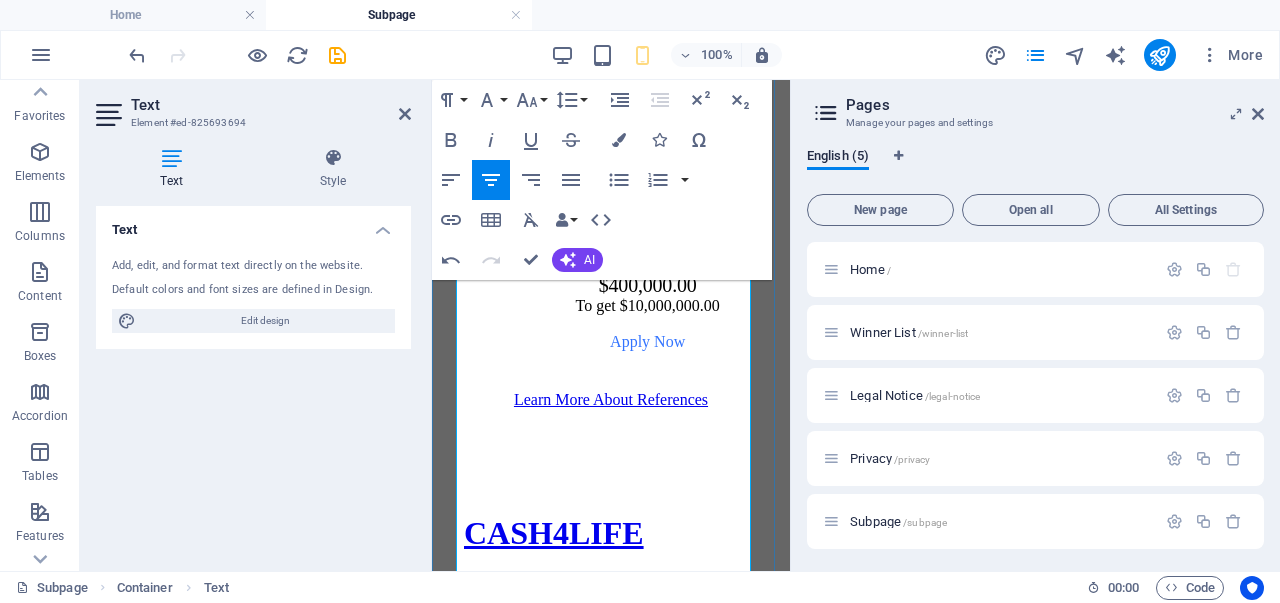 scroll, scrollTop: 1432, scrollLeft: 0, axis: vertical 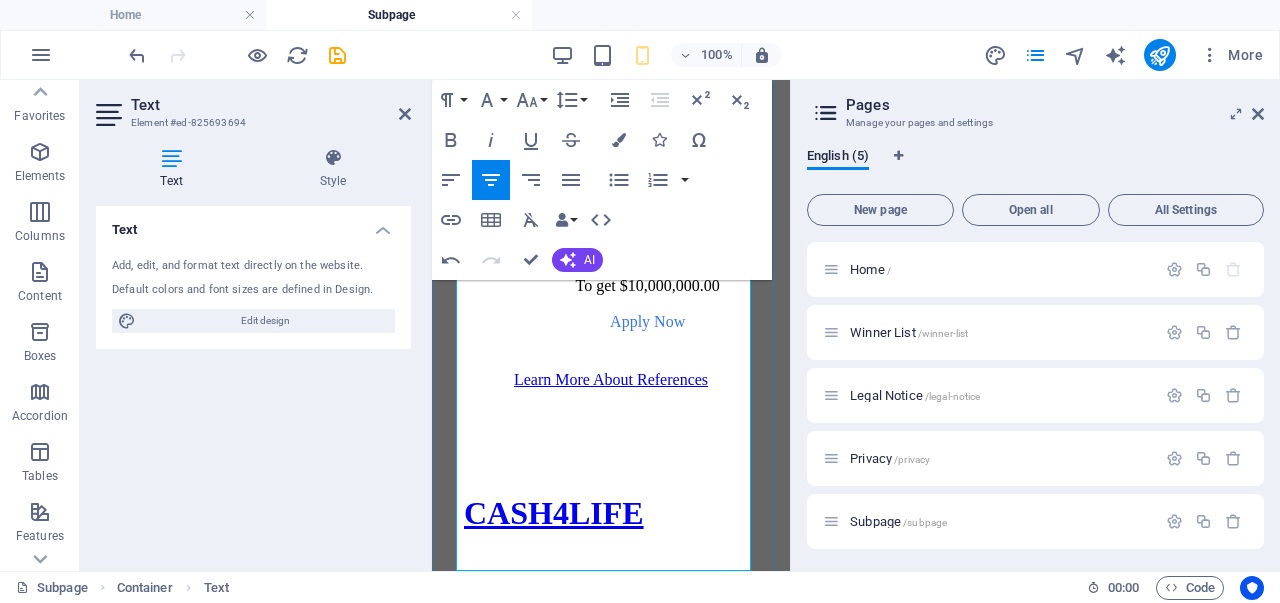 click on "Apply Now" at bounding box center (647, 245) 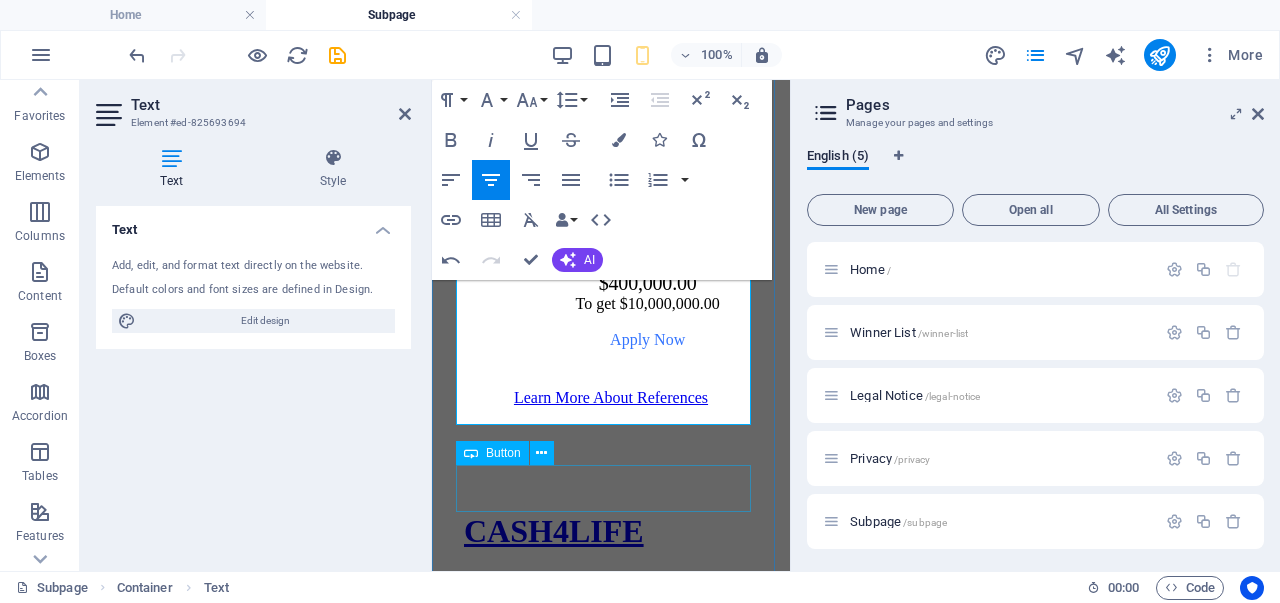 scroll, scrollTop: 1609, scrollLeft: 0, axis: vertical 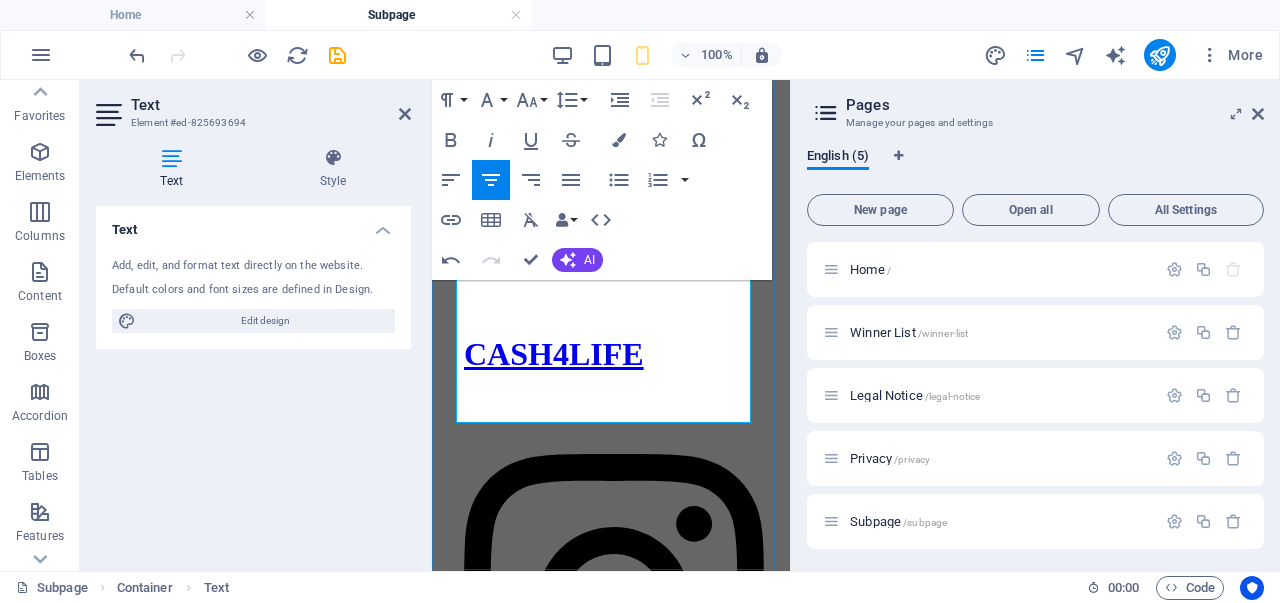 click on "Apply Now" at bounding box center (647, 163) 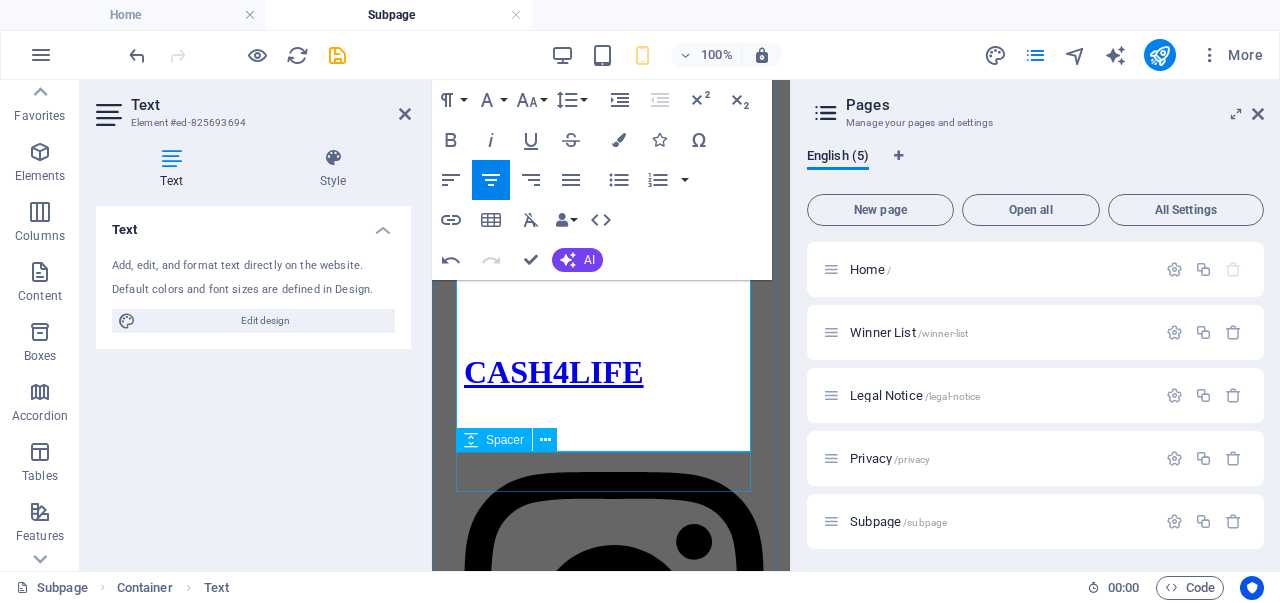 click at bounding box center [611, 210] 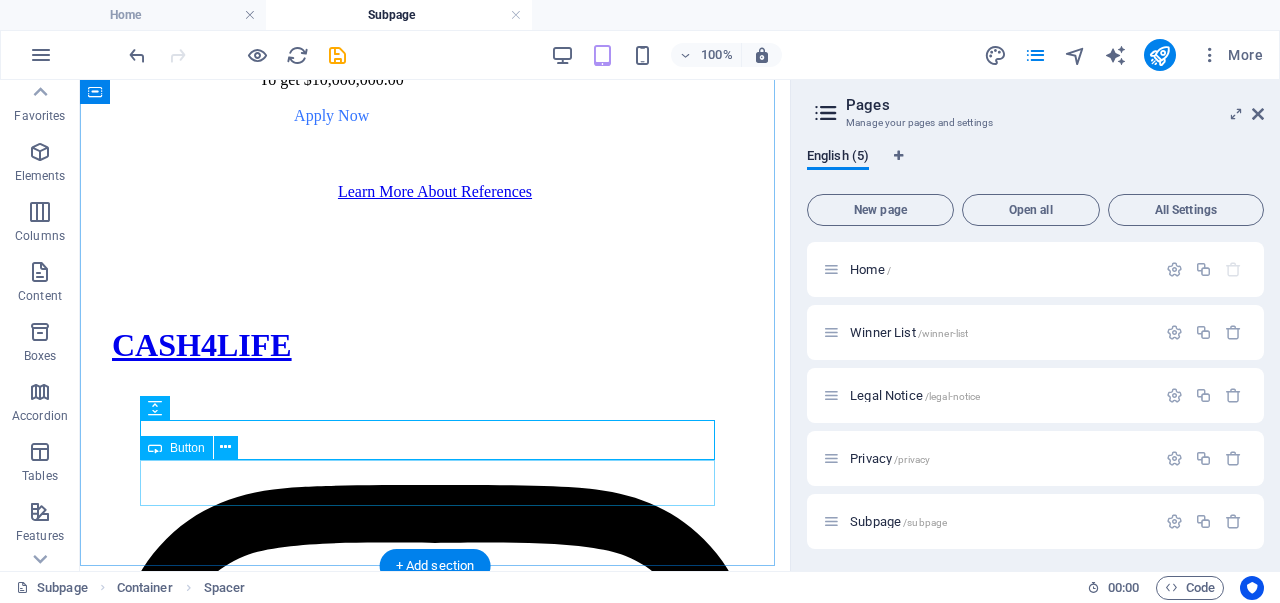 scroll, scrollTop: 1657, scrollLeft: 0, axis: vertical 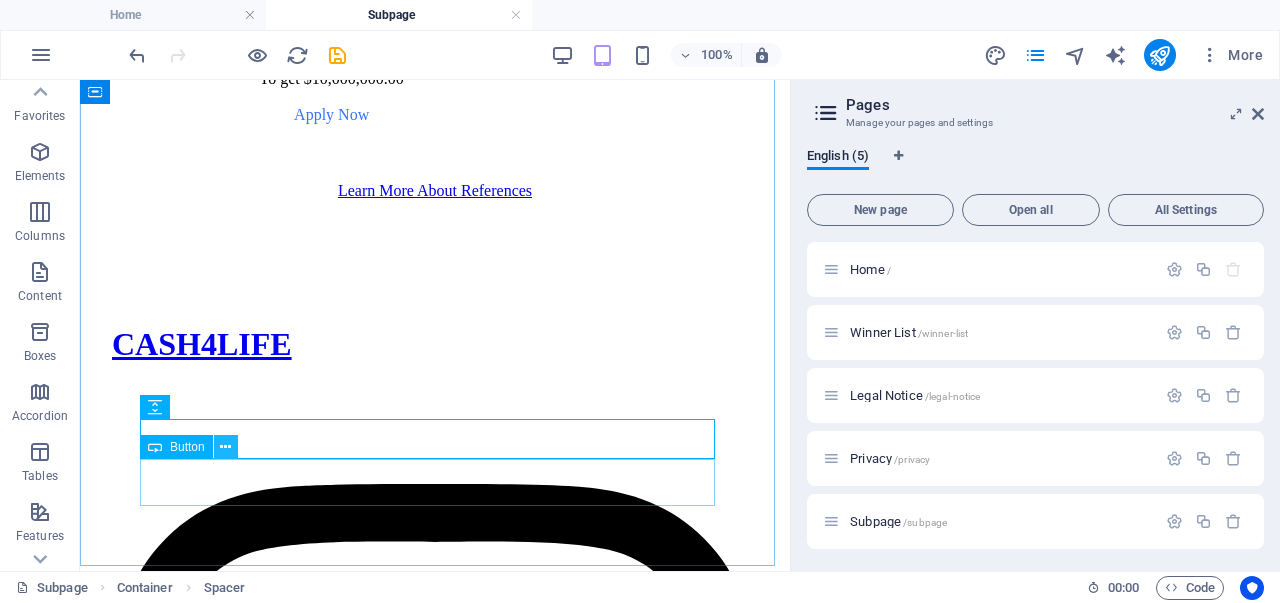 click at bounding box center [225, 447] 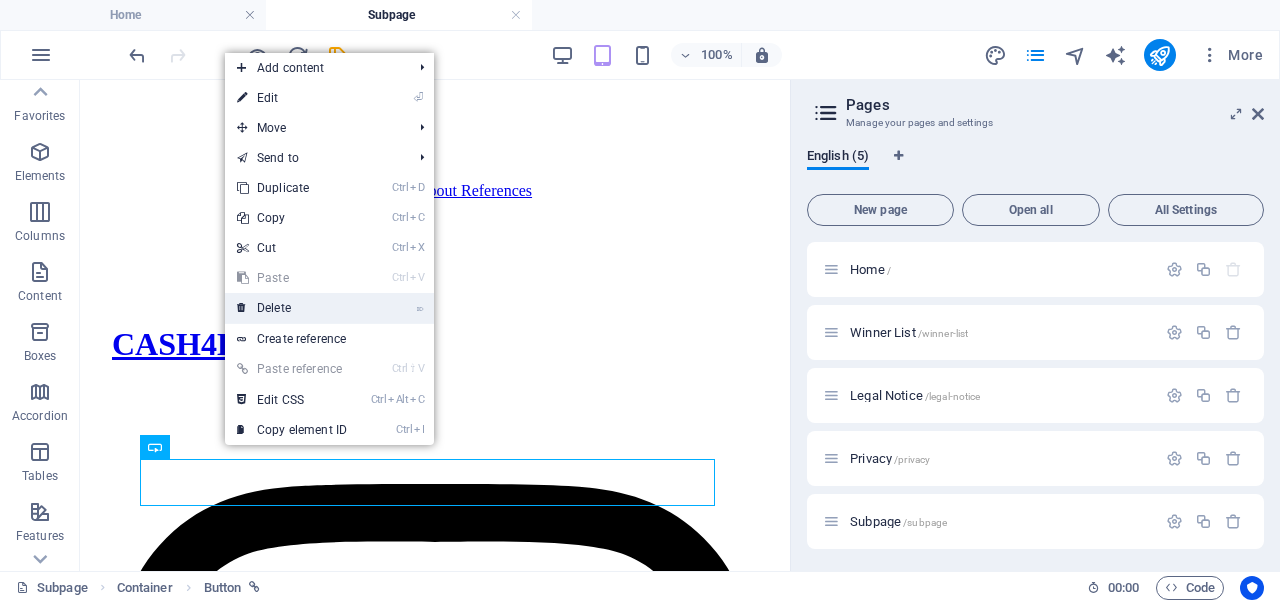 click on "⌦  Delete" at bounding box center [292, 308] 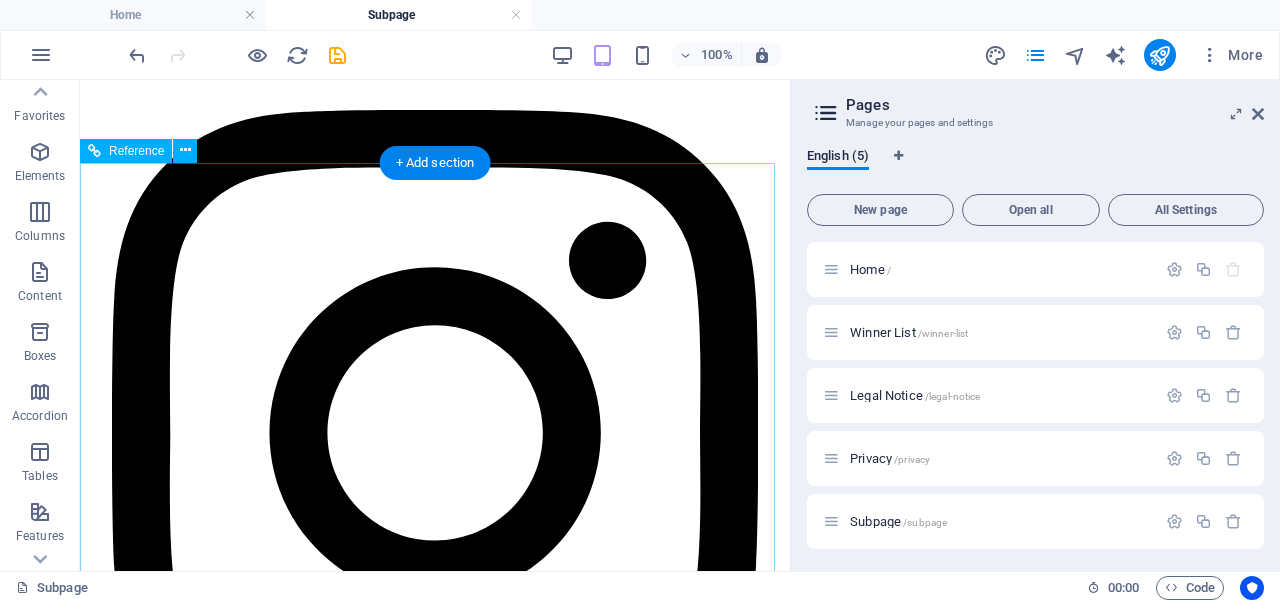 scroll, scrollTop: 2014, scrollLeft: 0, axis: vertical 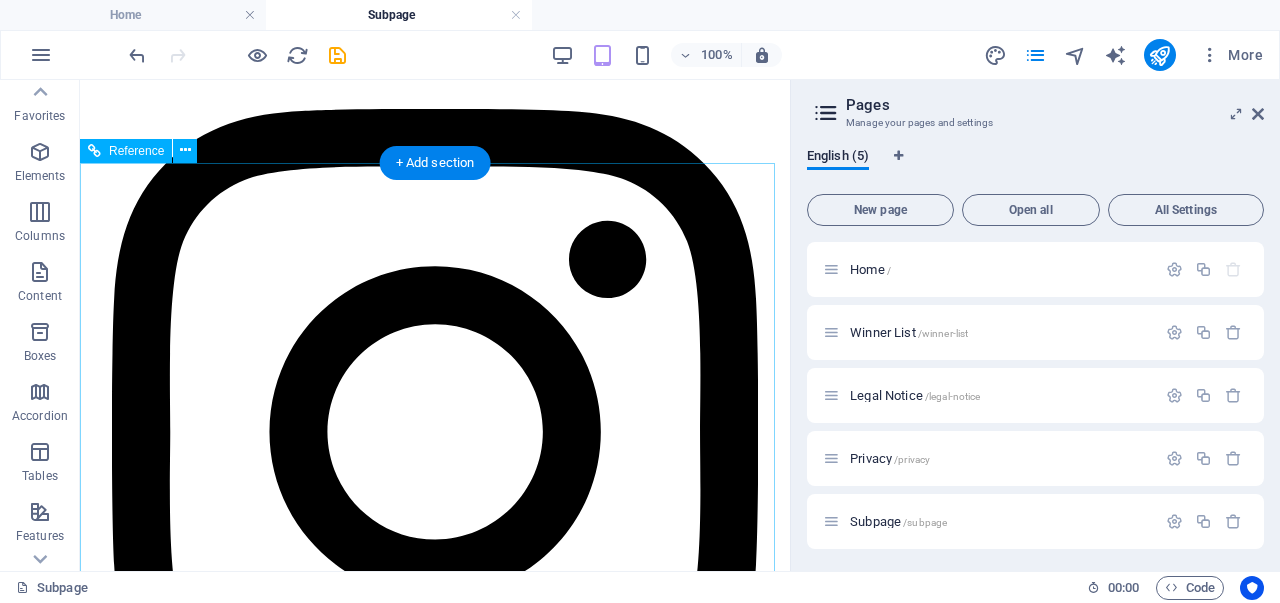 click at bounding box center (435, 59) 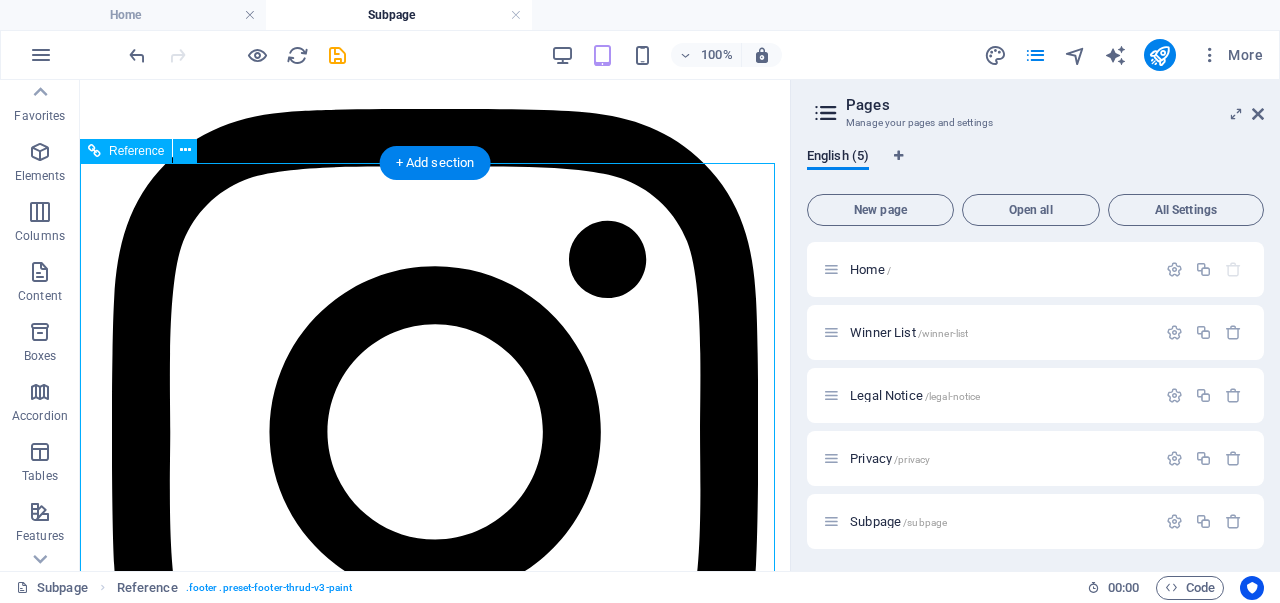 click at bounding box center [435, 2020] 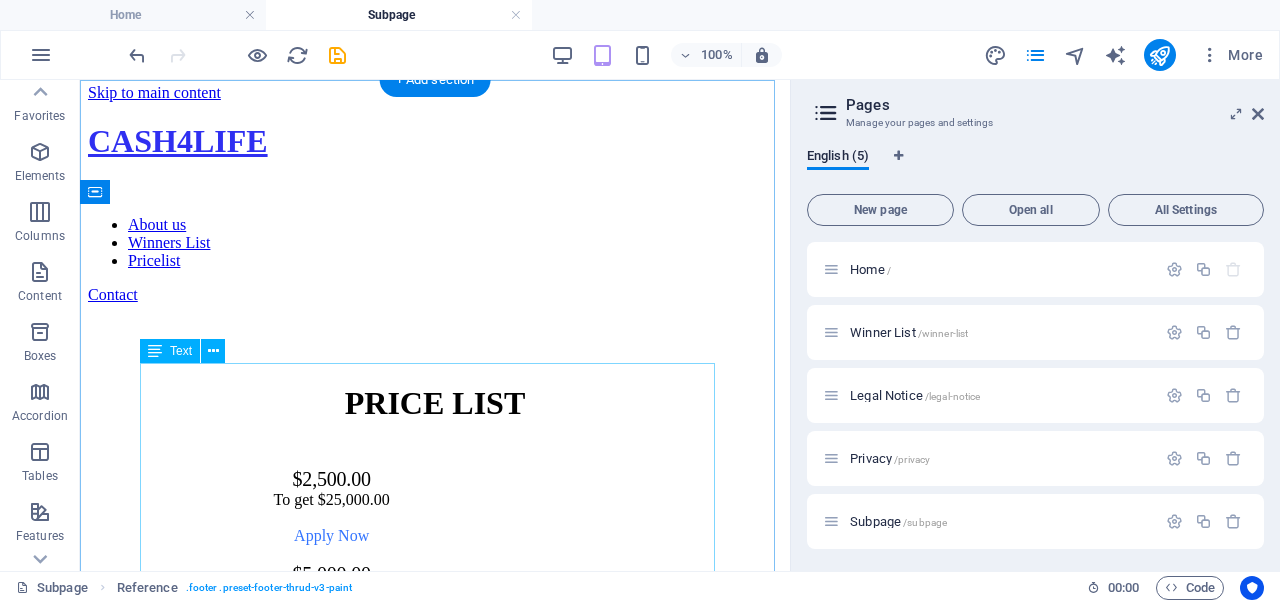 scroll, scrollTop: 0, scrollLeft: 0, axis: both 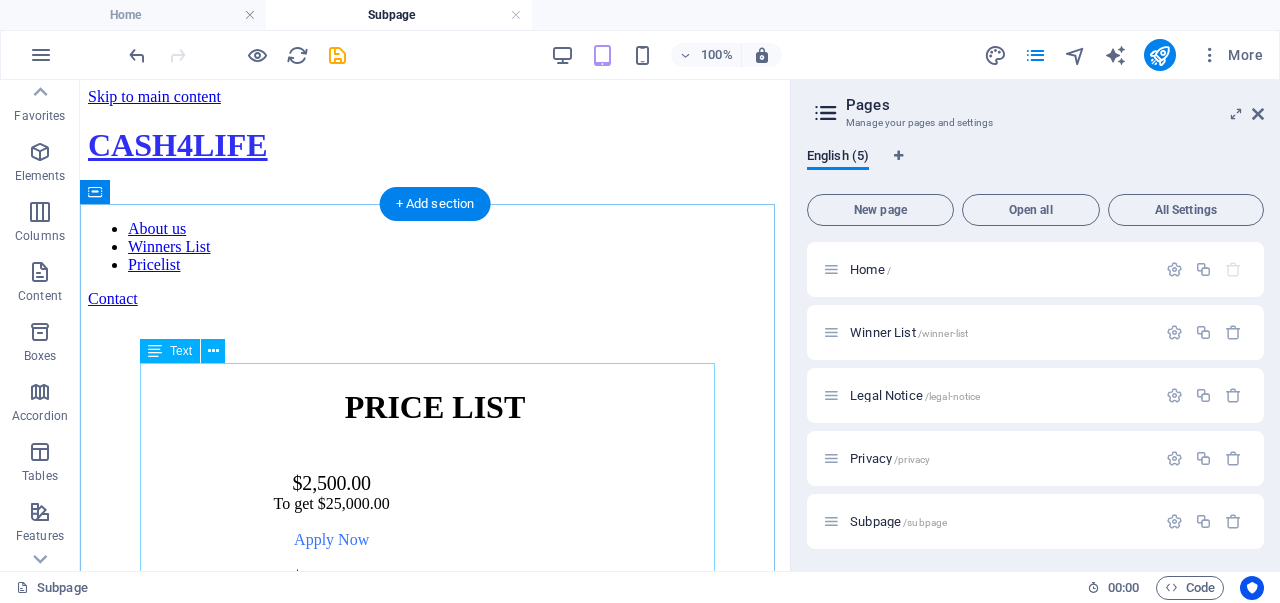 click on "$2,500.00 To get $25,000.00 Apply Now $5,000.00 To get $50,000.00 Apply Now $10,000.00 To get $100,000.00 Apply Now $15,000.00 To get $150,000.00 Apply Now $20,000.00 To get $200,000.00 Apply Now $30,000.00 To get $300,000.00 Apply Now $40,000.00 To get $400,000.00 Apply Now $50,000.00 To get $500,000.00 Apply Now $80,000.00 To get $1,000,000.00 Apply Now $100,000.00 To get $1,500,000.00 Apply Now $200,000.00 To get $2,000,000.00 Apply Now $250,000.00 To get $3,000,000.00 Apply Now $300,000.00 To get $5,000,000.00 Apply Now $400,000.00 To get $10,000,000.00 Apply Now" at bounding box center (435, 1135) 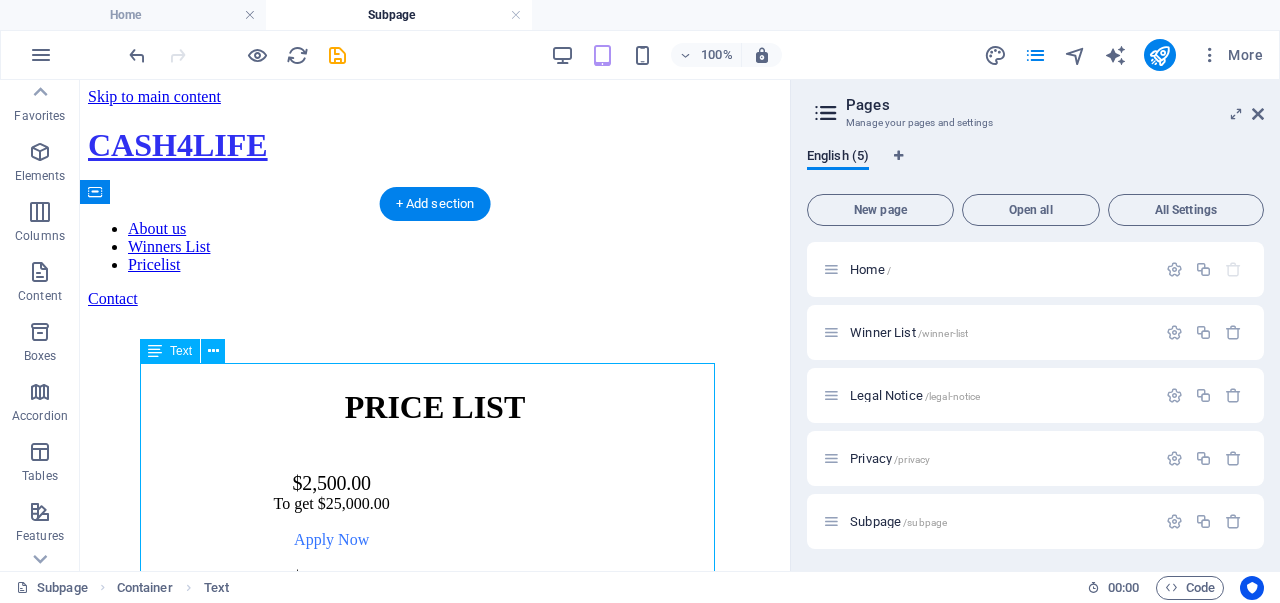 click on "$2,500.00 To get $25,000.00 Apply Now $5,000.00 To get $50,000.00 Apply Now $10,000.00 To get $100,000.00 Apply Now $15,000.00 To get $150,000.00 Apply Now $20,000.00 To get $200,000.00 Apply Now $30,000.00 To get $300,000.00 Apply Now $40,000.00 To get $400,000.00 Apply Now $50,000.00 To get $500,000.00 Apply Now $80,000.00 To get $1,000,000.00 Apply Now $100,000.00 To get $1,500,000.00 Apply Now $200,000.00 To get $2,000,000.00 Apply Now $250,000.00 To get $3,000,000.00 Apply Now $300,000.00 To get $5,000,000.00 Apply Now $400,000.00 To get $10,000,000.00 Apply Now" at bounding box center [435, 1135] 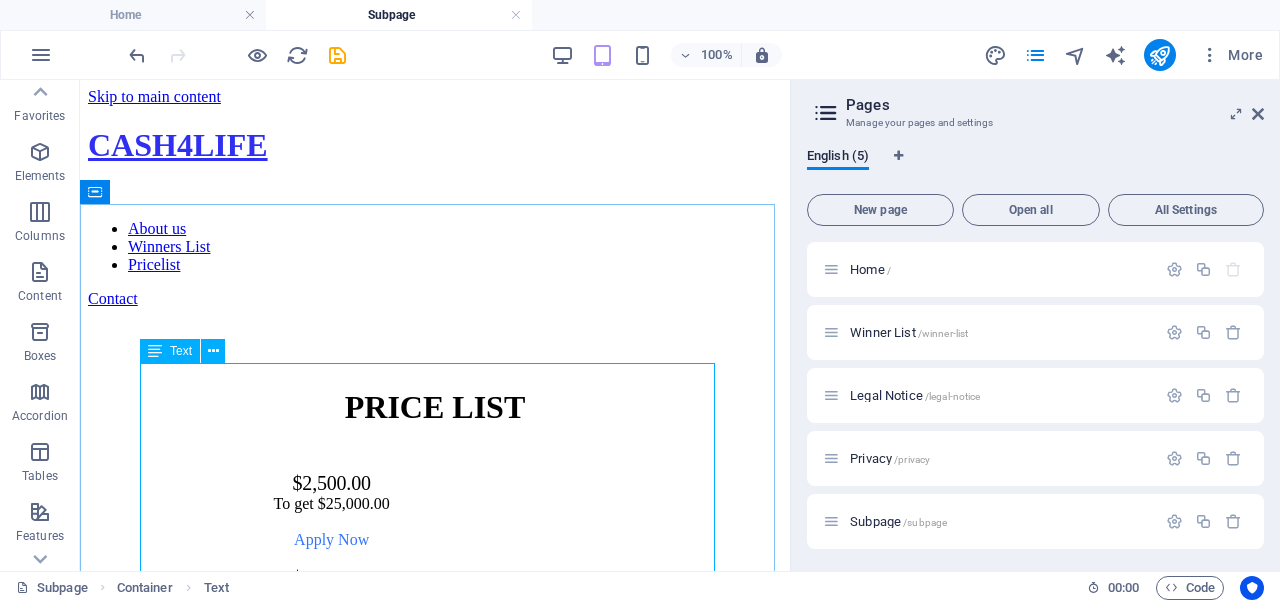 click at bounding box center [155, 351] 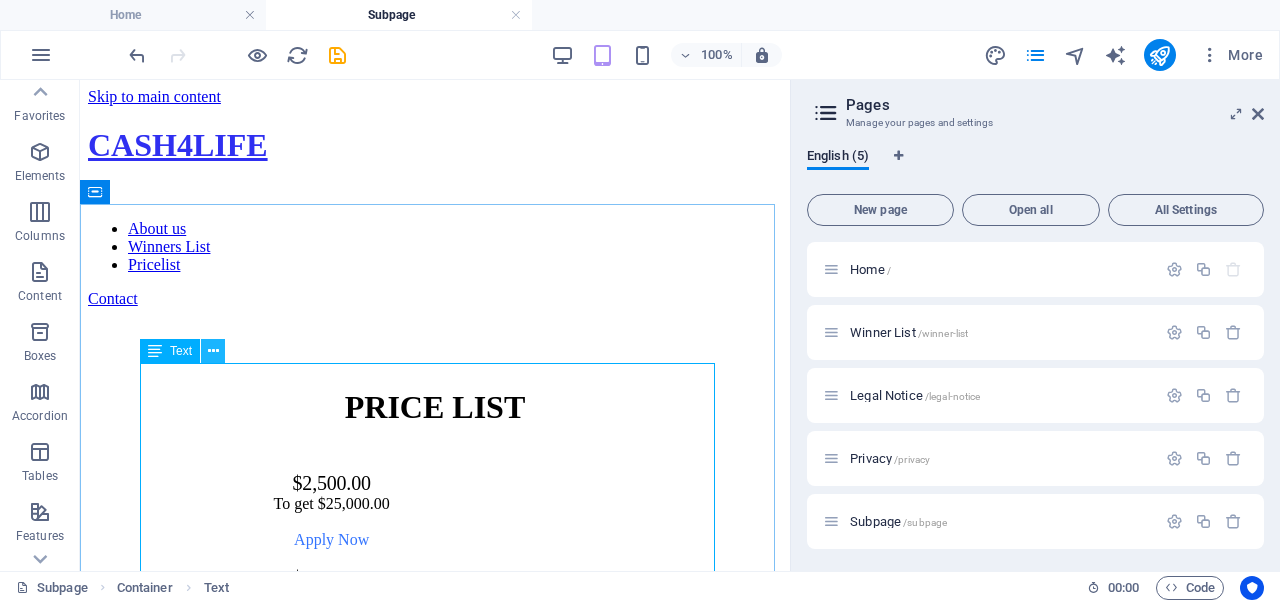click at bounding box center [213, 351] 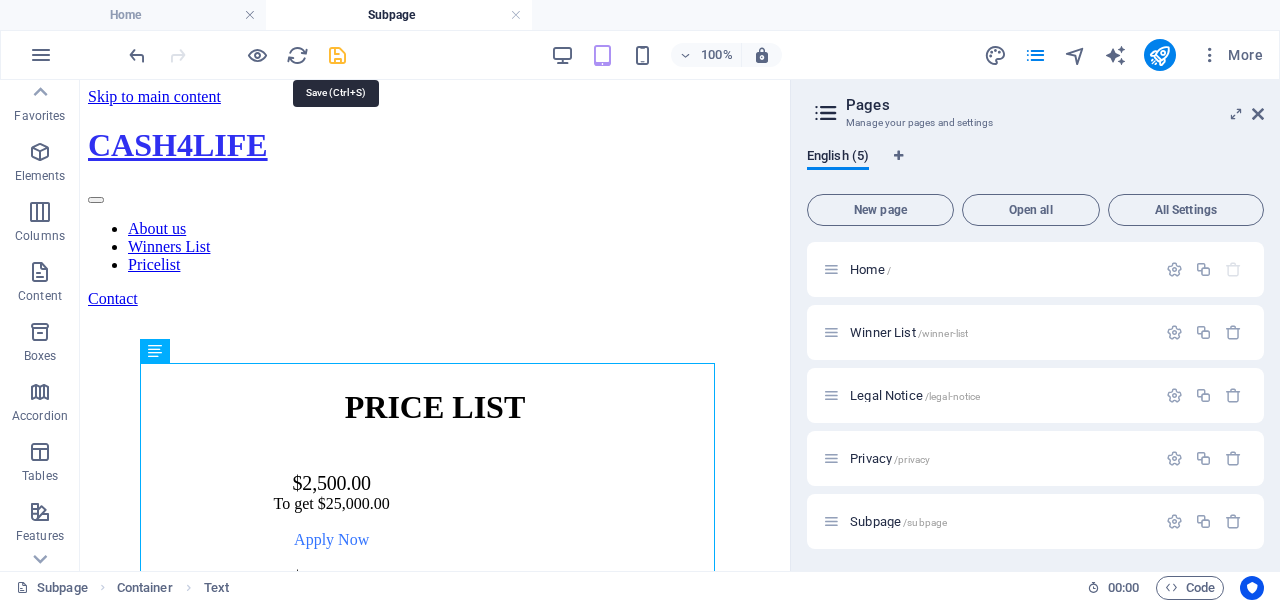 click at bounding box center (337, 55) 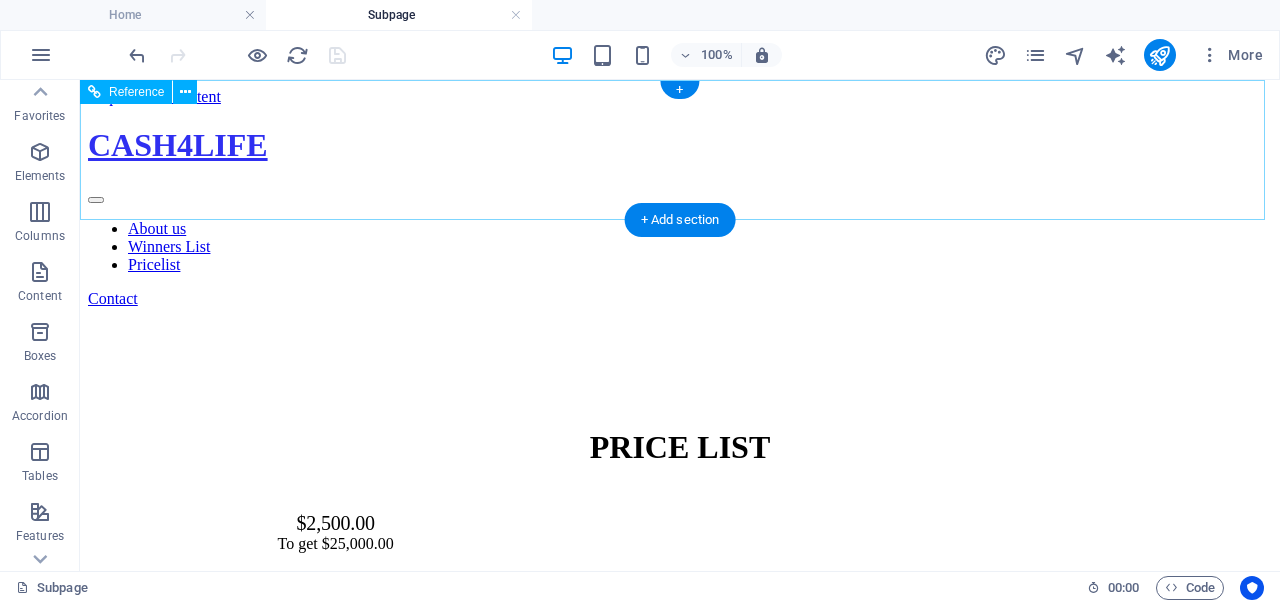 click on "About us Winners List Pricelist" at bounding box center (680, 247) 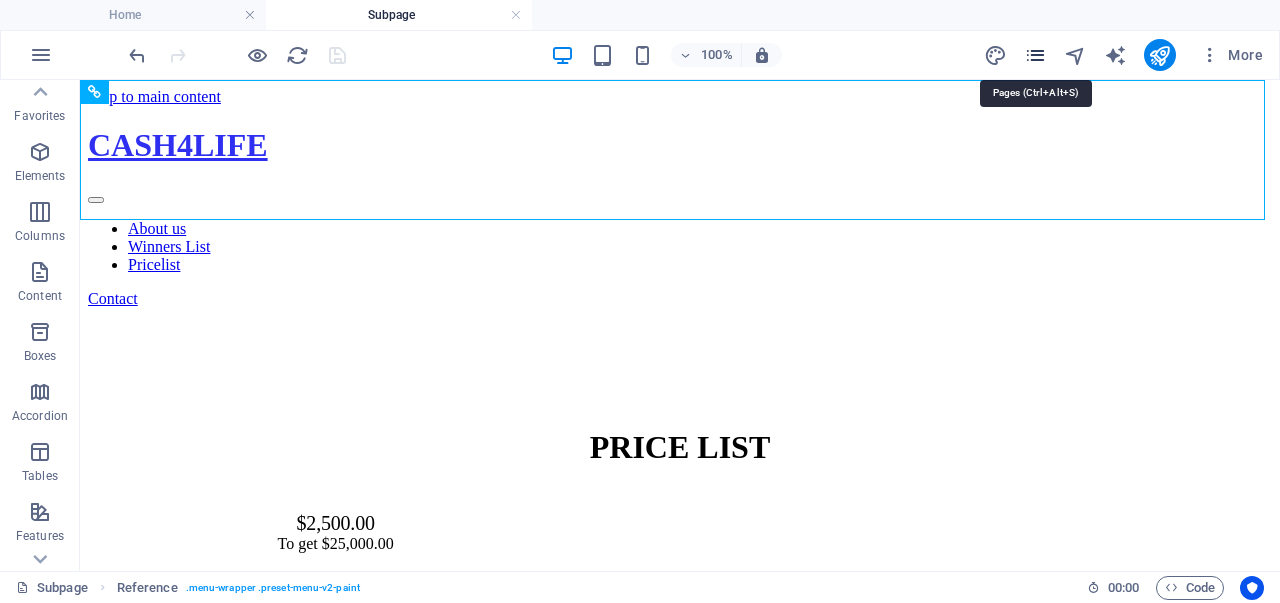 click at bounding box center (1035, 55) 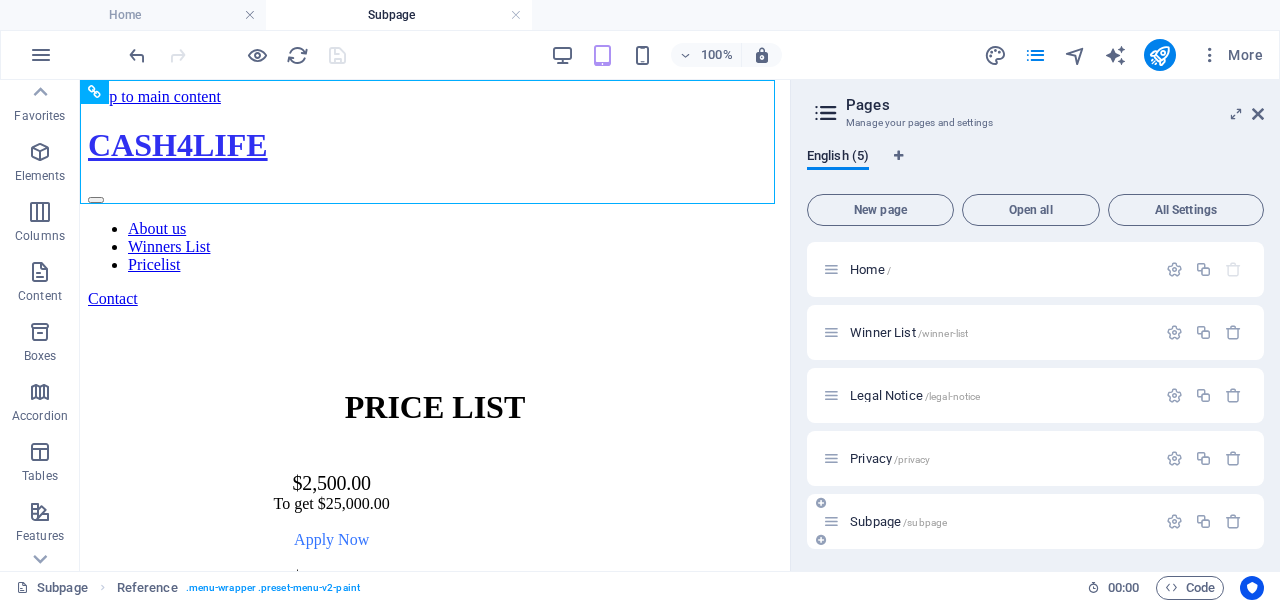 click on "Subpage /subpage" at bounding box center [898, 521] 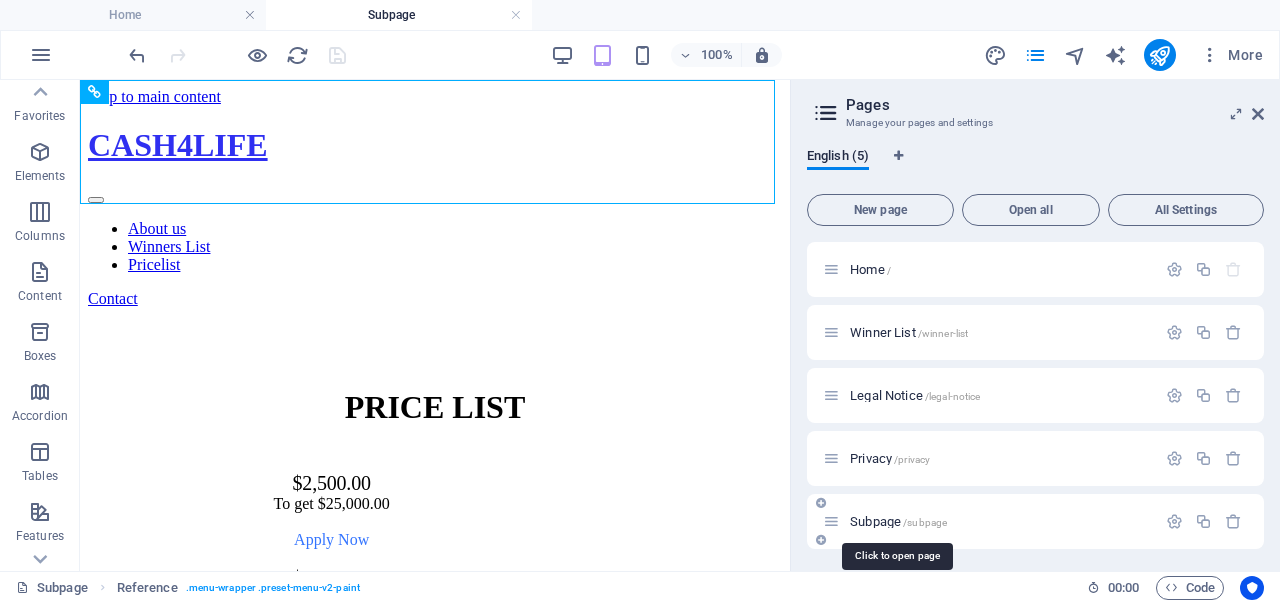 click on "Subpage /subpage" at bounding box center [898, 521] 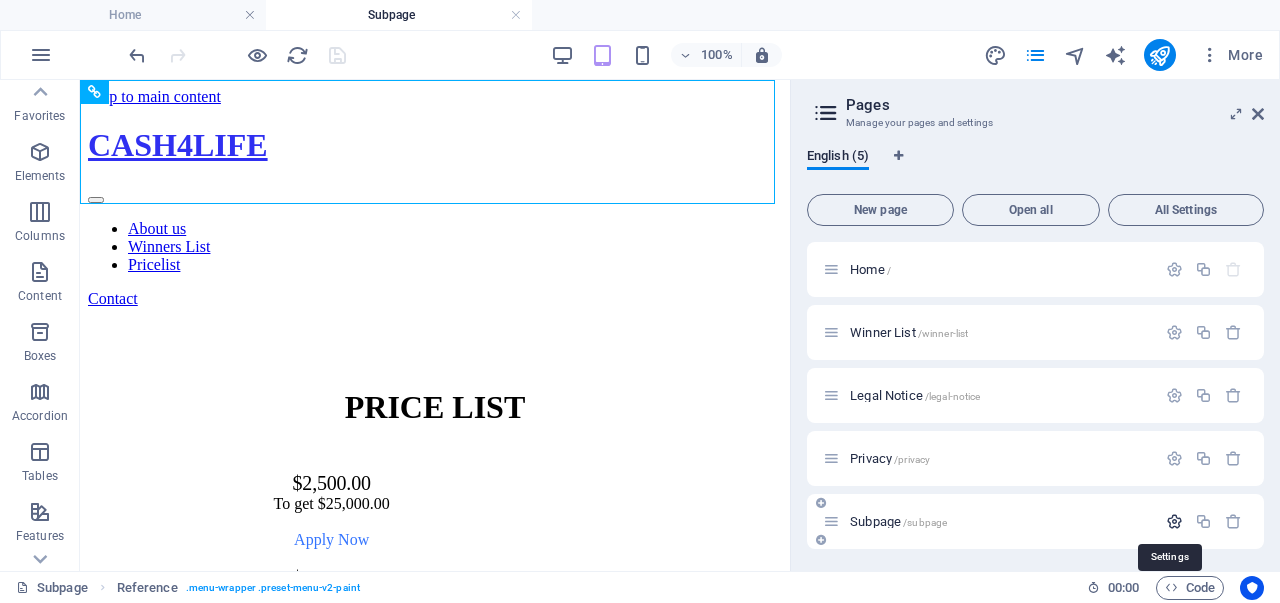 click at bounding box center (1174, 521) 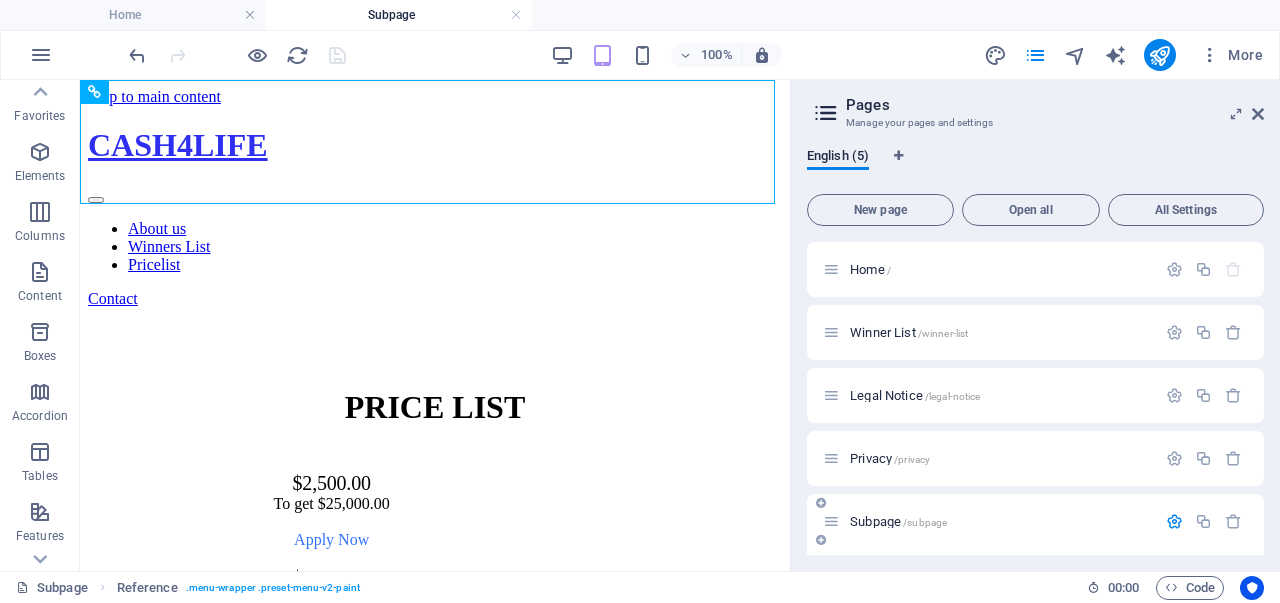 scroll, scrollTop: 198, scrollLeft: 0, axis: vertical 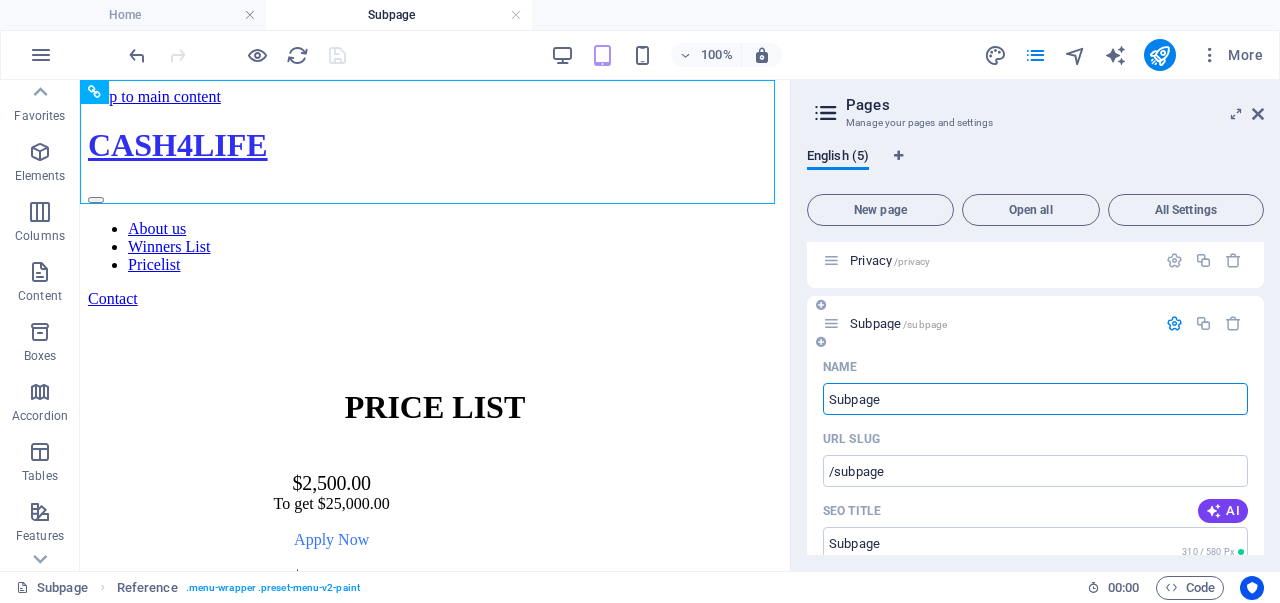click on "Subpage" at bounding box center (1035, 399) 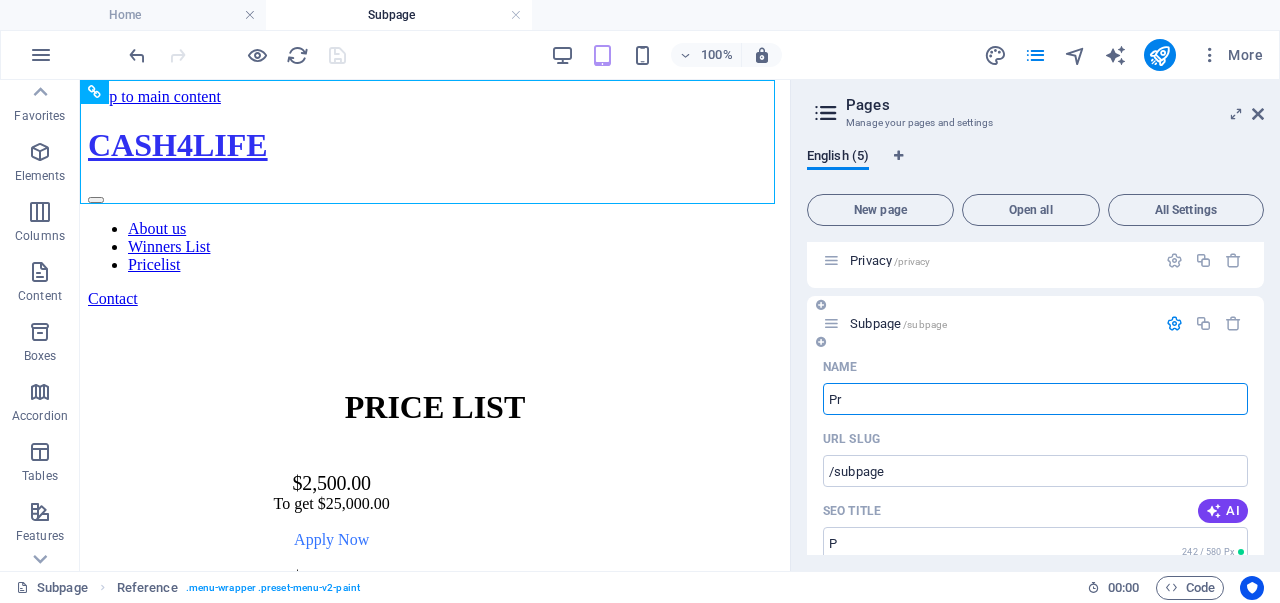 type on "Pri" 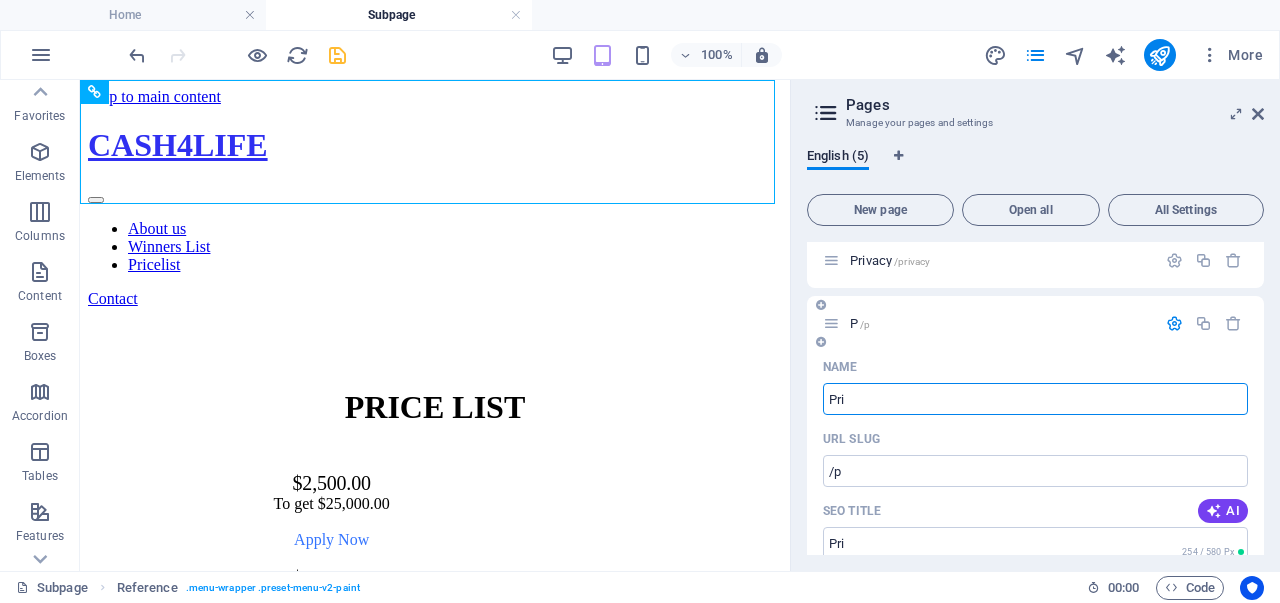 type on "/p" 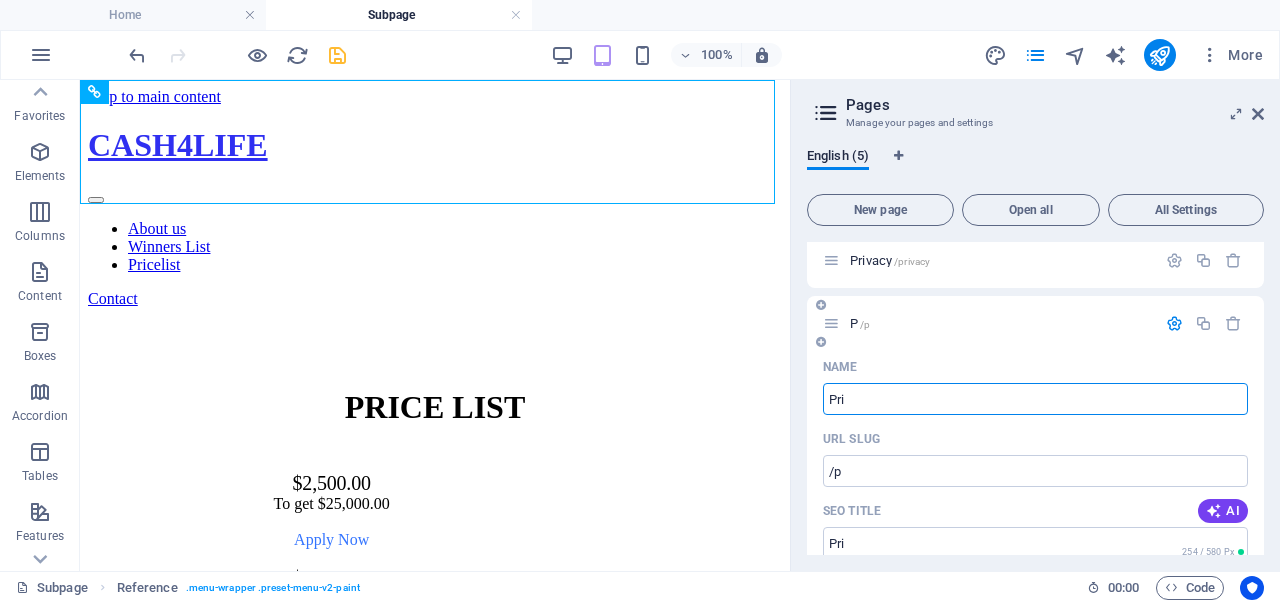 type on "Pric" 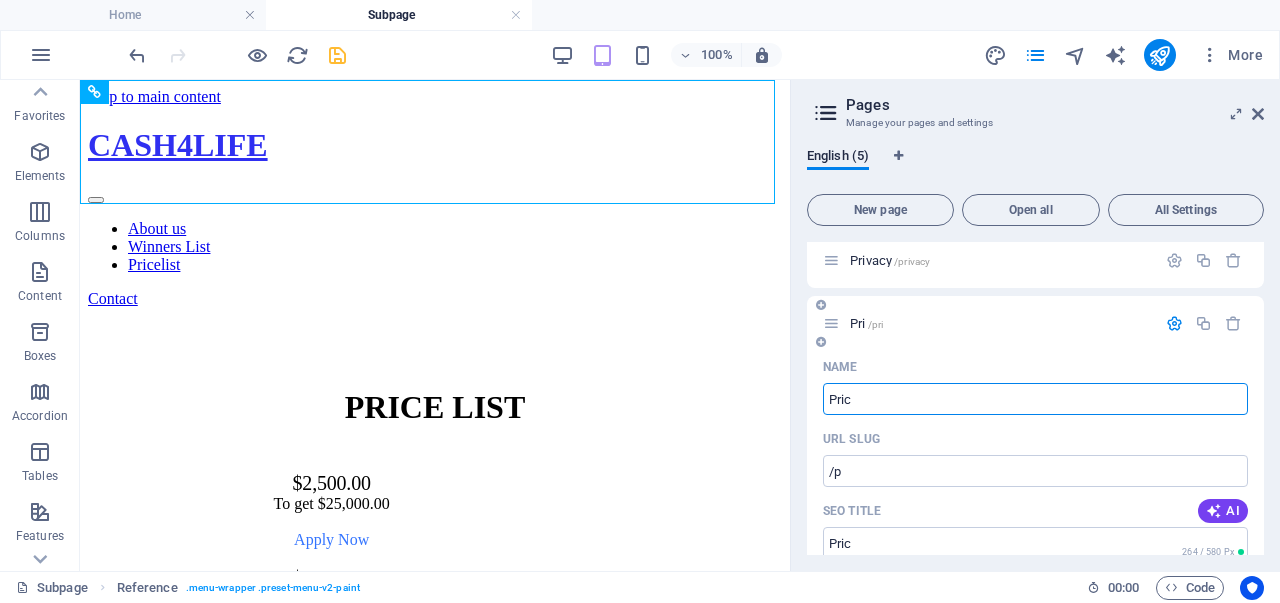 type on "/pri" 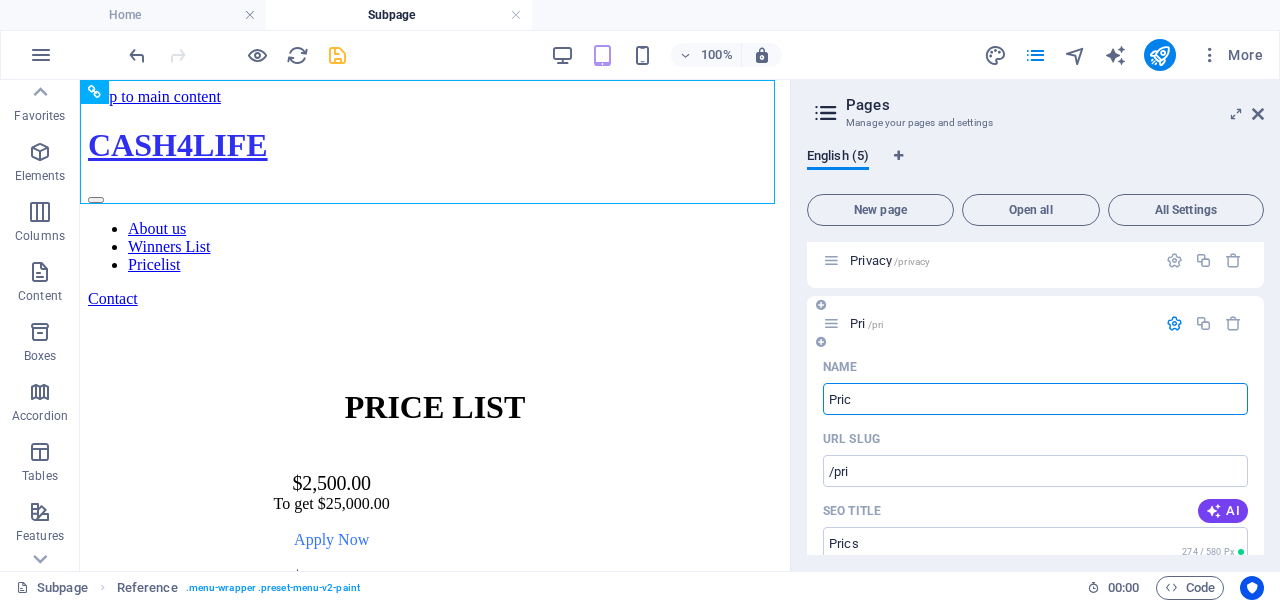 type on "Price" 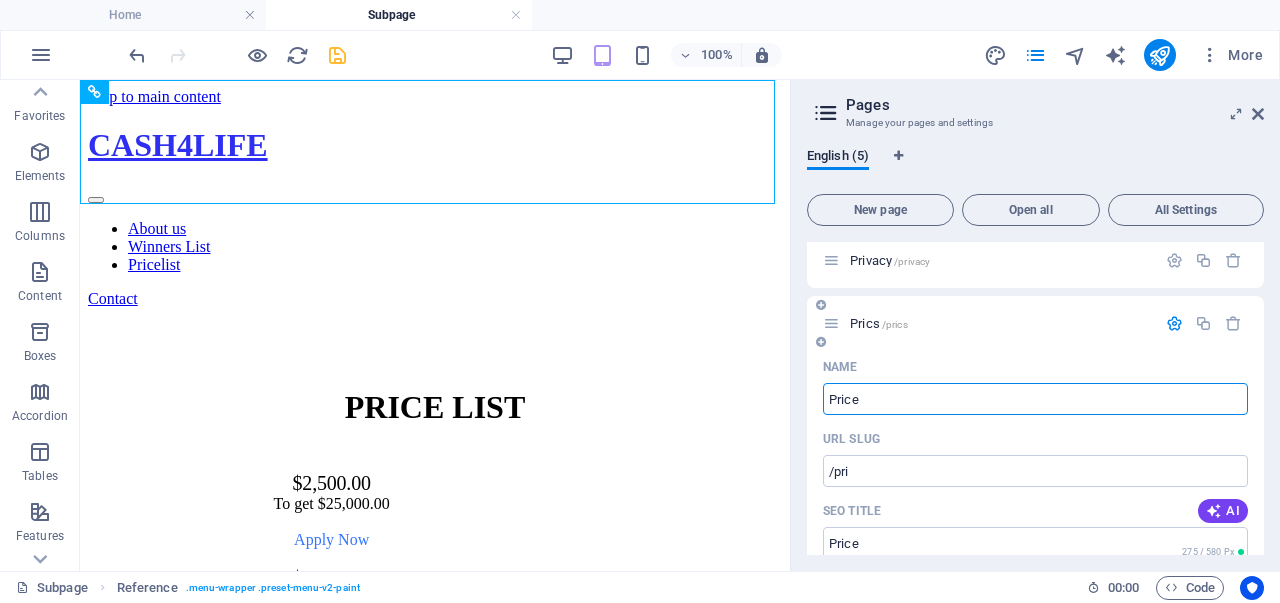 type on "/prics" 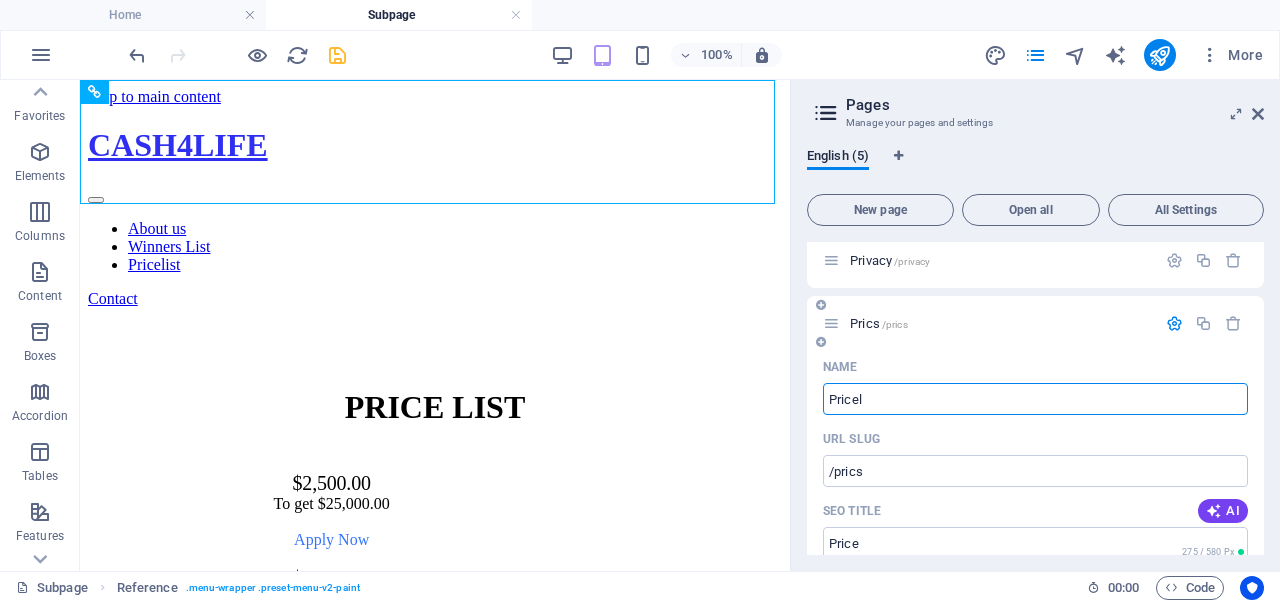 type on "Priceli" 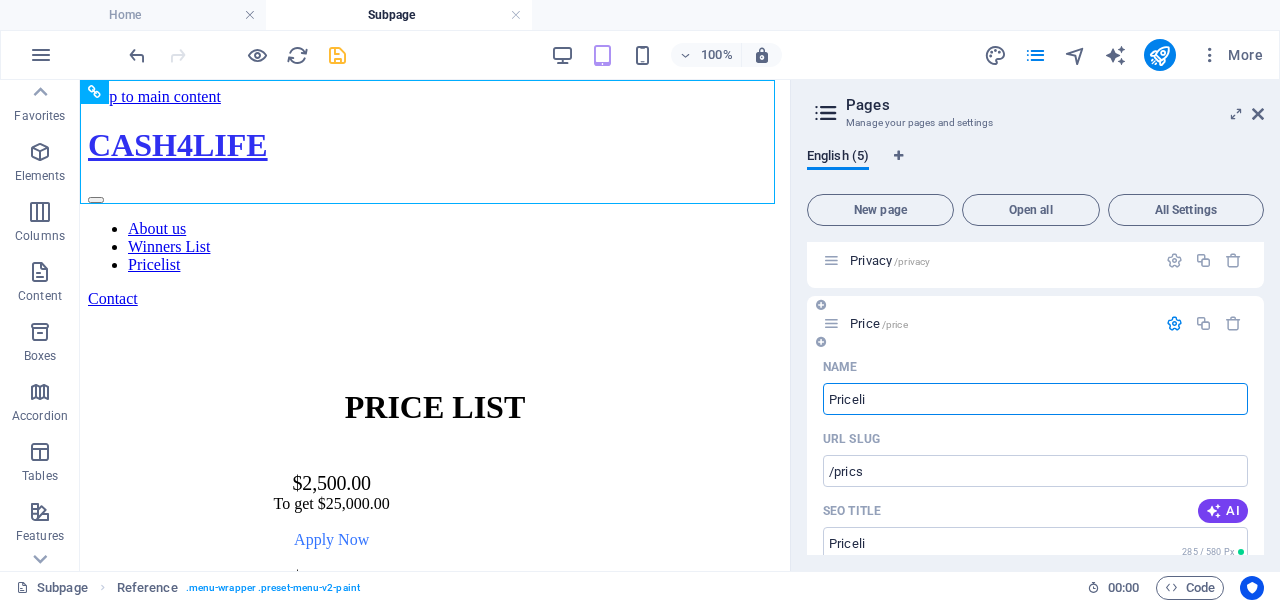 type on "/price" 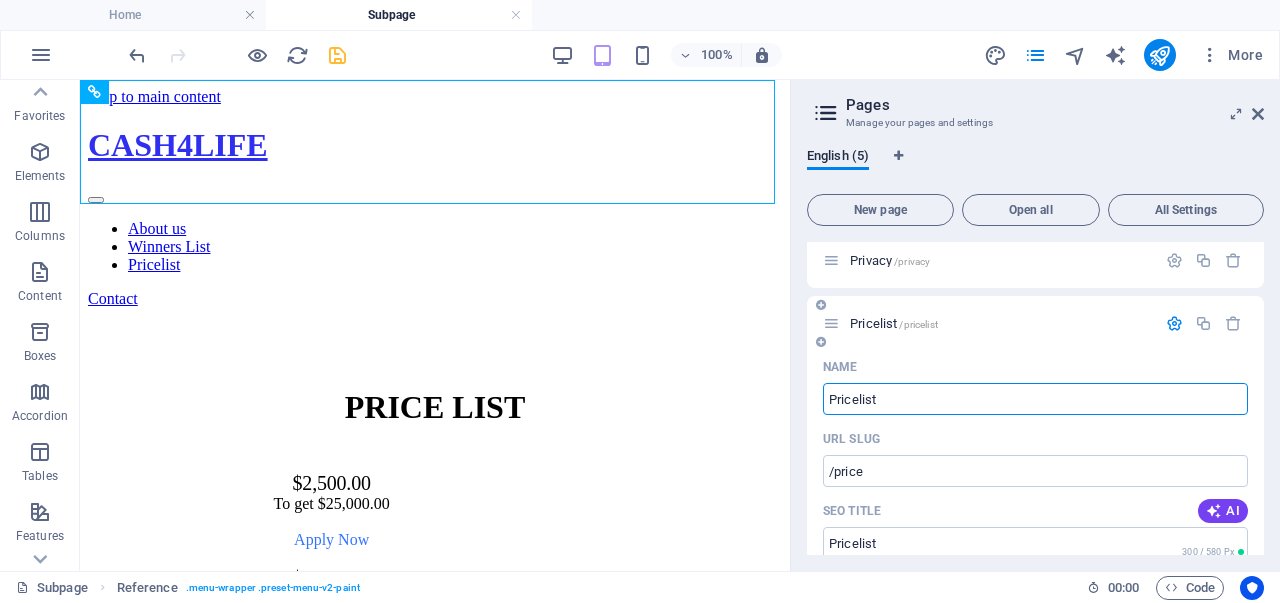 type on "Pricelist" 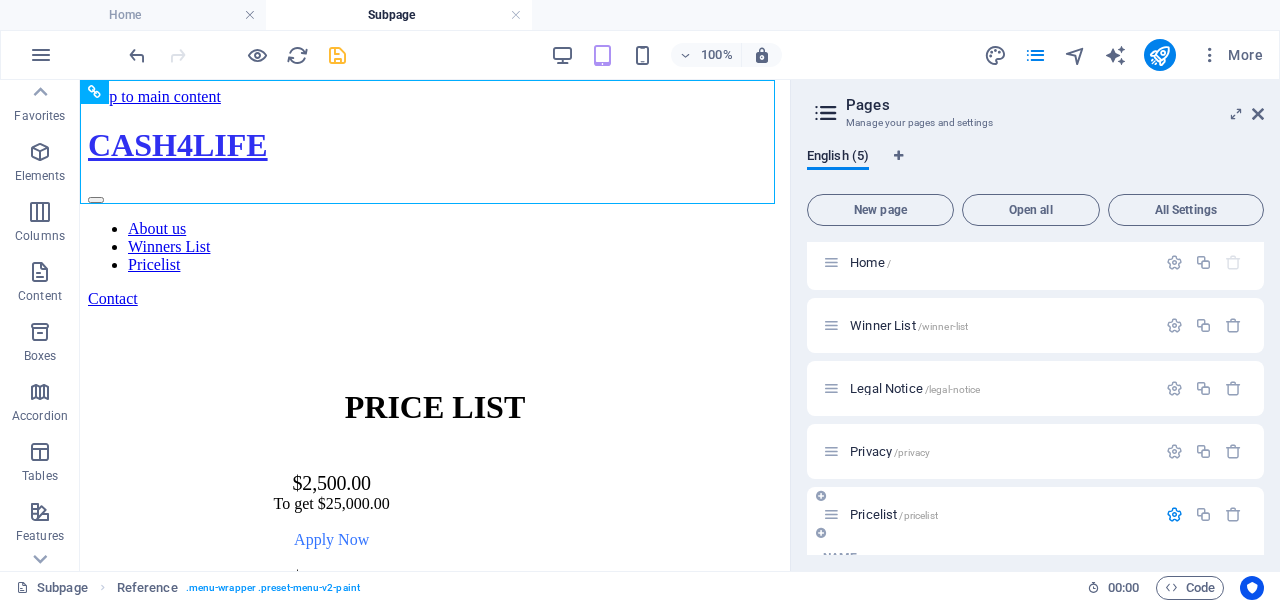 scroll, scrollTop: 0, scrollLeft: 0, axis: both 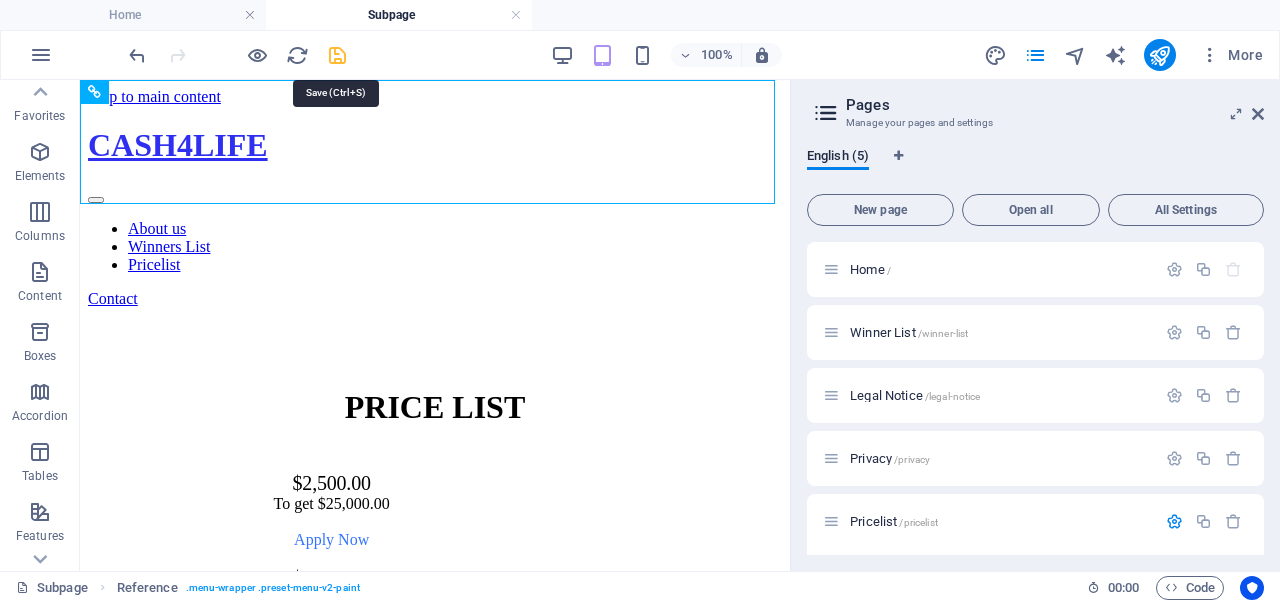 type on "Pricelist" 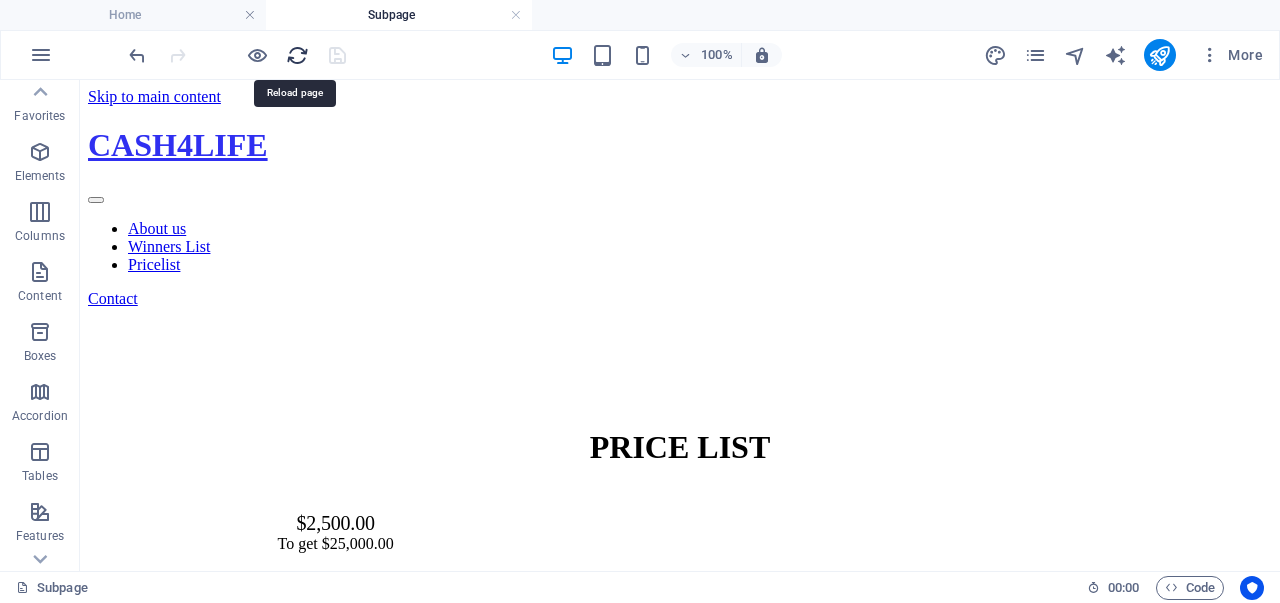 click at bounding box center (297, 55) 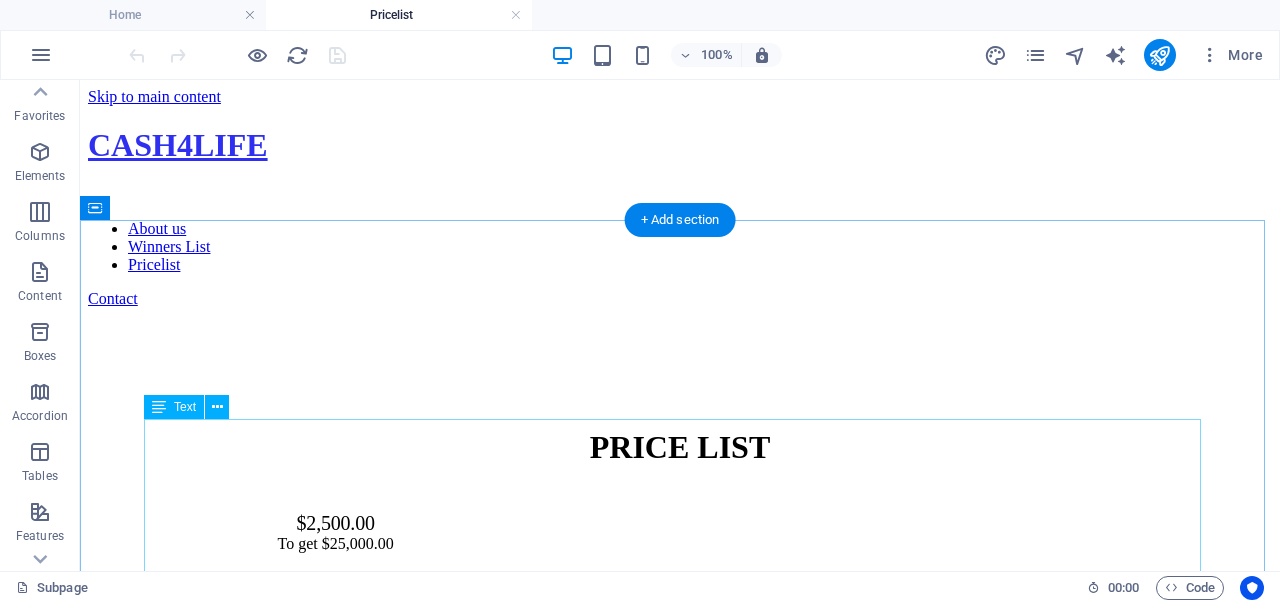 scroll, scrollTop: 0, scrollLeft: 0, axis: both 